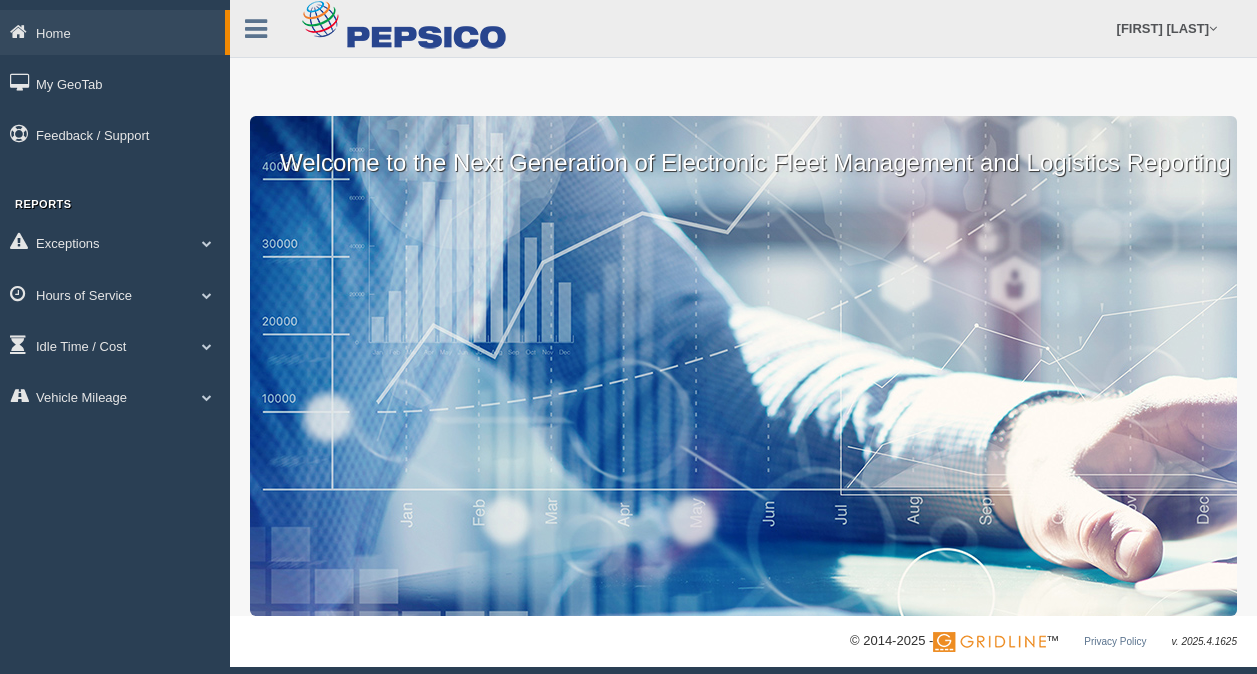 scroll, scrollTop: 0, scrollLeft: 0, axis: both 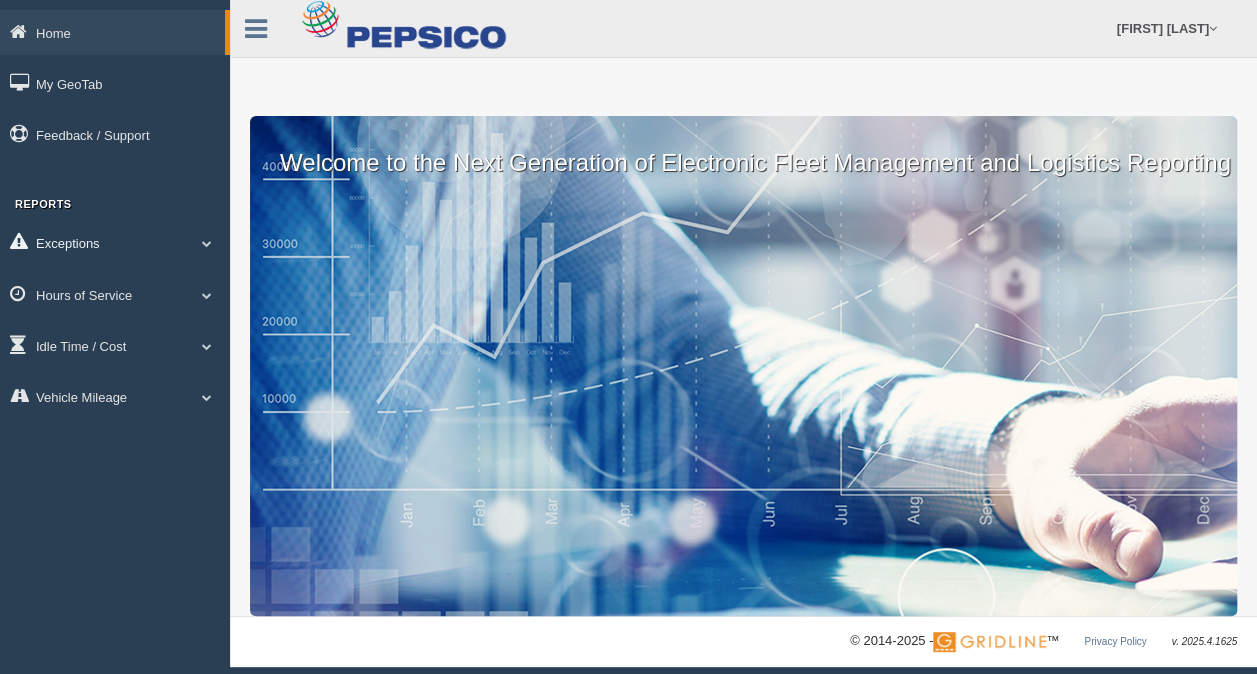 click at bounding box center (207, 243) 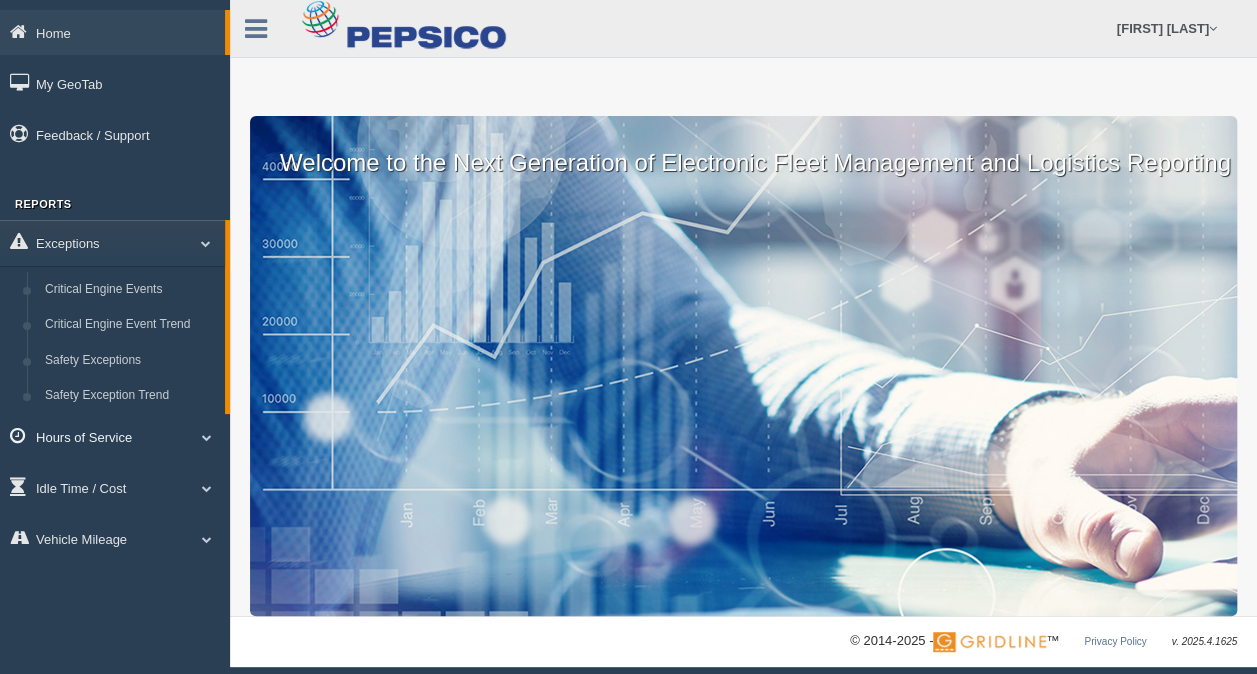click at bounding box center (207, 437) 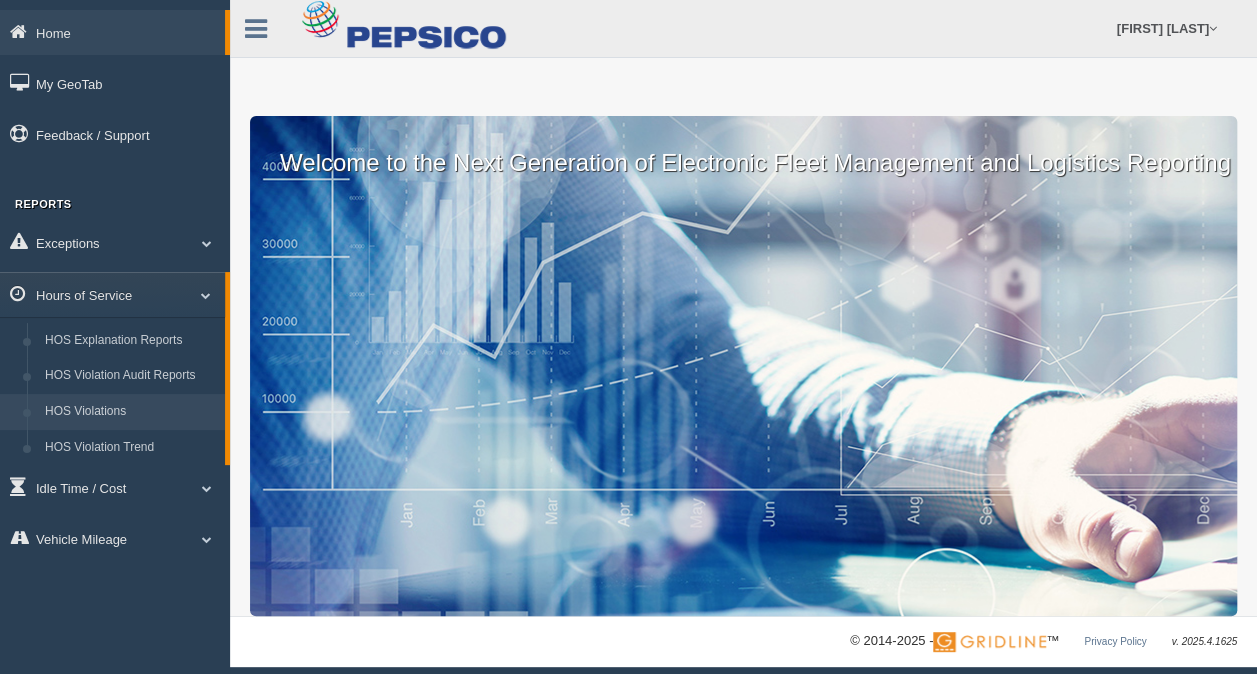 click on "HOS Violations" at bounding box center (130, 412) 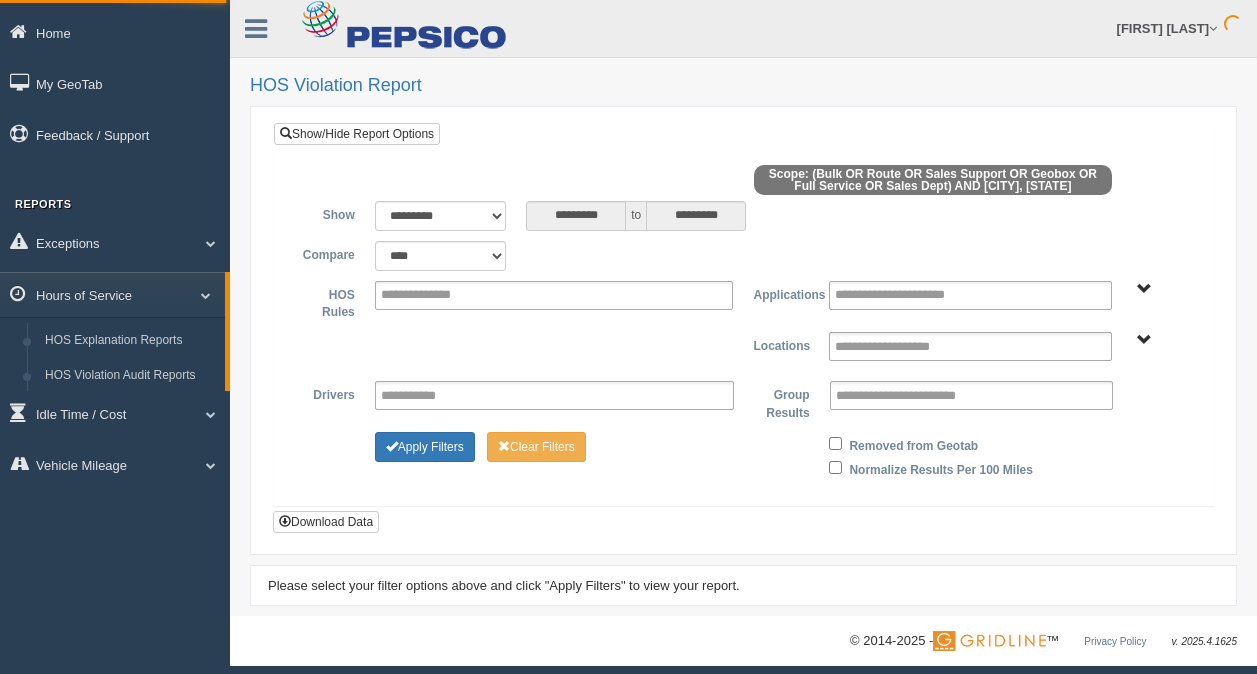 scroll, scrollTop: 0, scrollLeft: 0, axis: both 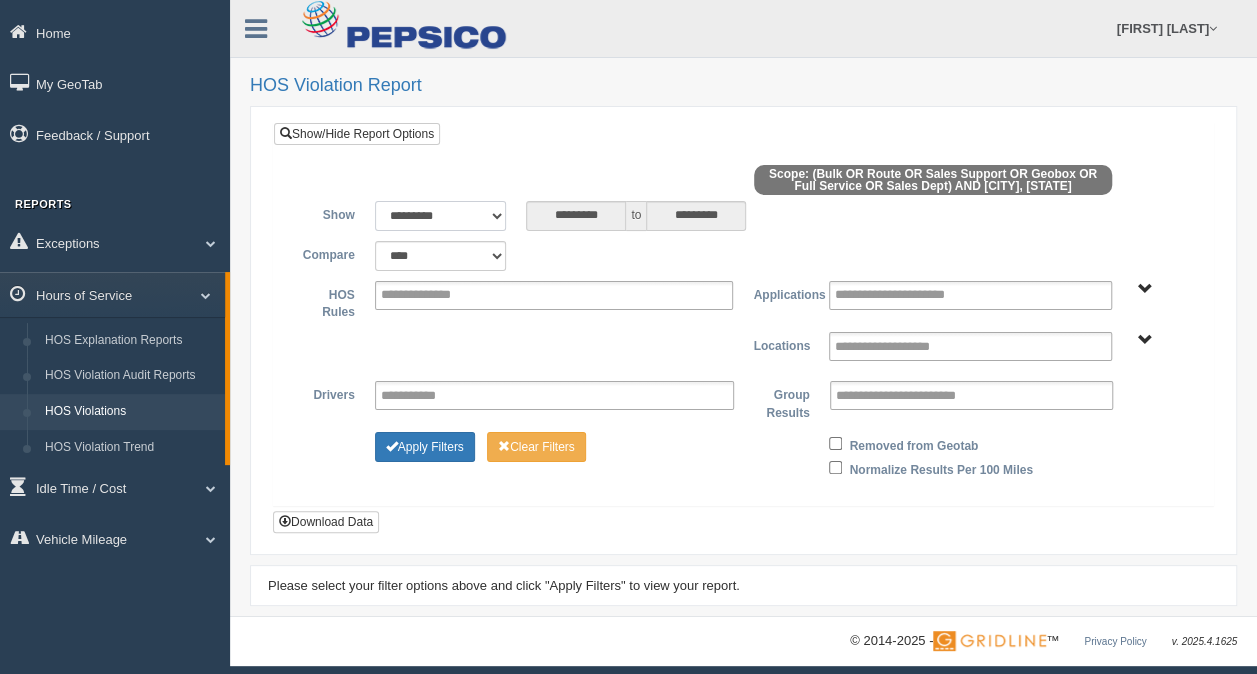 click on "**********" at bounding box center [441, 216] 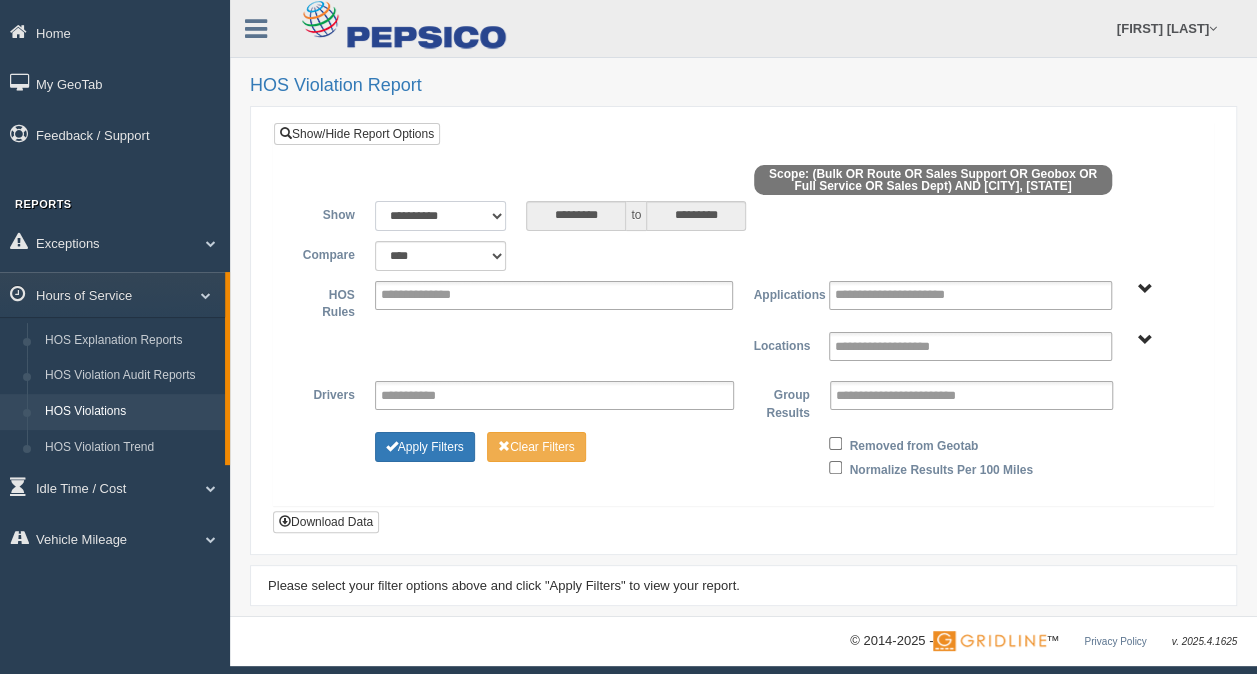 click on "**********" at bounding box center (441, 216) 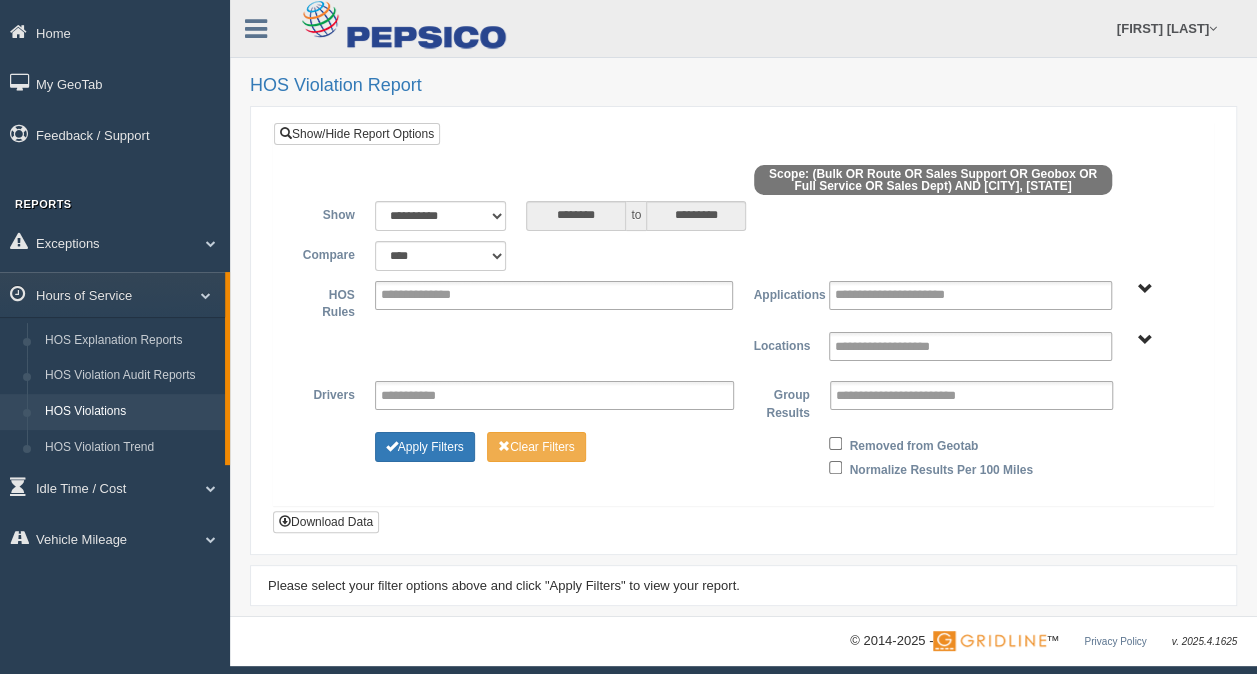 type 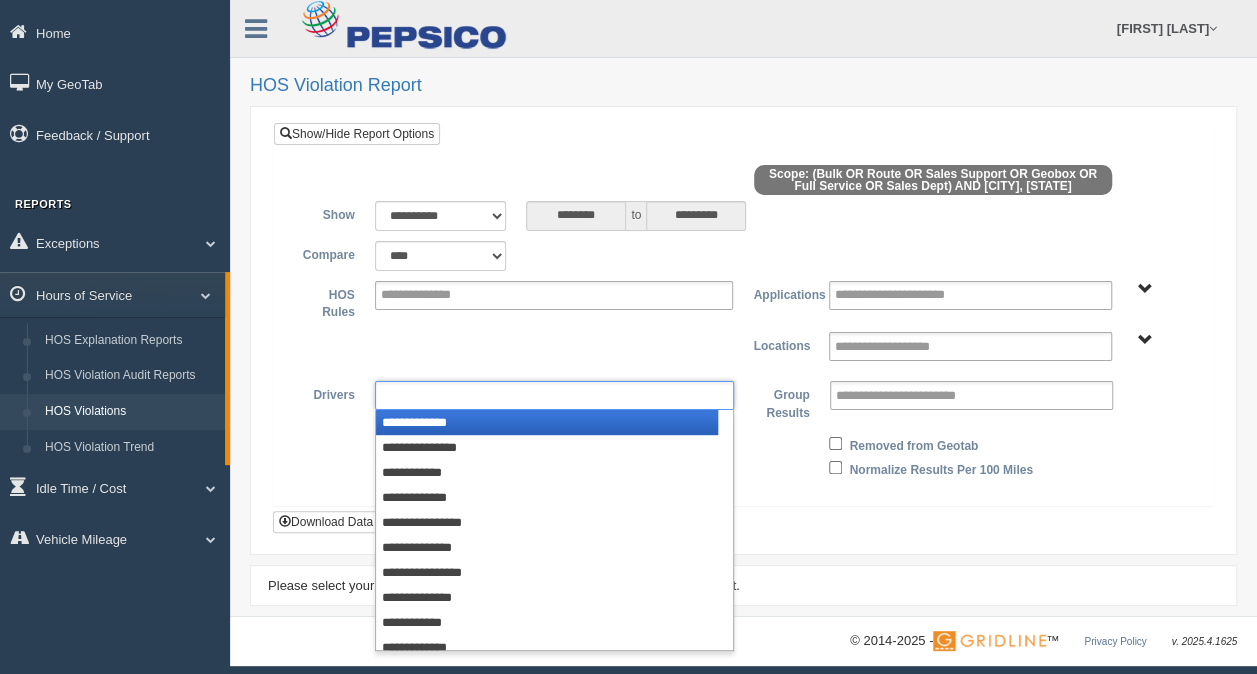 click at bounding box center (554, 395) 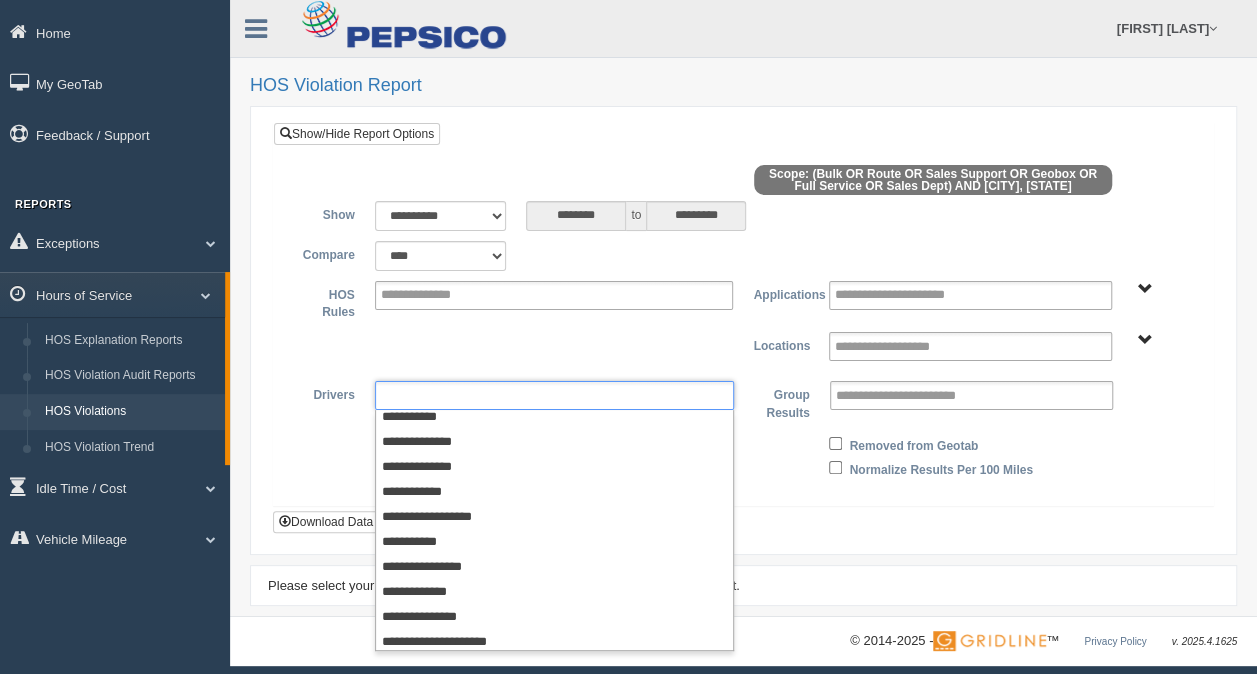 scroll, scrollTop: 320, scrollLeft: 0, axis: vertical 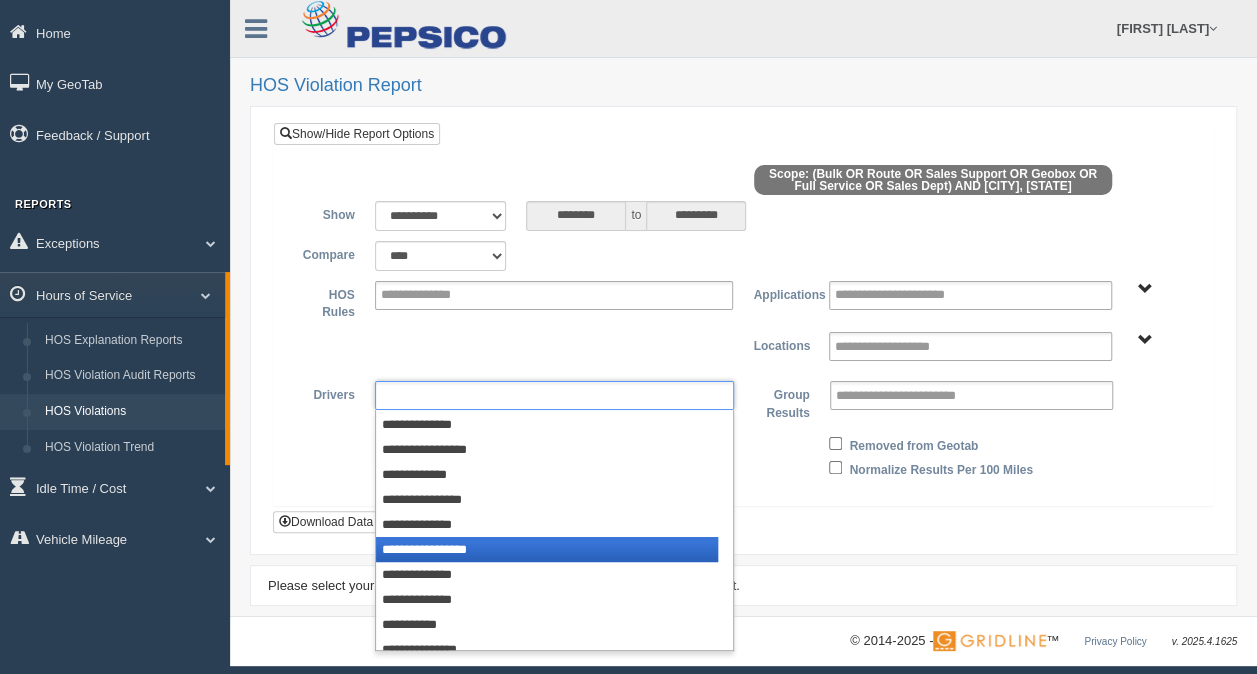 click on "**********" at bounding box center (547, 549) 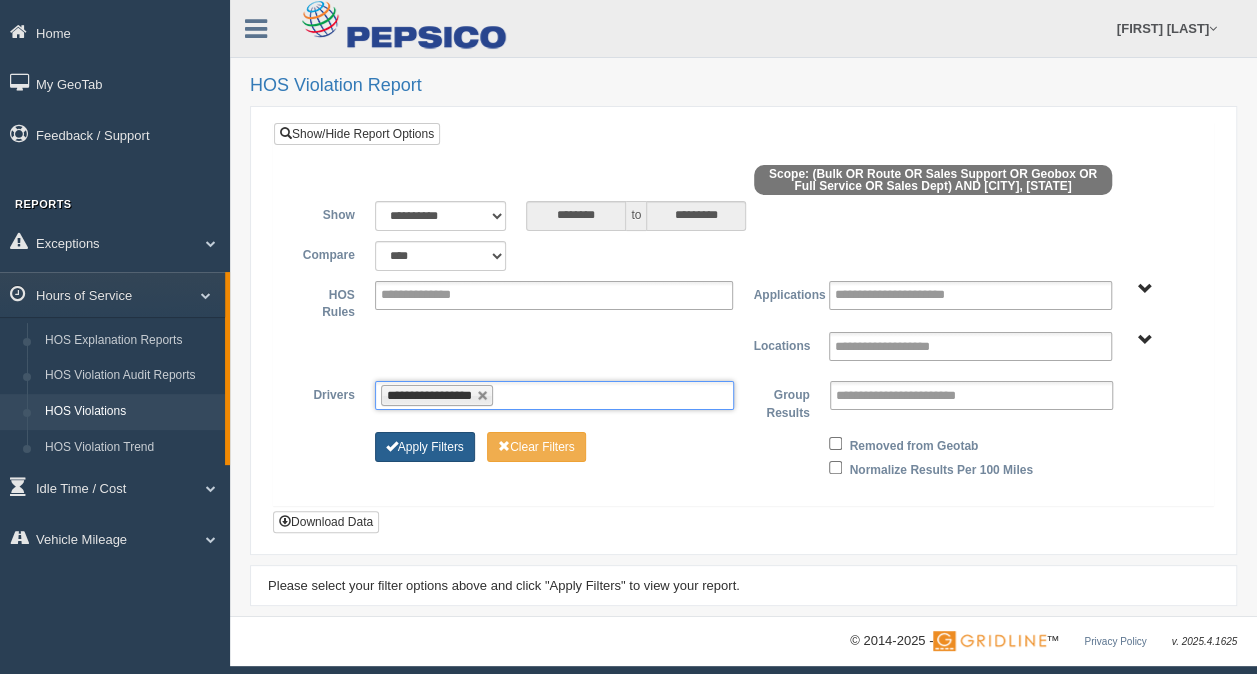 click on "Apply Filters" at bounding box center [425, 447] 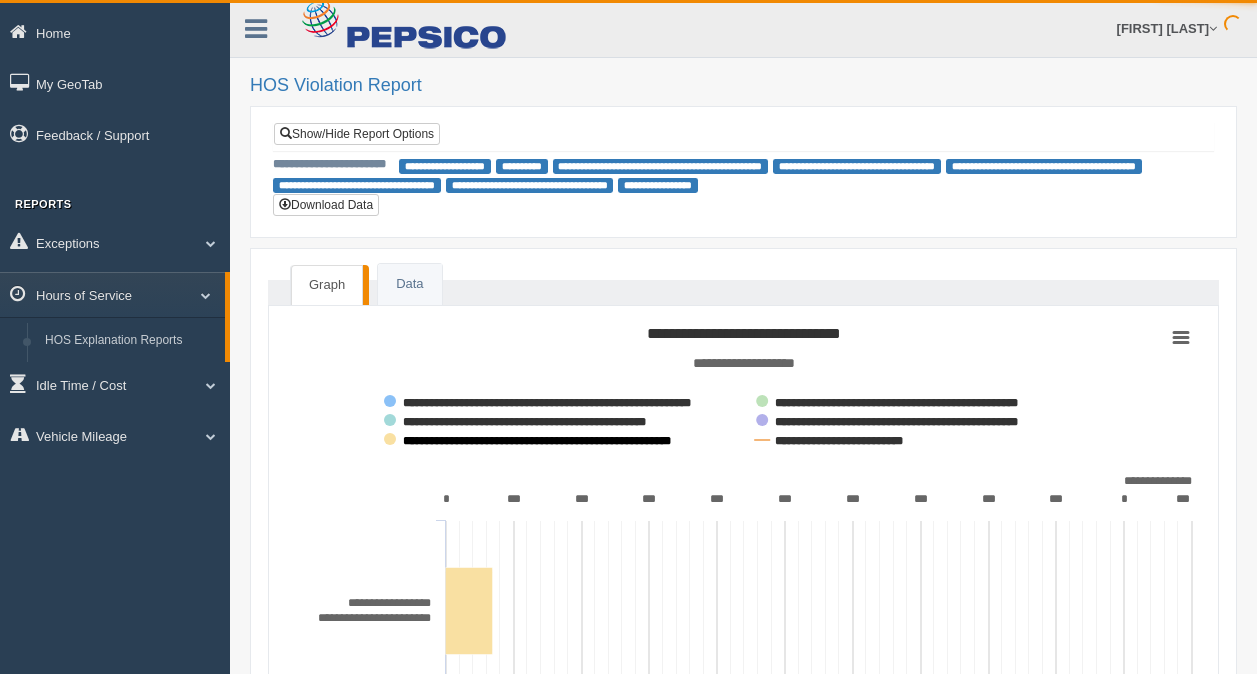scroll, scrollTop: 0, scrollLeft: 0, axis: both 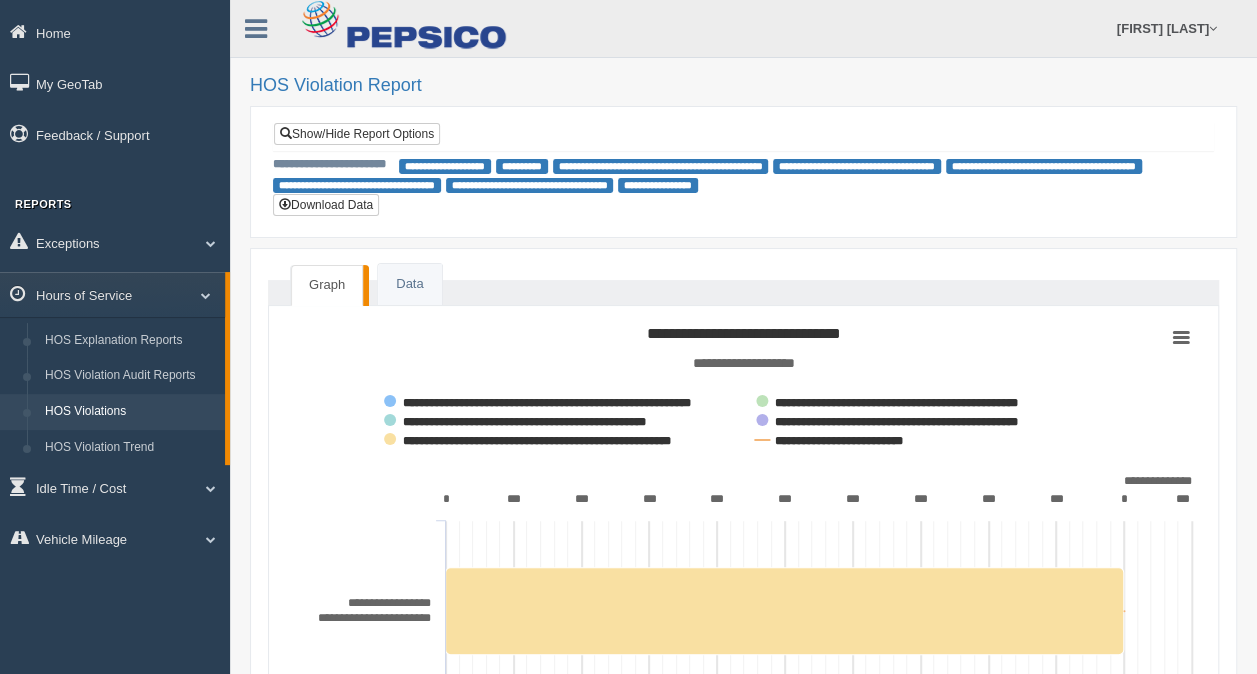 click on "Graph" at bounding box center [327, 285] 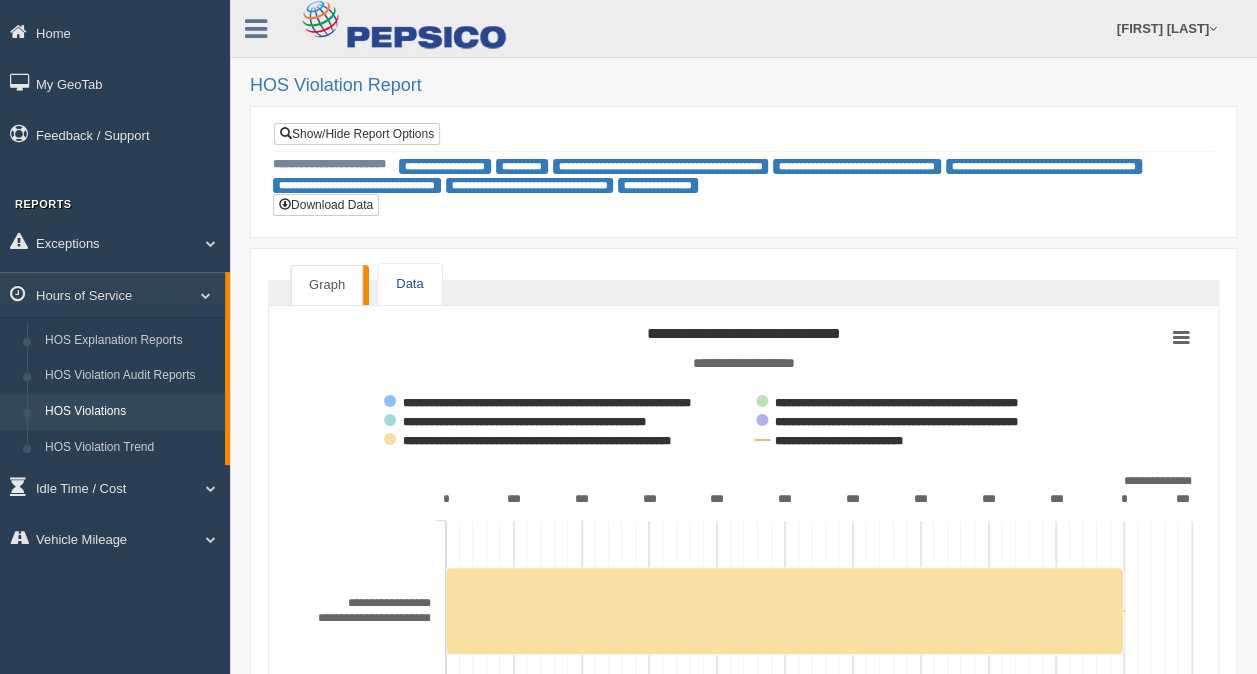 click on "Data" at bounding box center (409, 284) 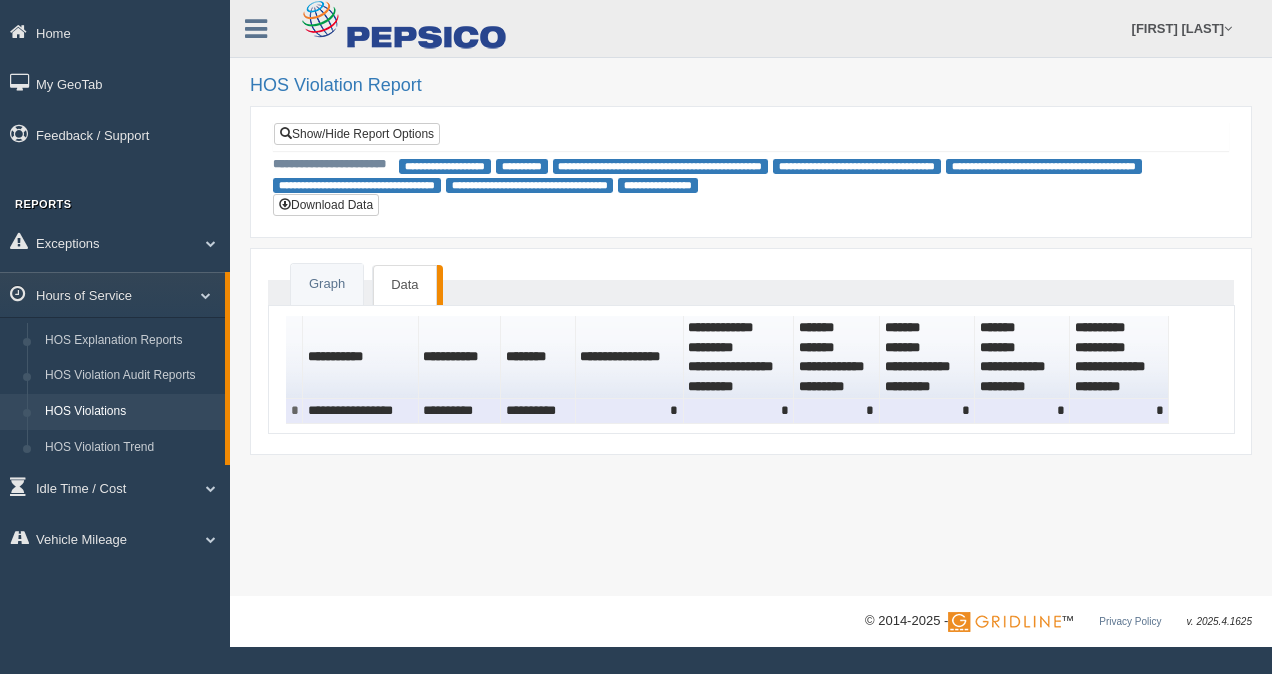 click on "**********" at bounding box center (360, 411) 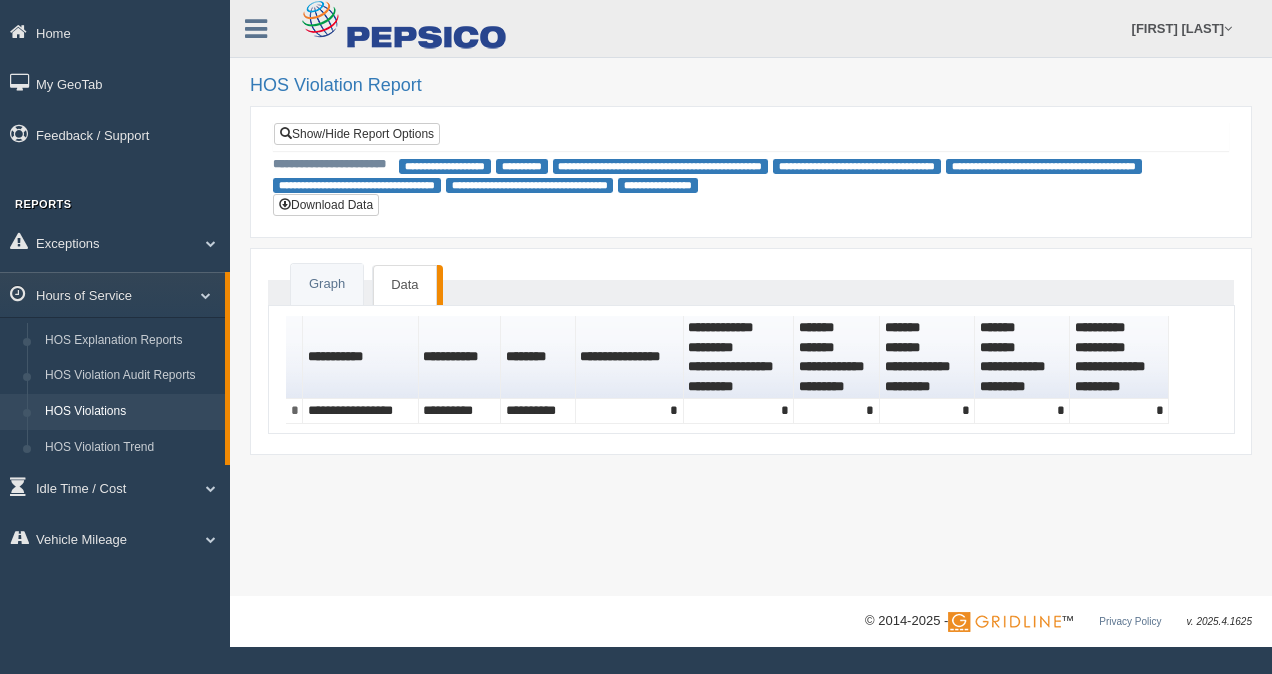 click on "********" at bounding box center (538, 357) 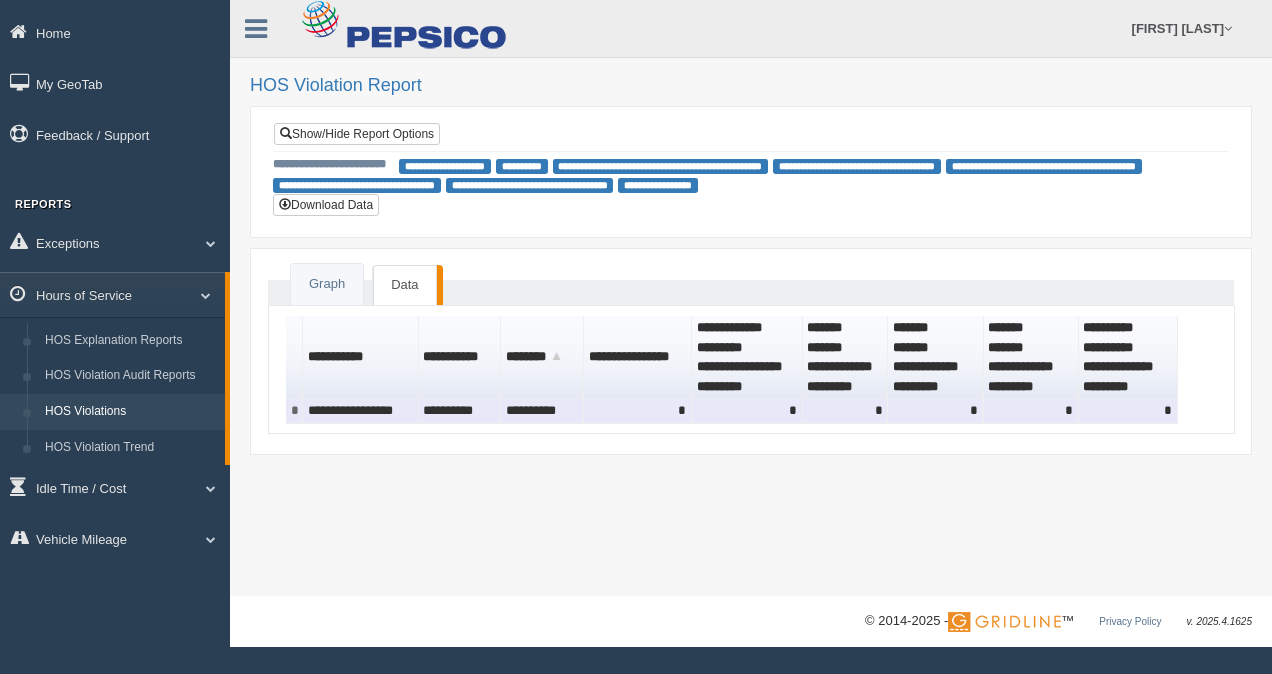 click on "**********" at bounding box center (542, 411) 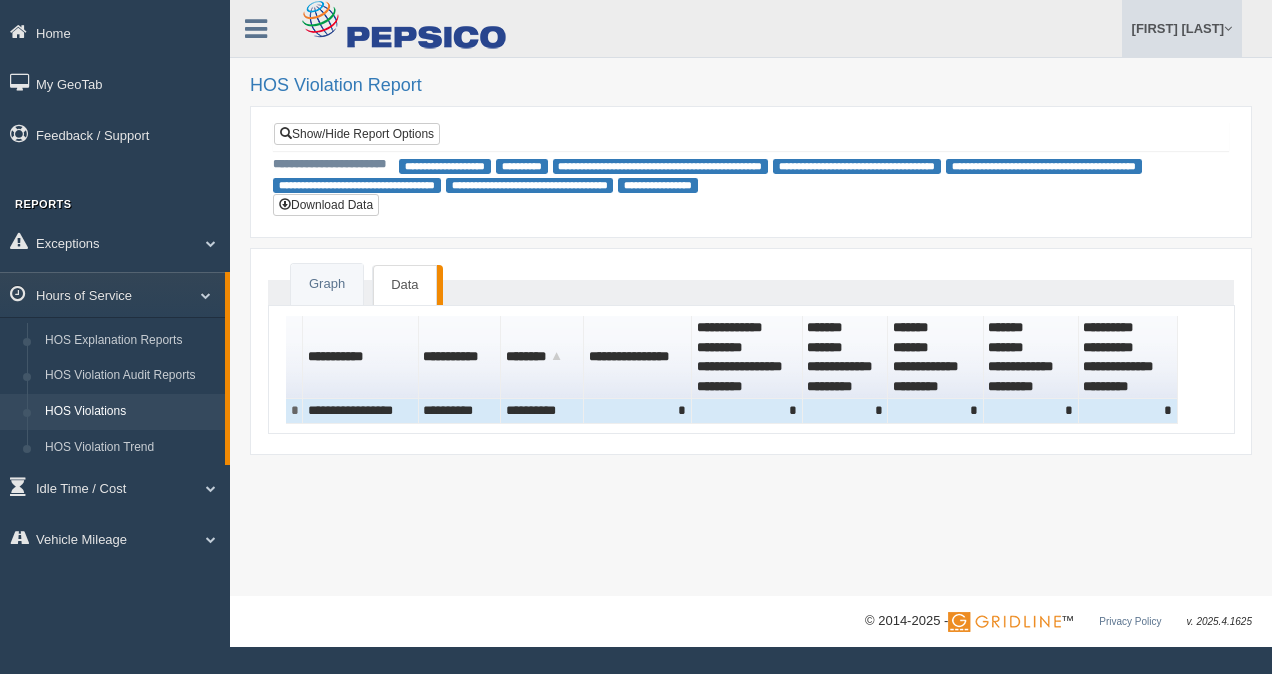 click on "[FIRST] [LAST]" at bounding box center (1182, 28) 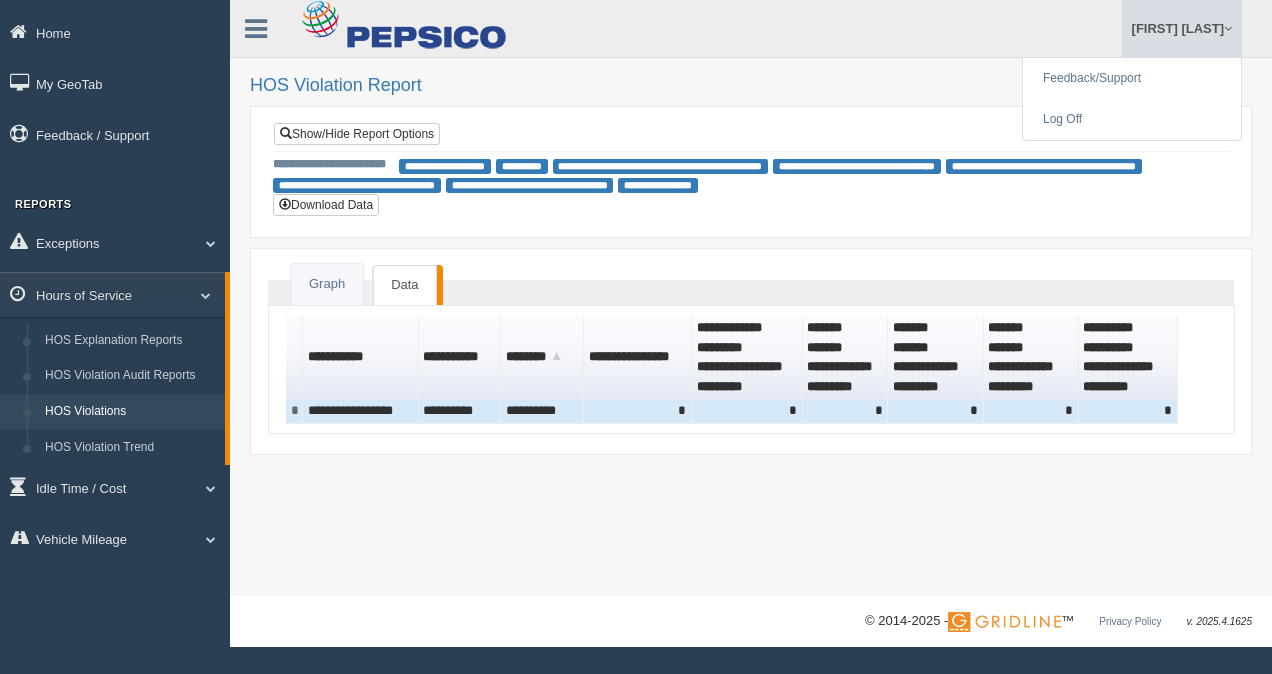 click on "Brian Dunlap
Feedback/Support
Log Off" at bounding box center [986, 28] 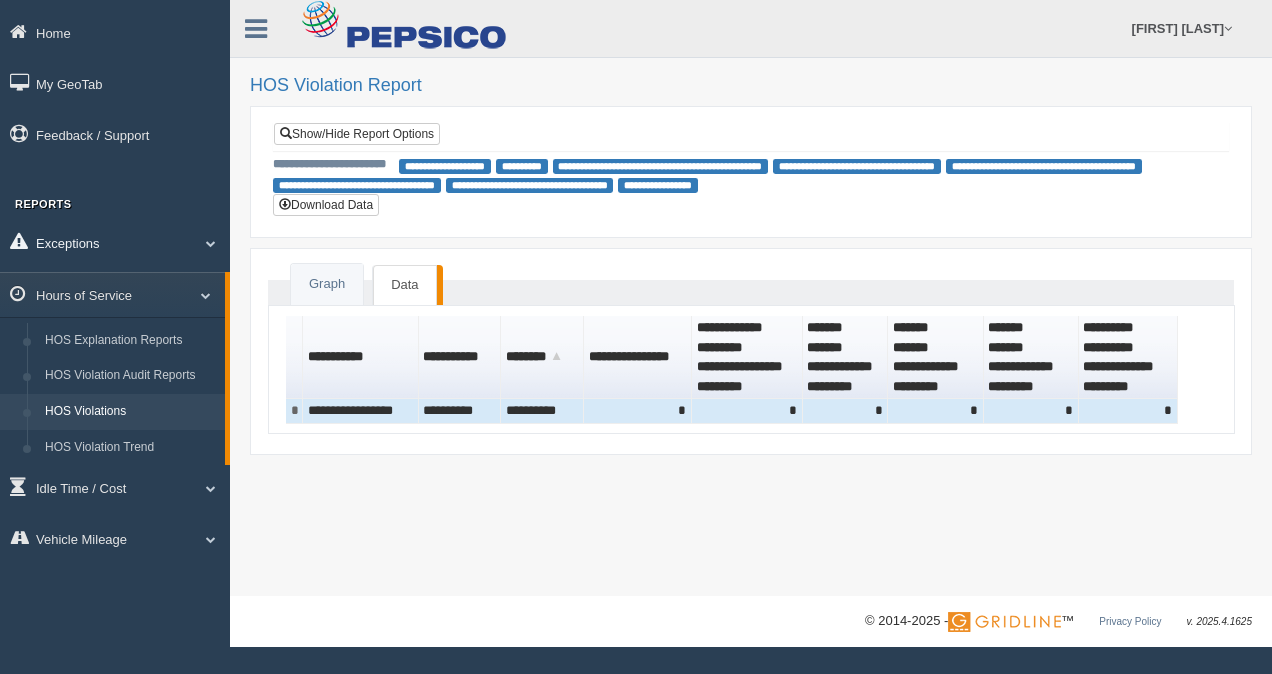 click at bounding box center (203, 243) 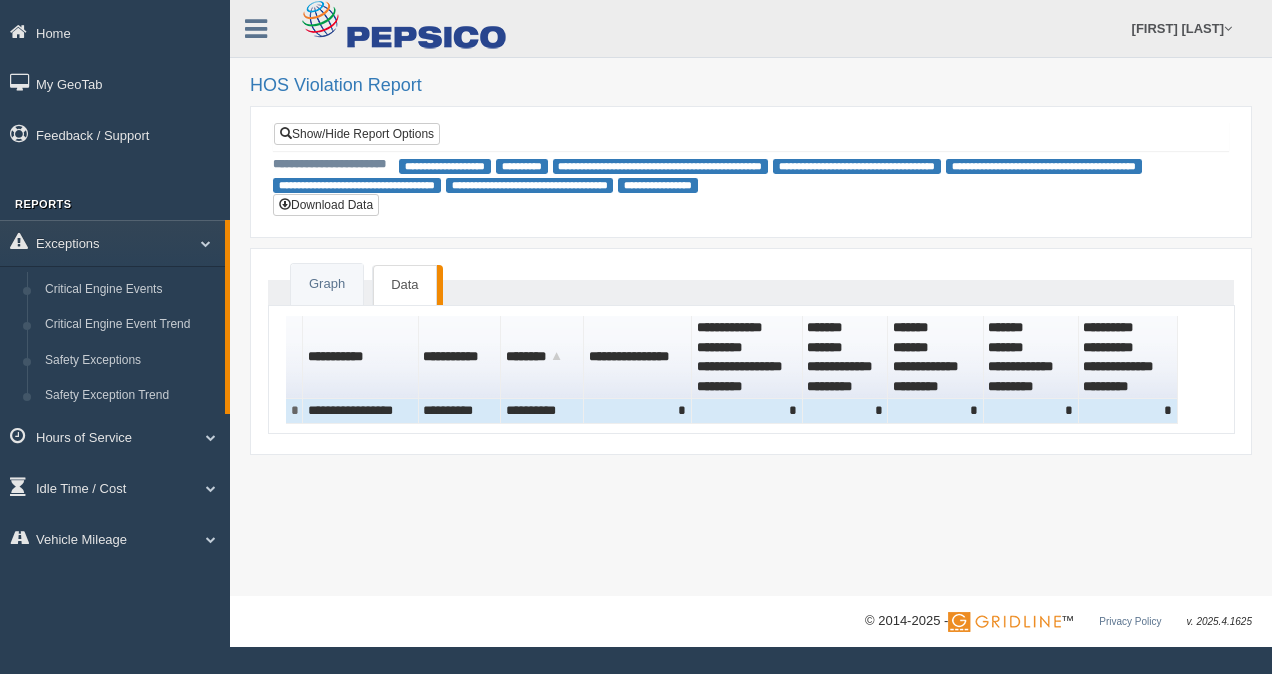 click on "Home
My GeoTab
Feedback / Support
Reports
Exceptions
Critical Engine Events
Critical Engine Event Trend
Safety Exceptions
Safety Exception Trend
Hours of Service
HOS Explanation Reports
HOS Violation Audit Reports
HOS Violations
HOS Violation Trend
Idle Time / Cost
Idle Cost
Idle Cost Trend
Idle Duration
Idle Percentage
Idle Percentage Trend
Vehicle Mileage
Vehicle Mileage
Vehicle Mileage Trend" at bounding box center [115, 288] 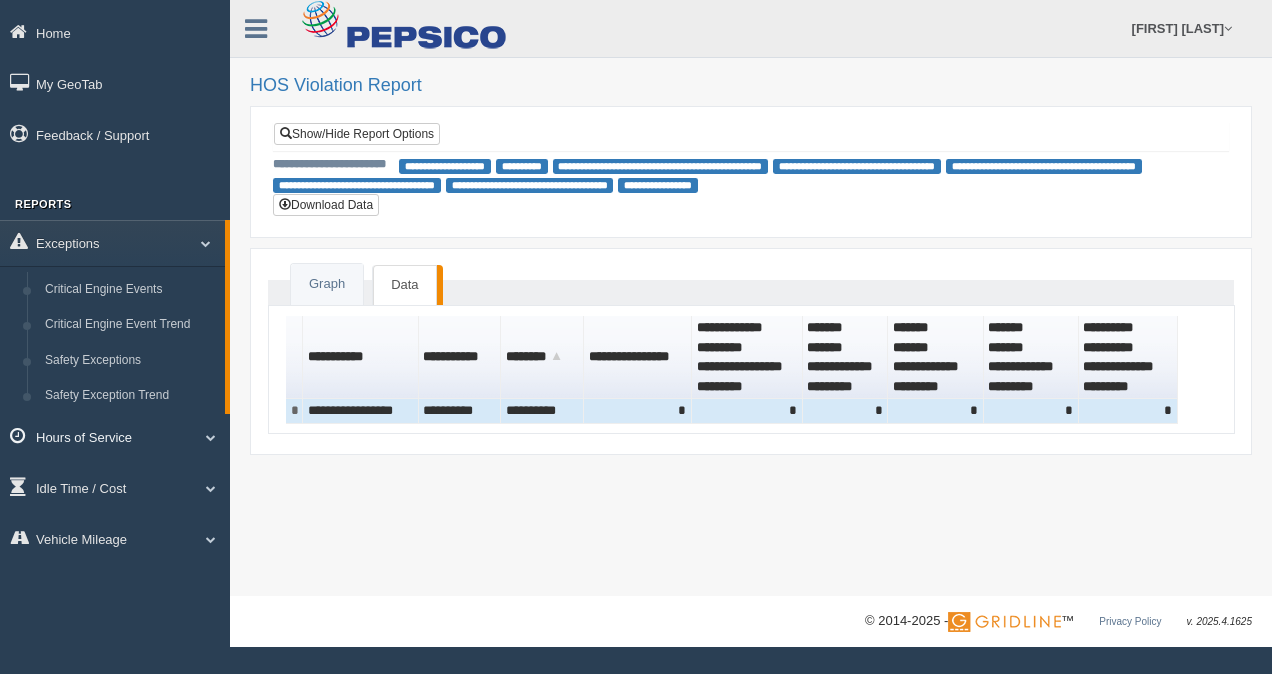 click on "Hours of Service" at bounding box center (115, 436) 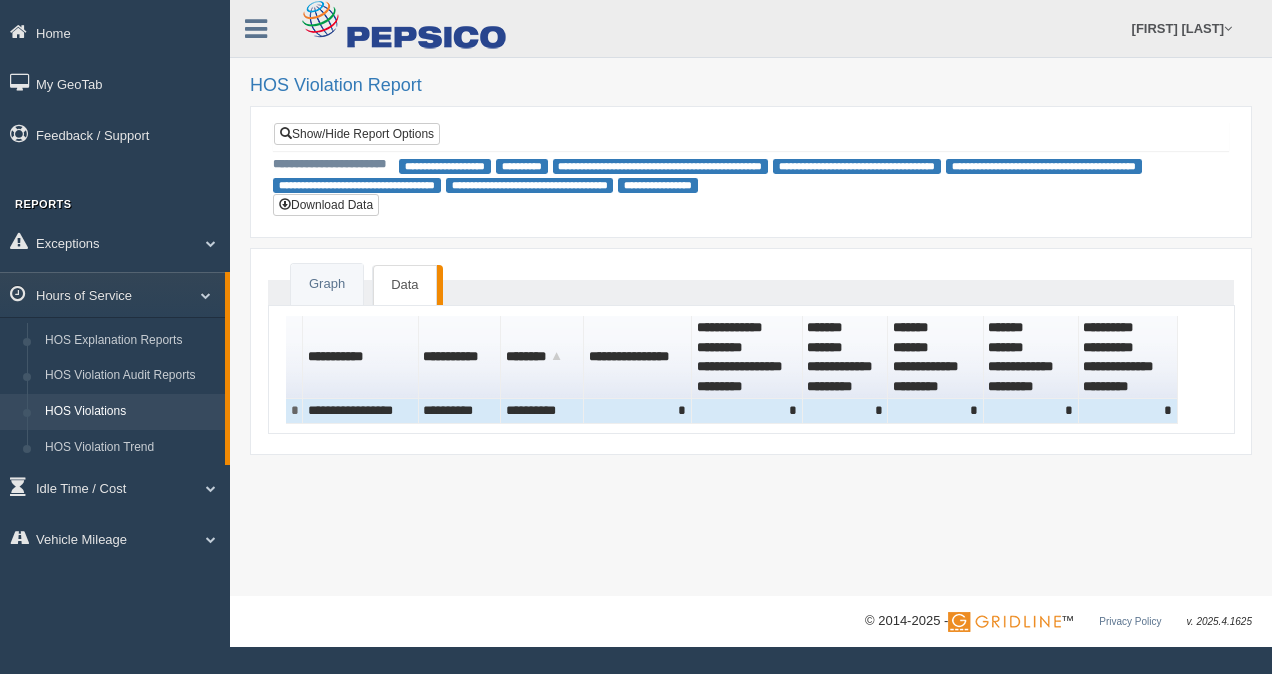 click on "HOS Violations" at bounding box center [130, 412] 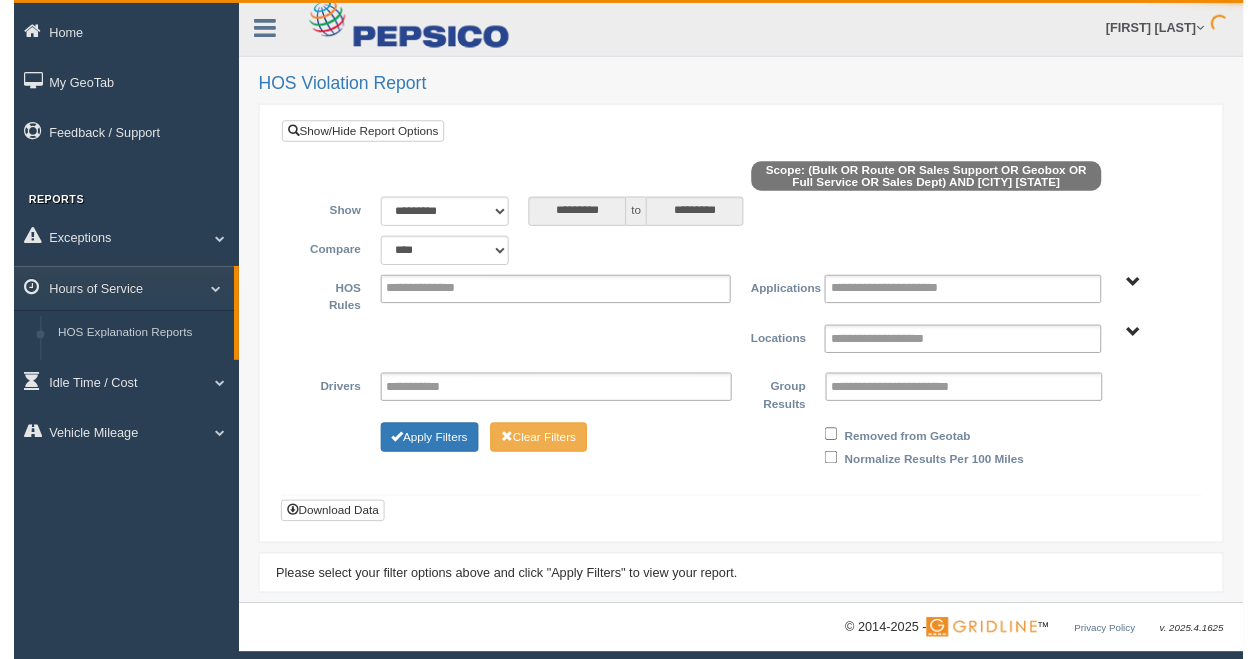 scroll, scrollTop: 0, scrollLeft: 0, axis: both 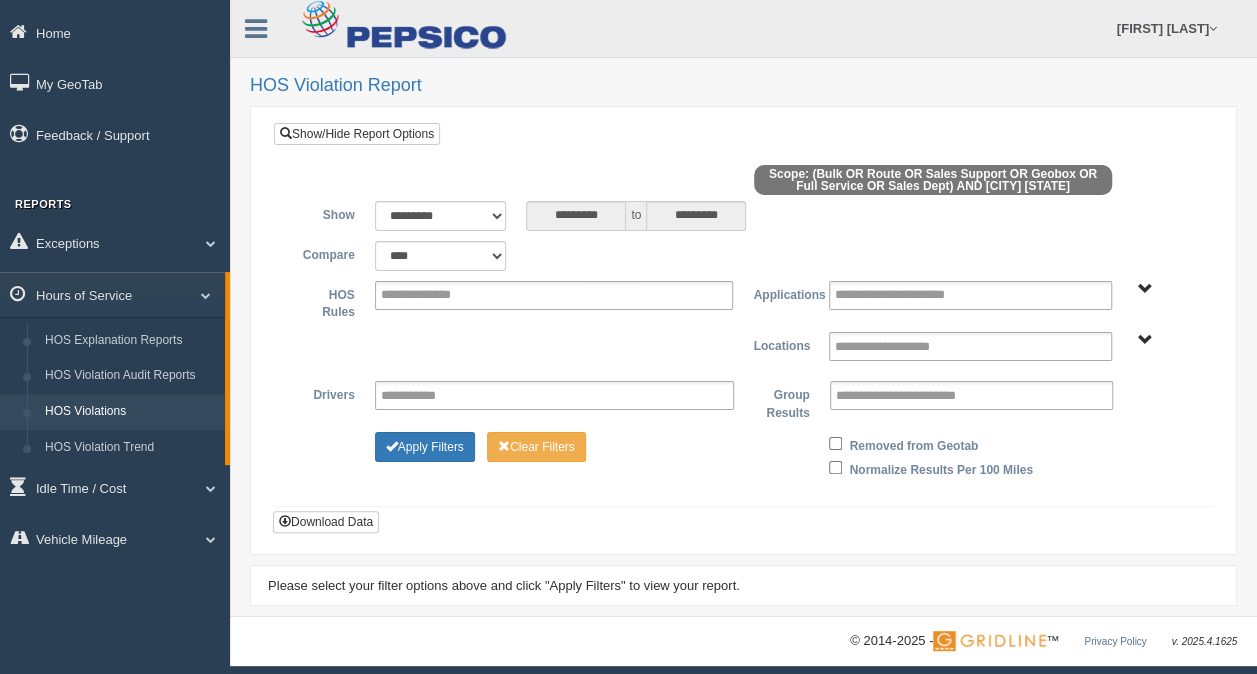 click on "Bulk Full Service Geobox Route Sales Dept Sales Support" at bounding box center [1144, 289] 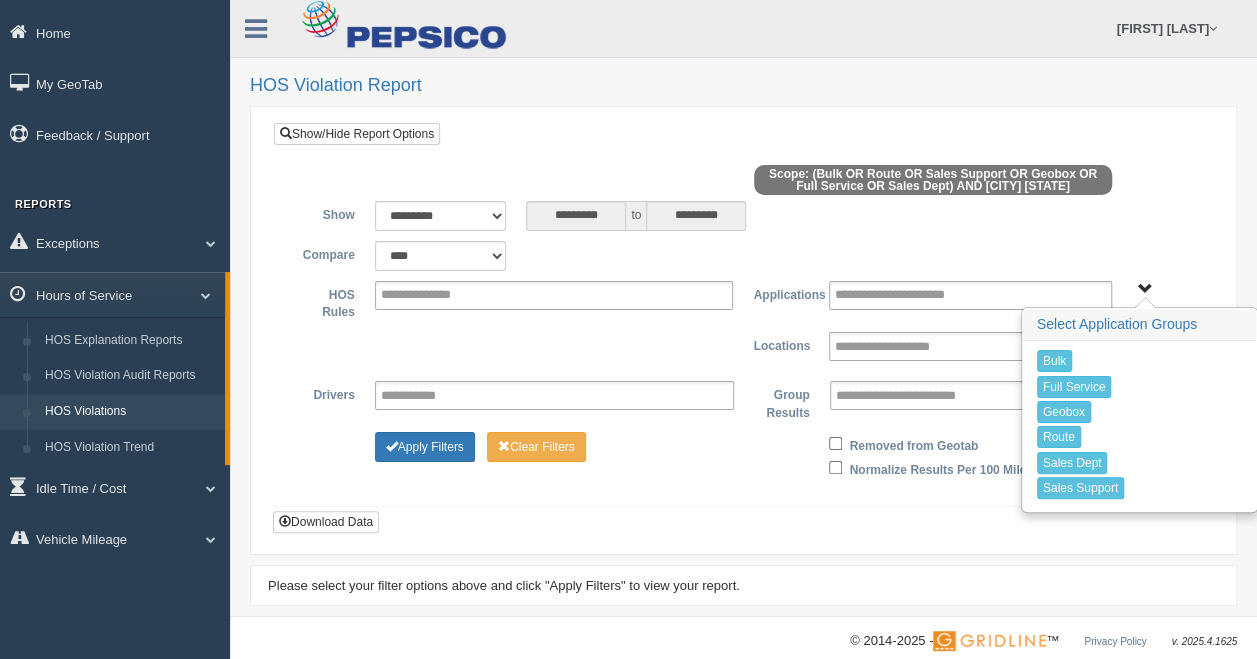 click on "**********" at bounding box center [743, 216] 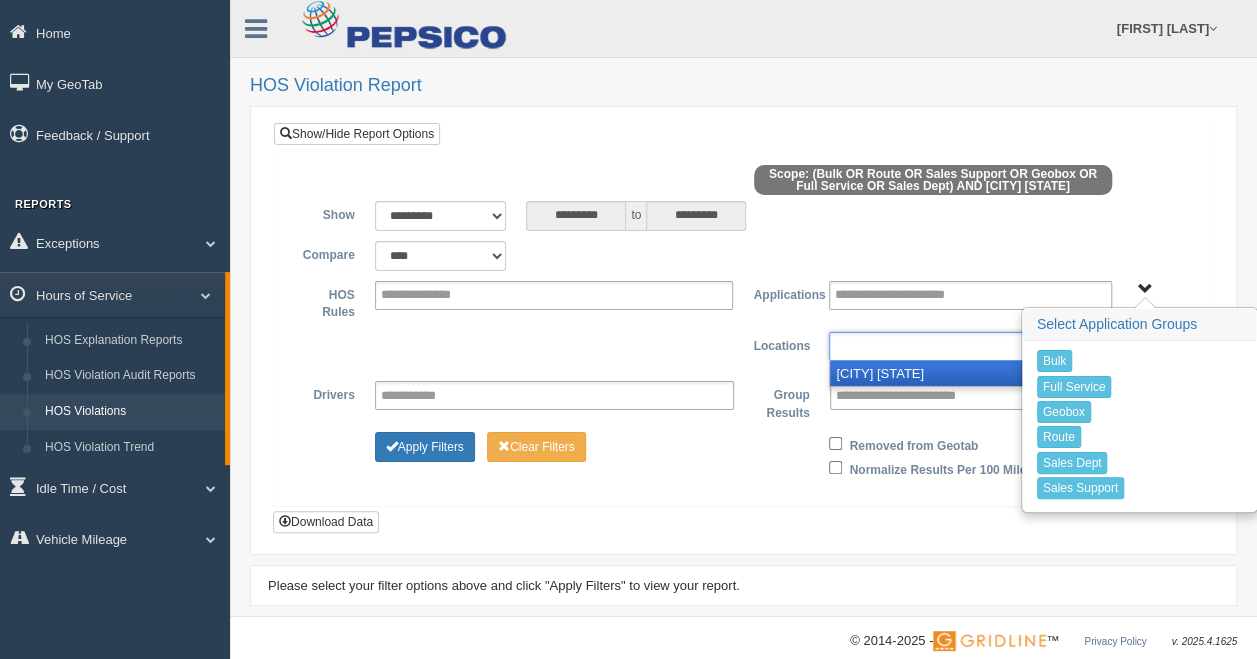 click at bounding box center (904, 346) 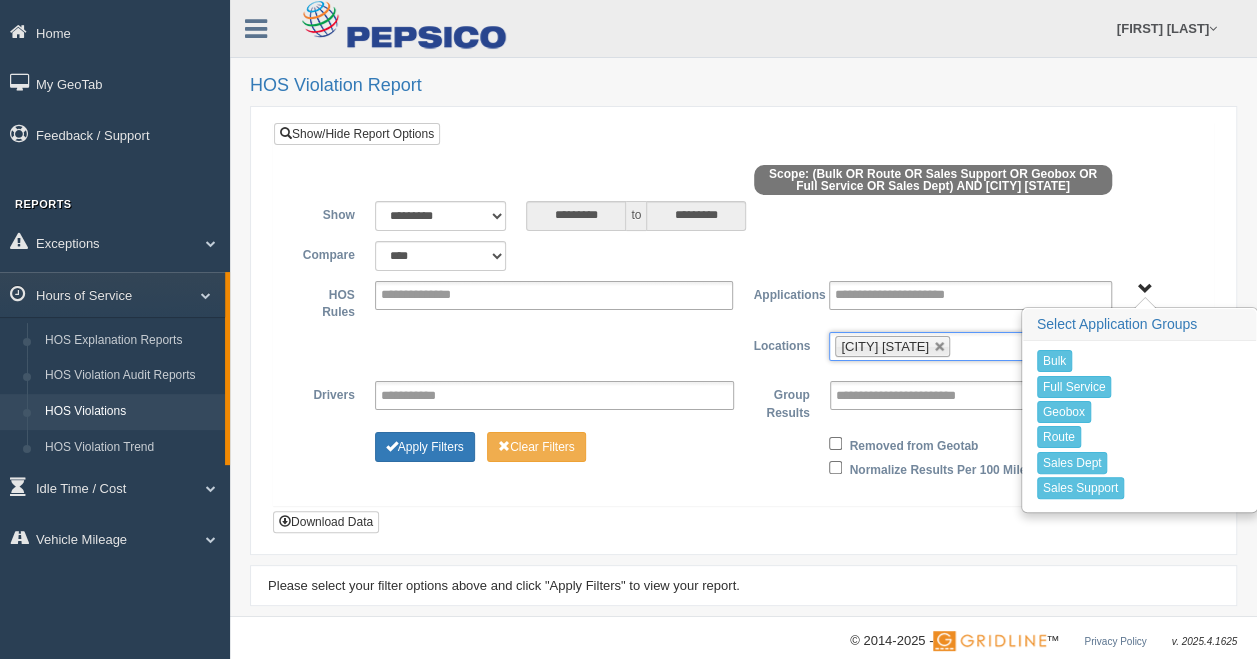 type 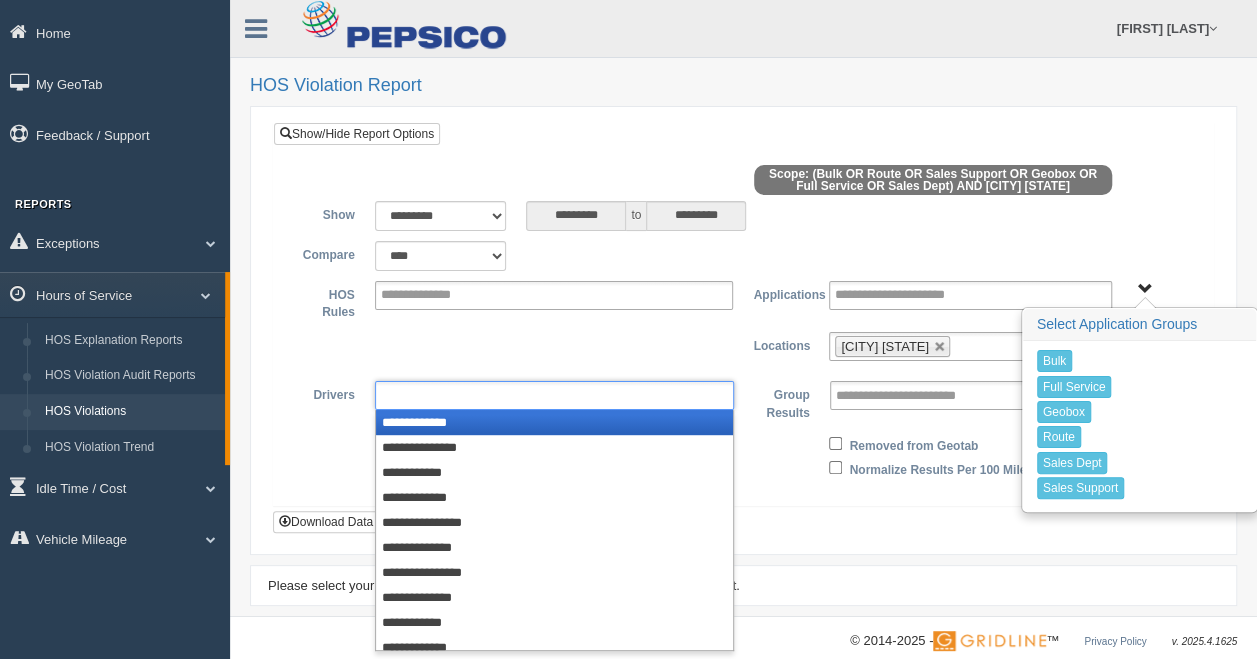 click at bounding box center [554, 395] 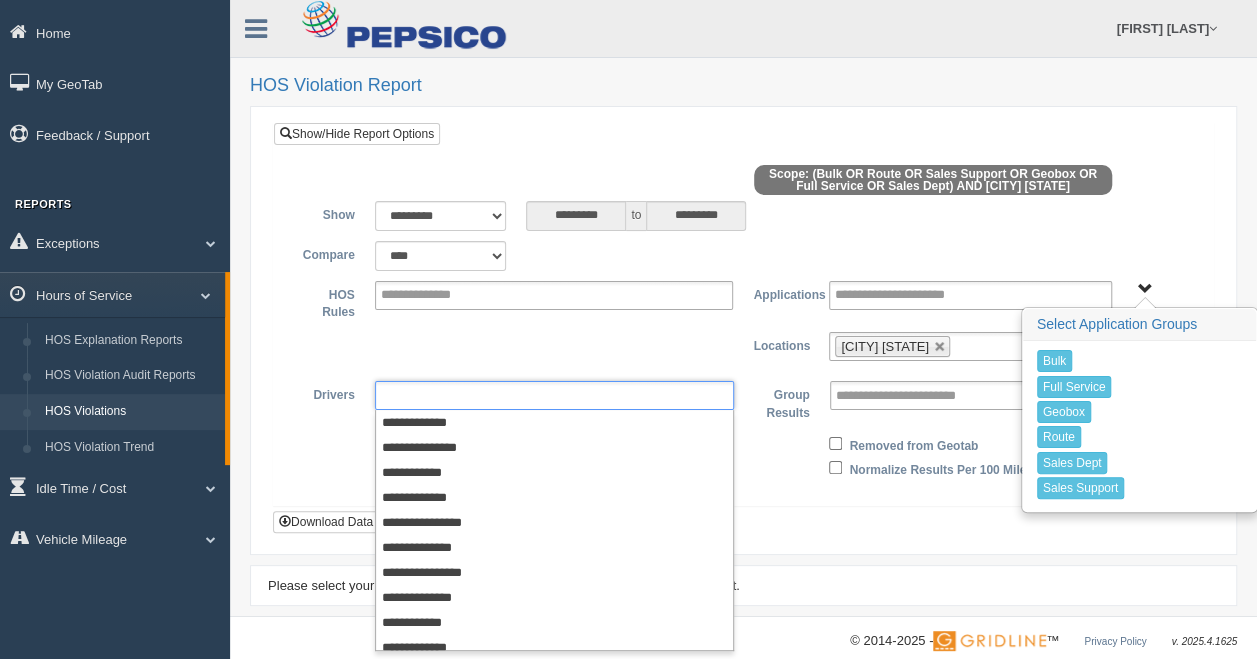 scroll, scrollTop: 210, scrollLeft: 0, axis: vertical 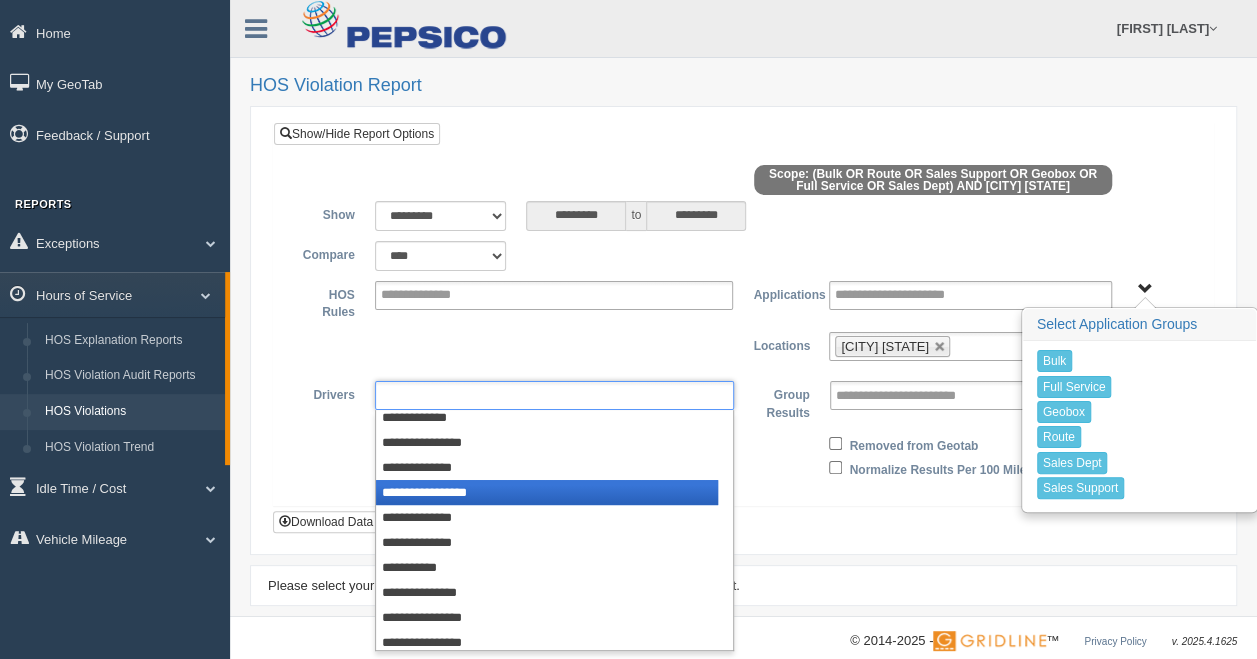 click on "**********" at bounding box center (547, 492) 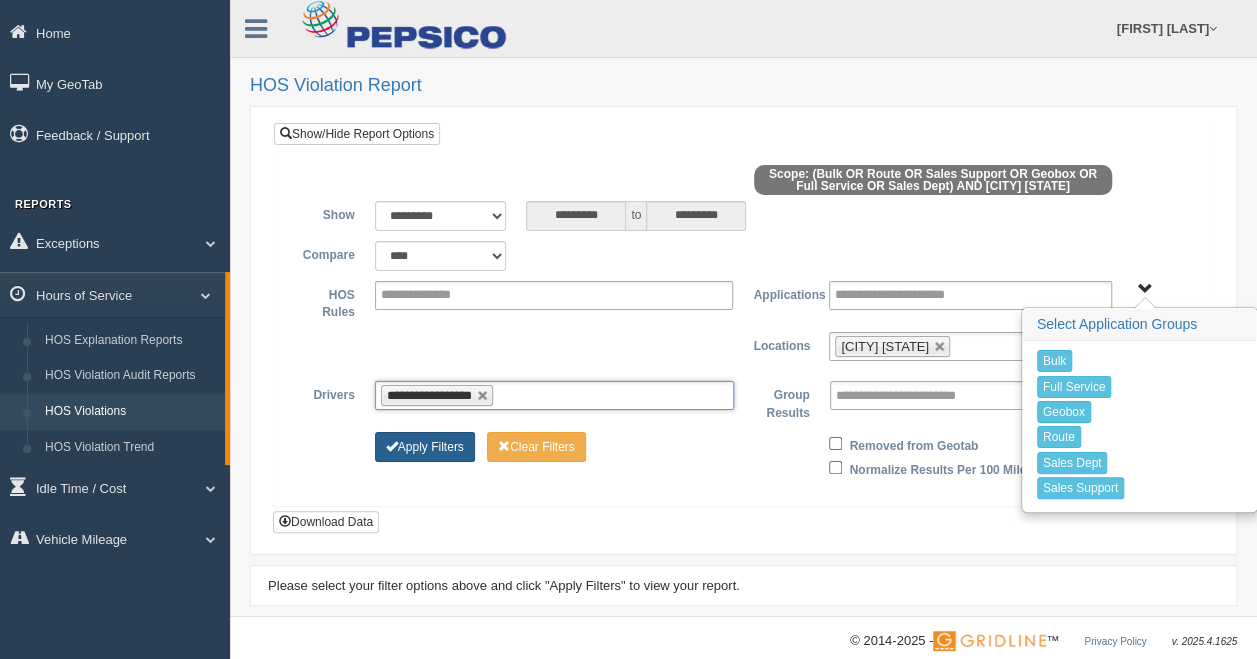 click on "Apply Filters" at bounding box center [425, 447] 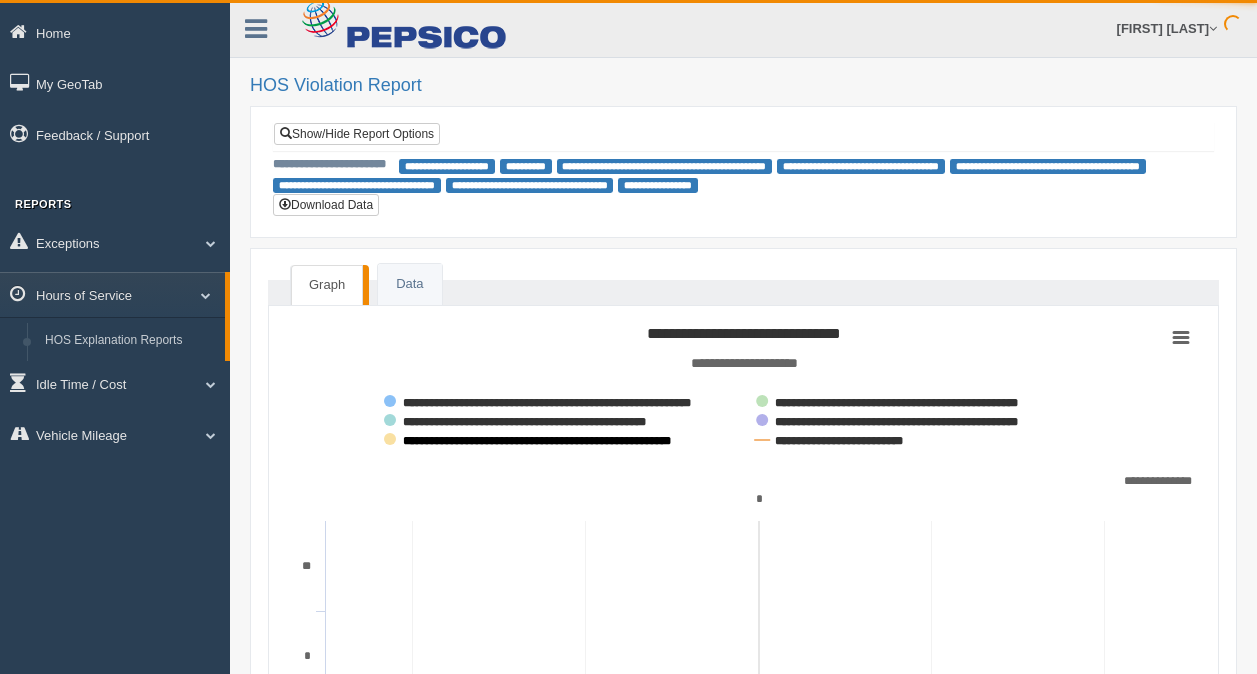 scroll, scrollTop: 0, scrollLeft: 0, axis: both 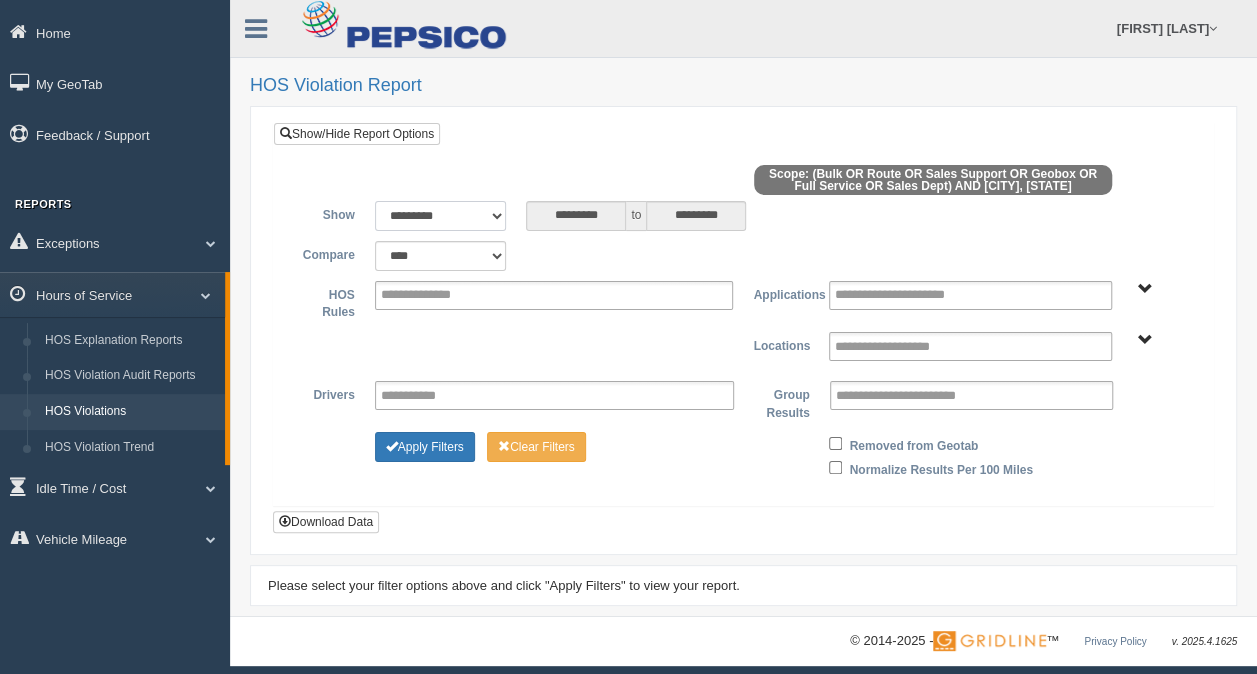 click on "**********" at bounding box center (441, 216) 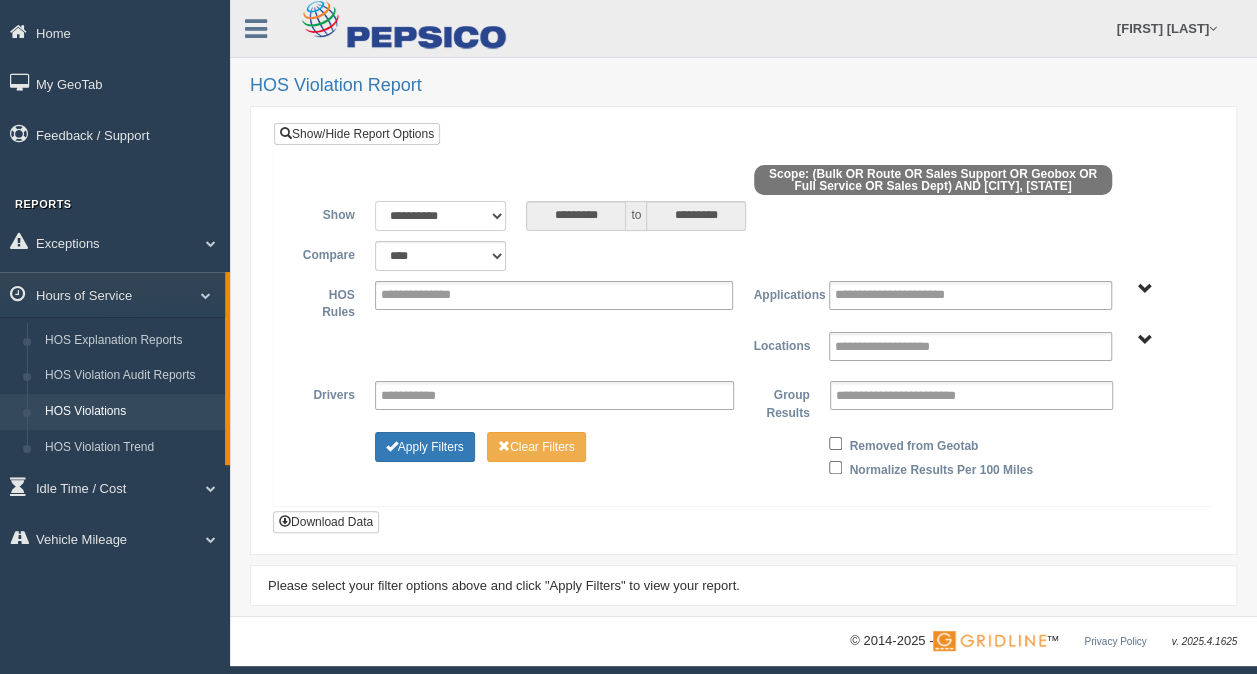 click on "**********" at bounding box center [441, 216] 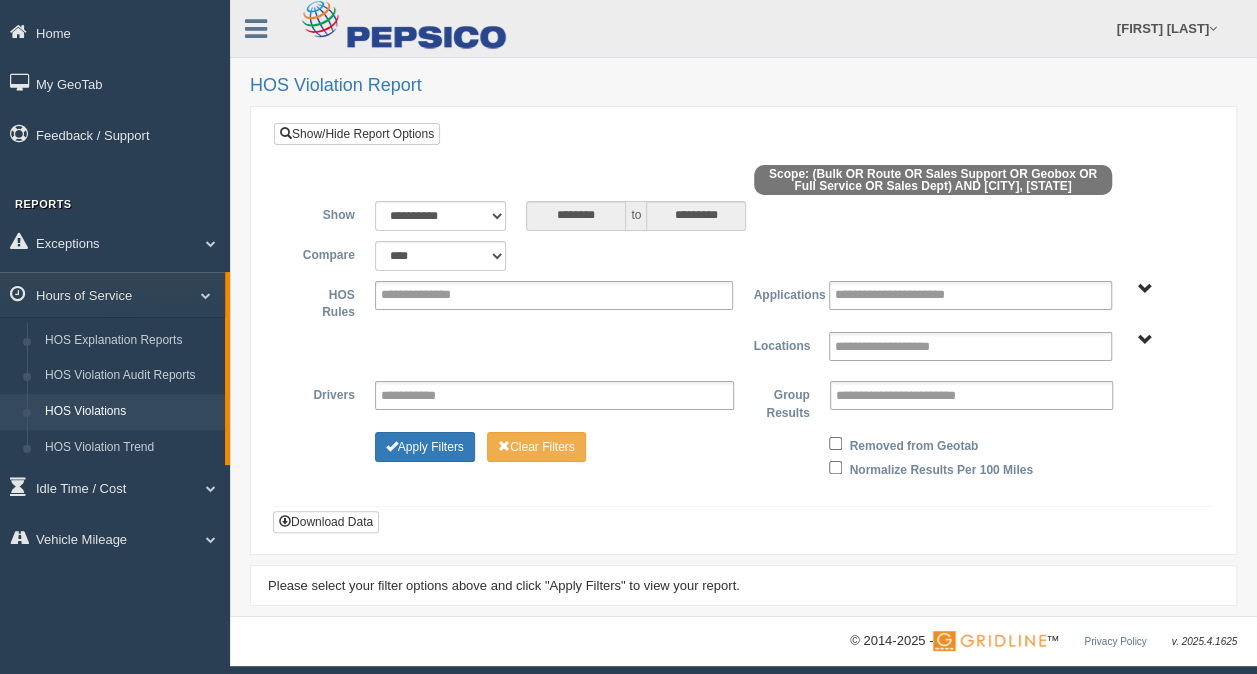 click on "Bulk Full Service Geobox Route Sales Dept Sales Support" at bounding box center (1144, 289) 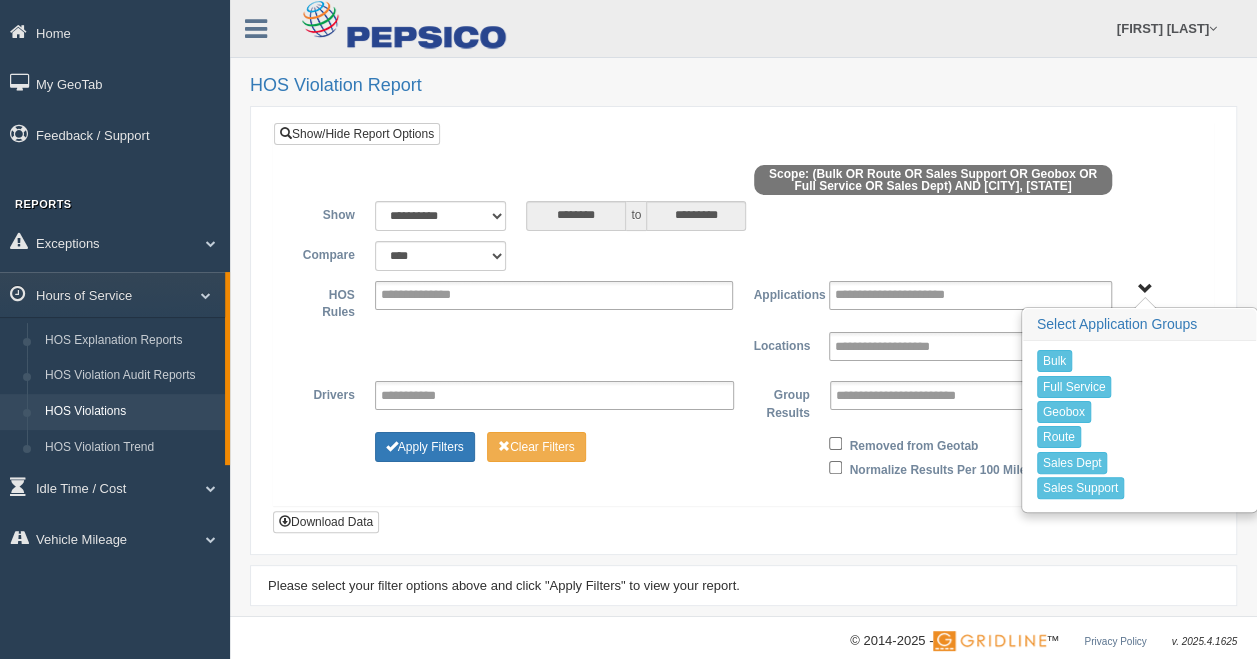 click on "**********" at bounding box center [743, 345] 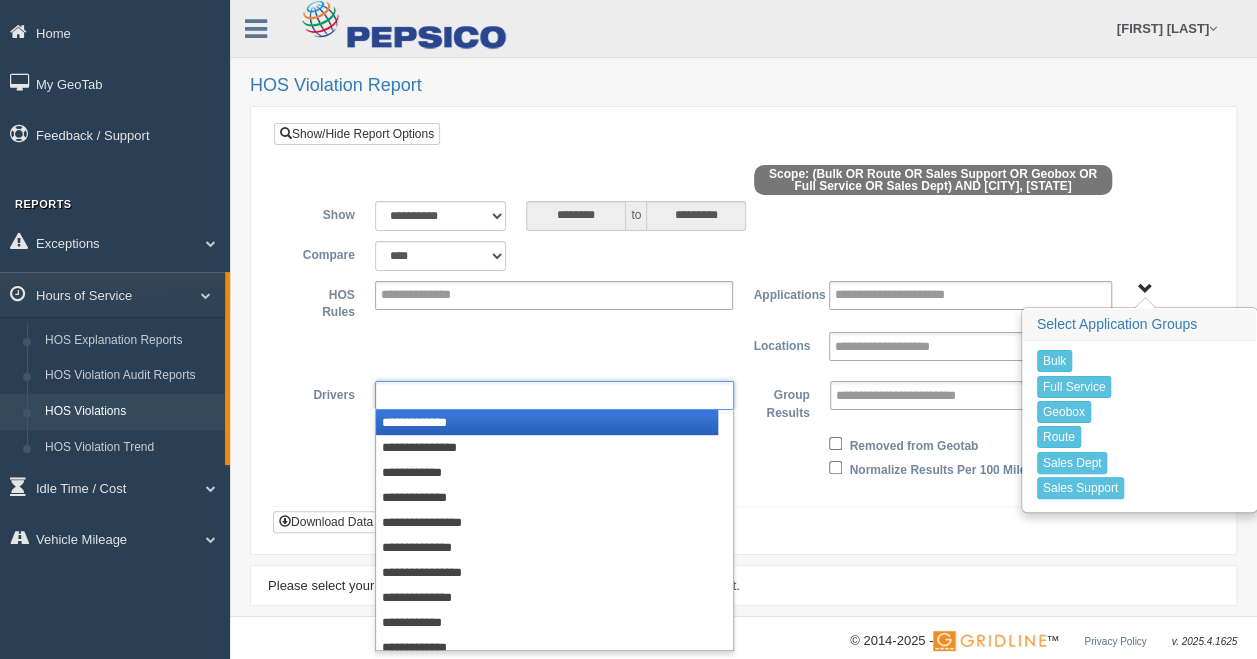 click at bounding box center (554, 395) 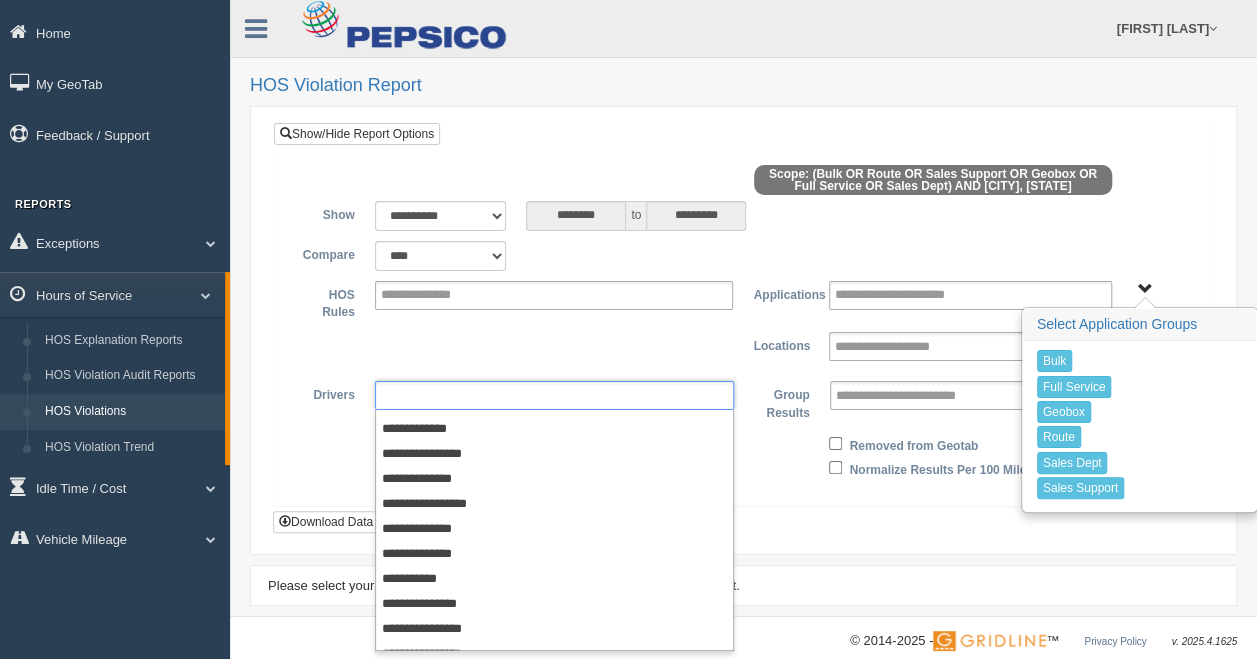 scroll, scrollTop: 630, scrollLeft: 0, axis: vertical 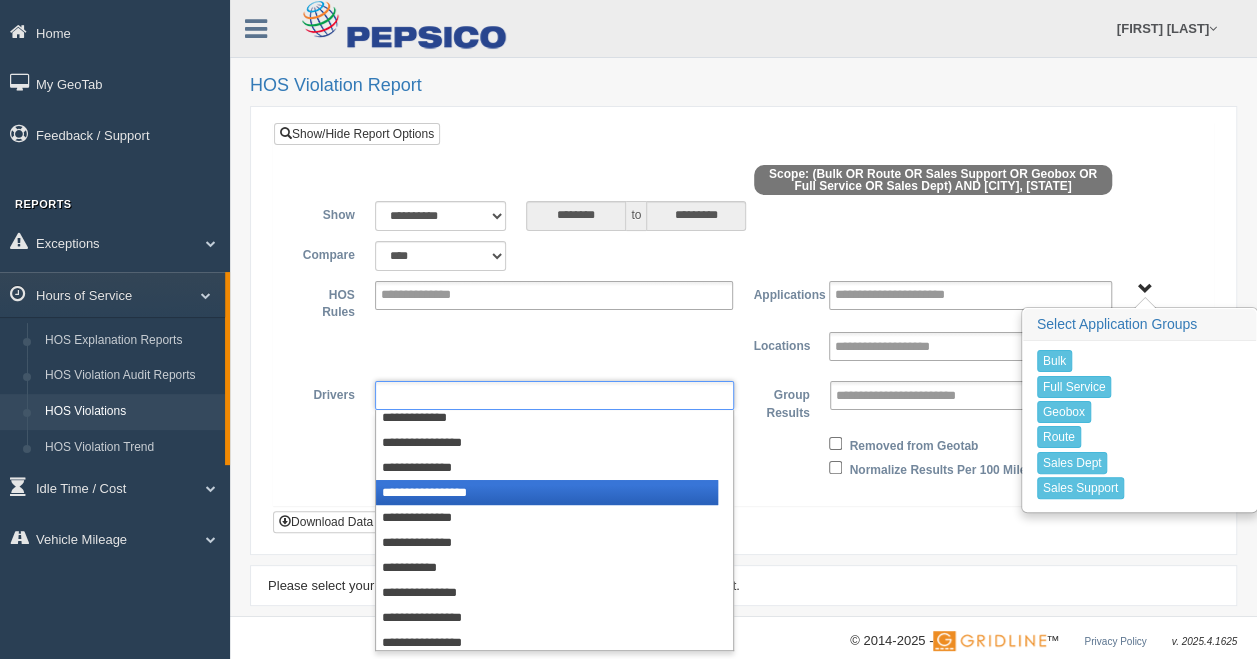 click on "**********" at bounding box center (547, 492) 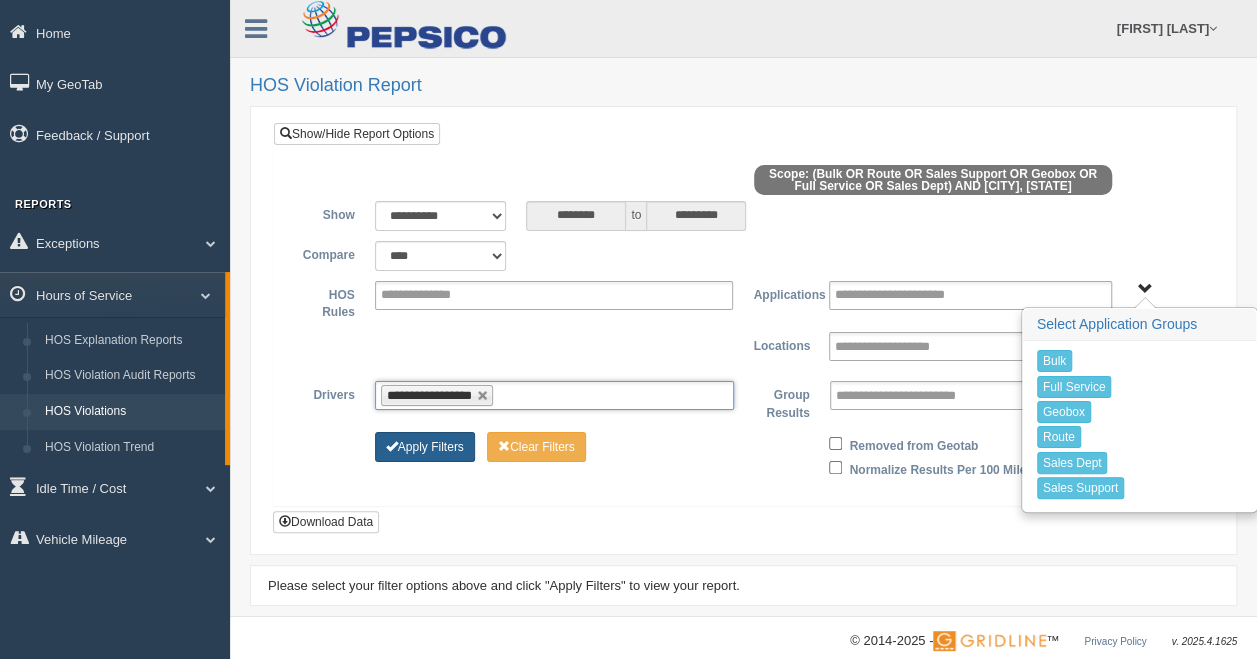 click on "Apply Filters" at bounding box center (425, 447) 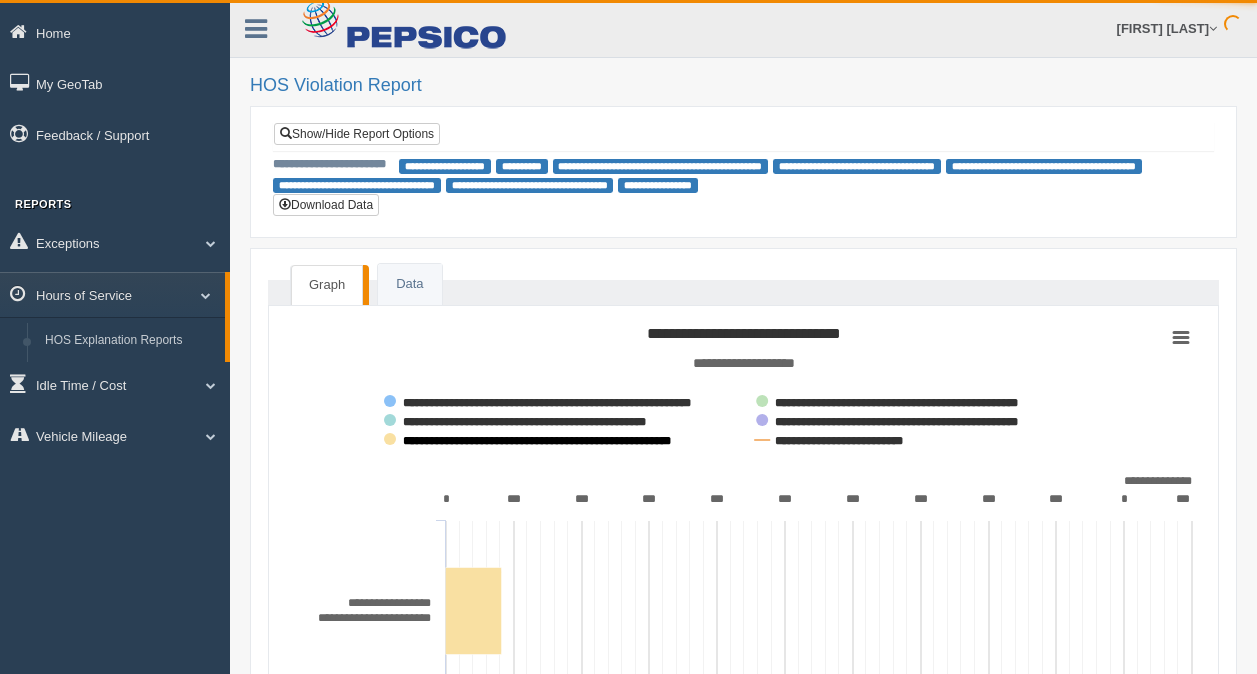 scroll, scrollTop: 0, scrollLeft: 0, axis: both 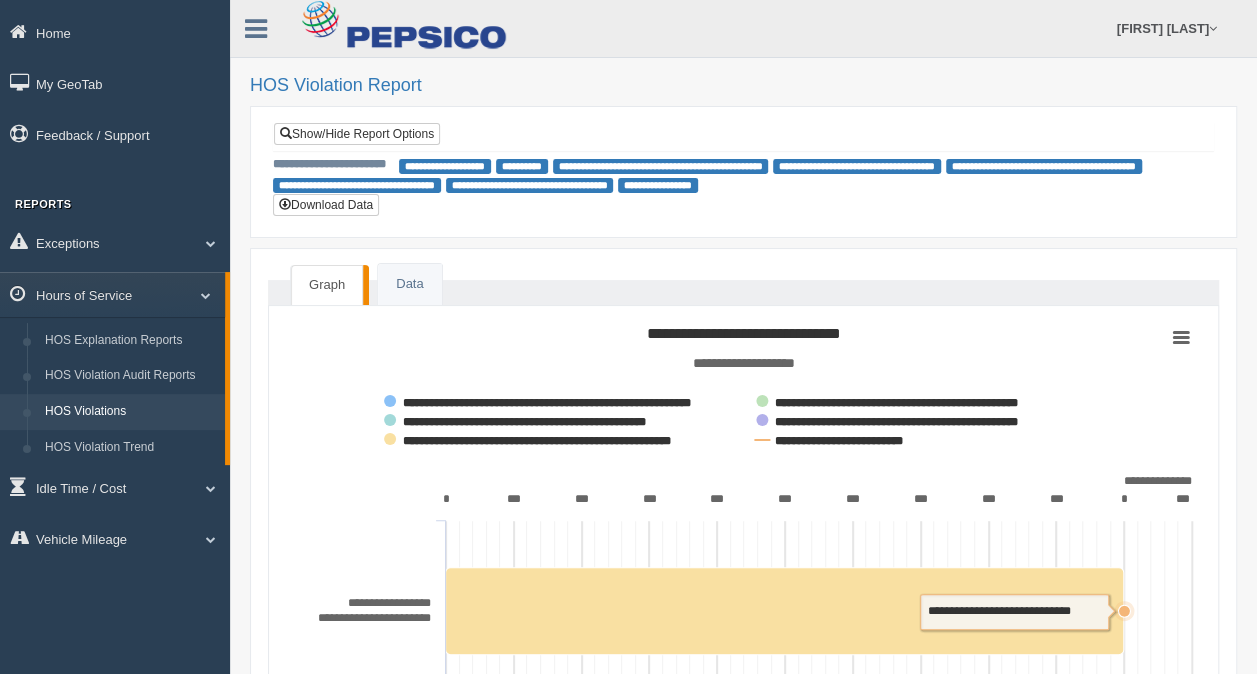 click 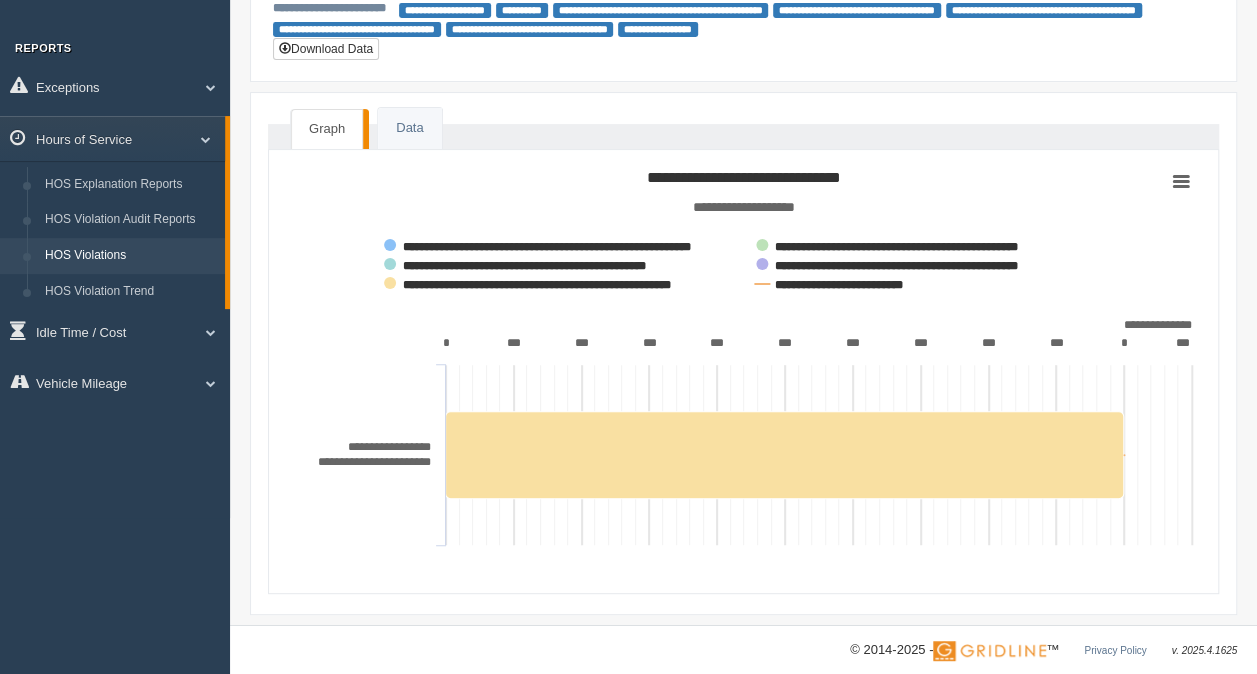 scroll, scrollTop: 173, scrollLeft: 0, axis: vertical 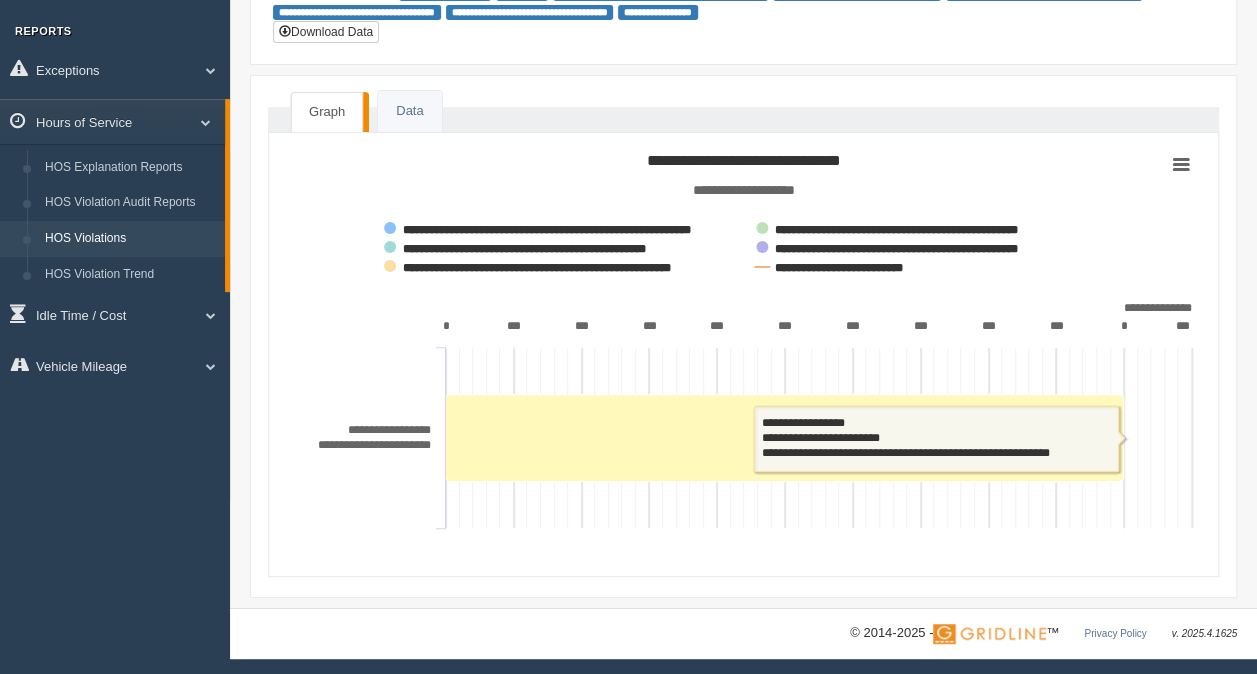 click 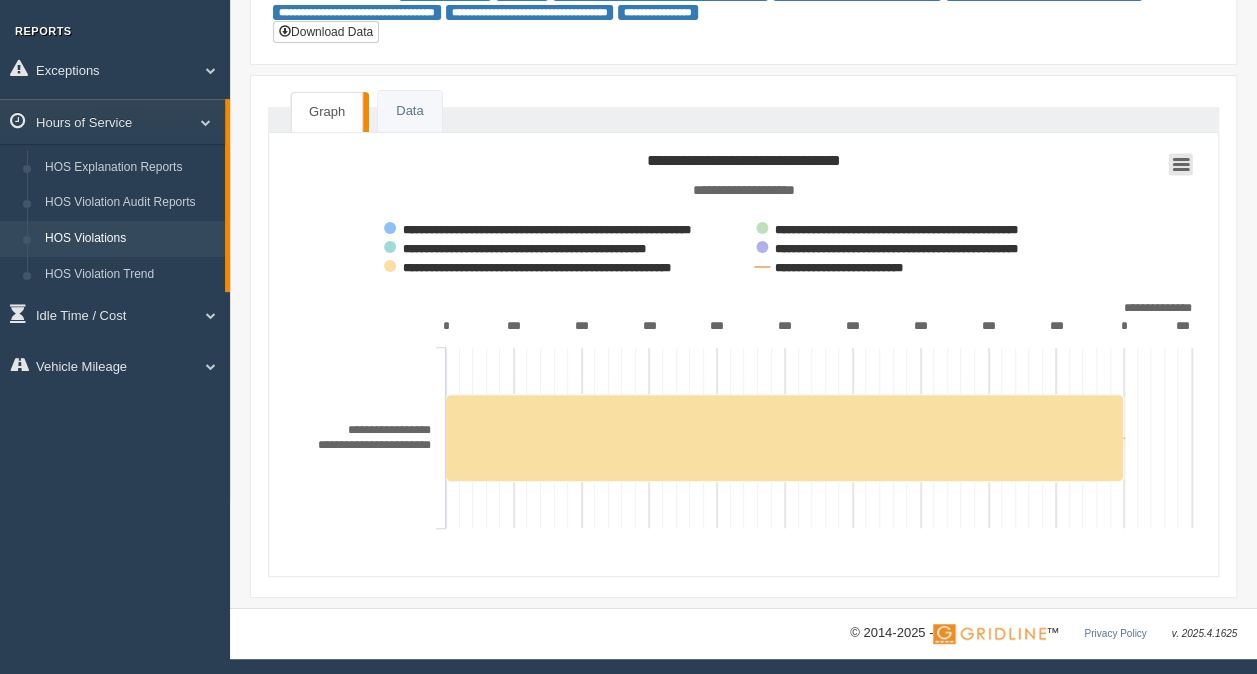 click 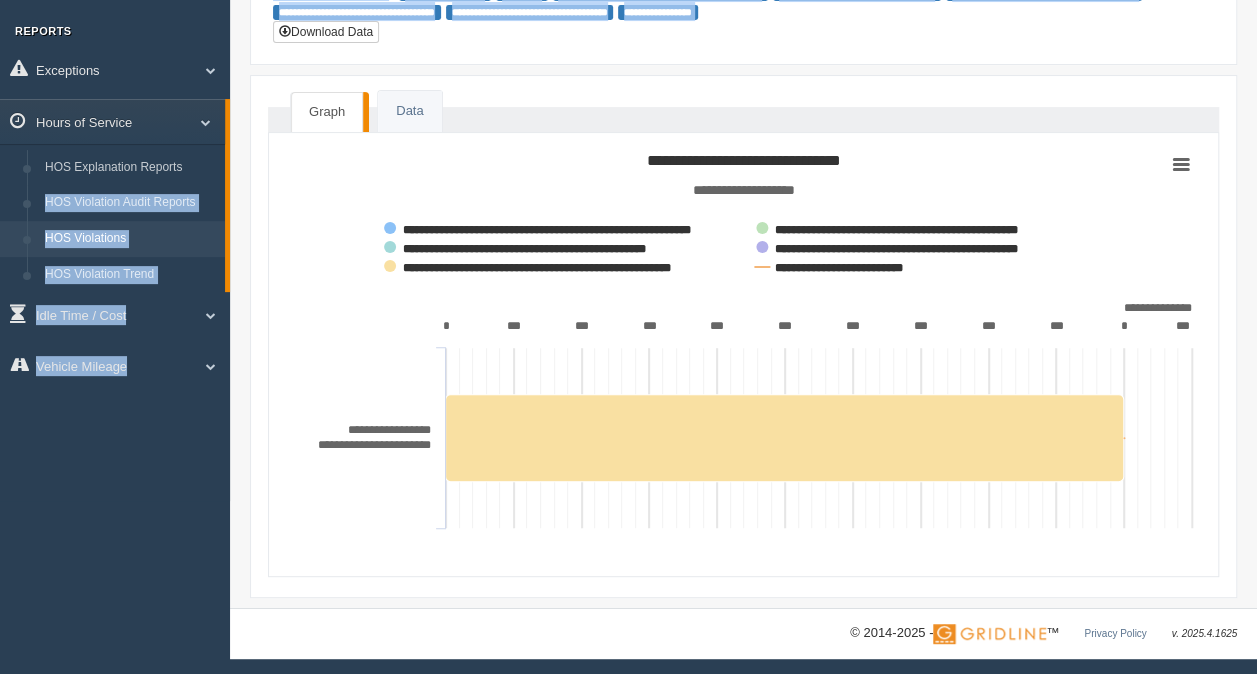 drag, startPoint x: 229, startPoint y: 146, endPoint x: 233, endPoint y: 271, distance: 125.06398 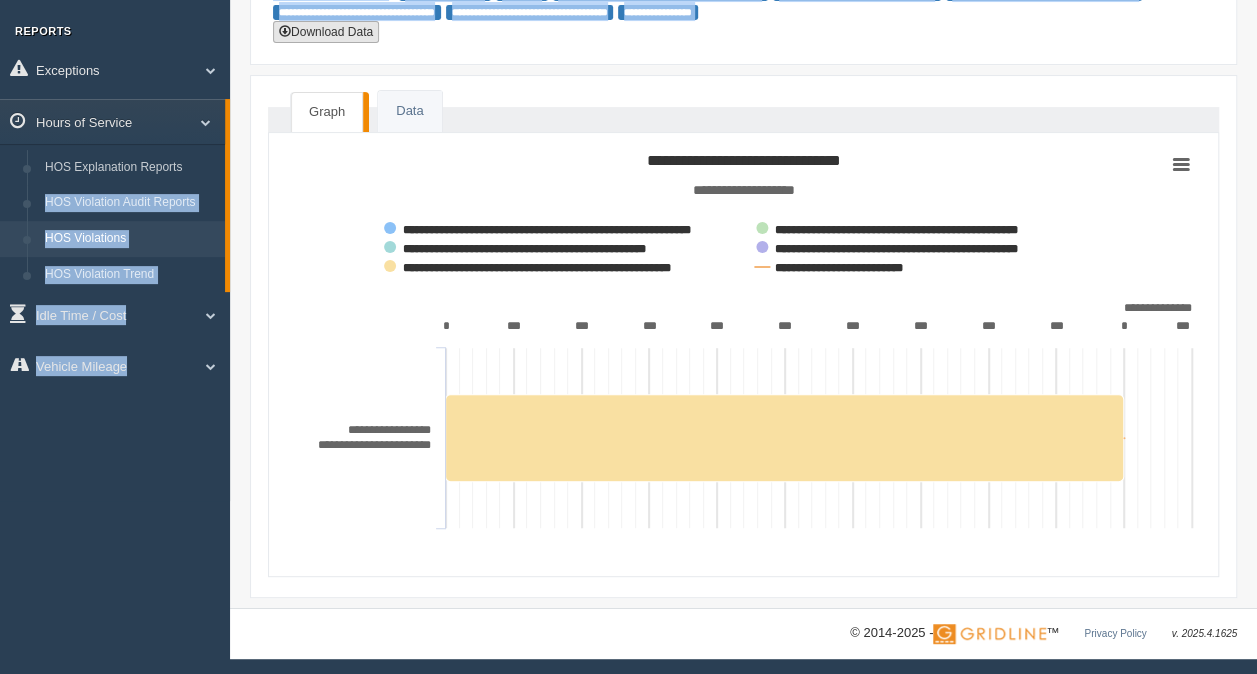 click on "Download Data" at bounding box center (326, 32) 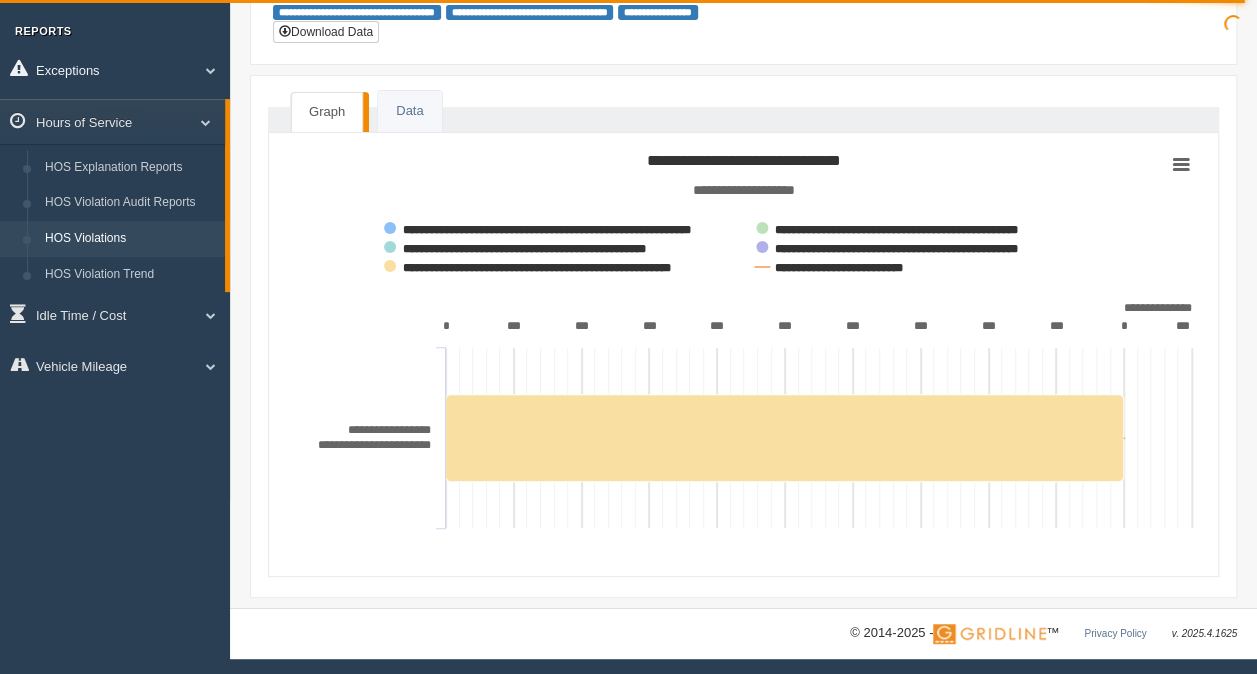 click on "Exceptions" at bounding box center (115, 69) 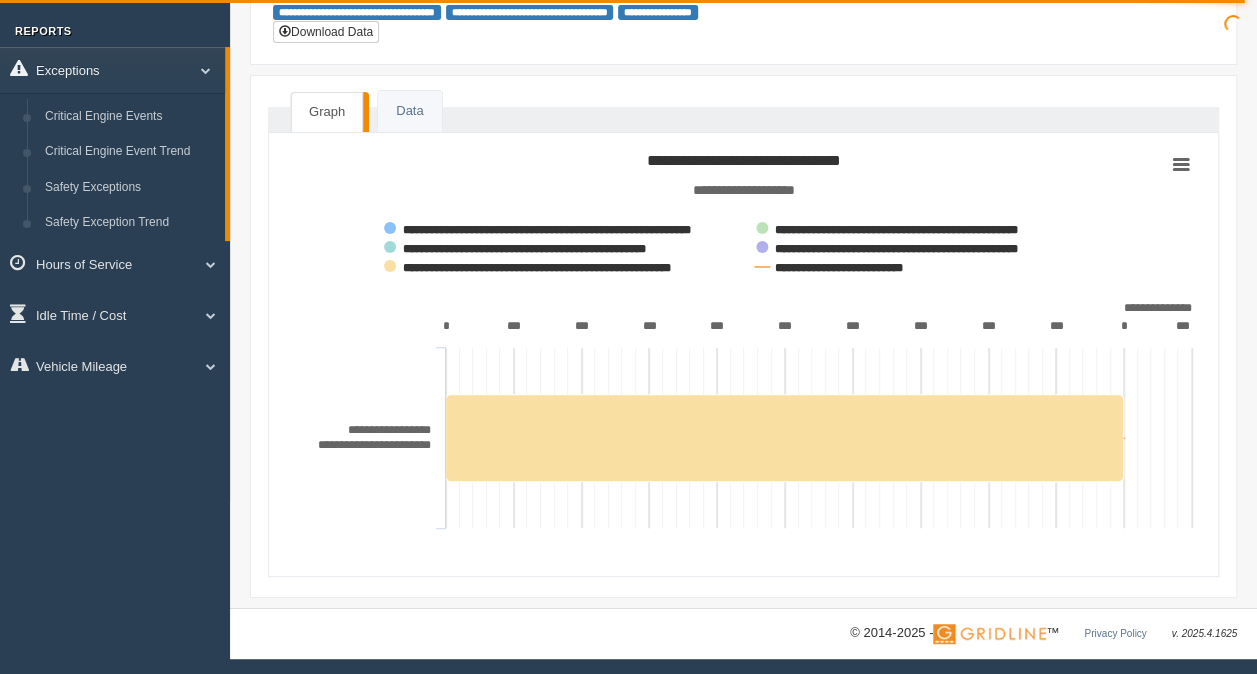 click at bounding box center (198, 70) 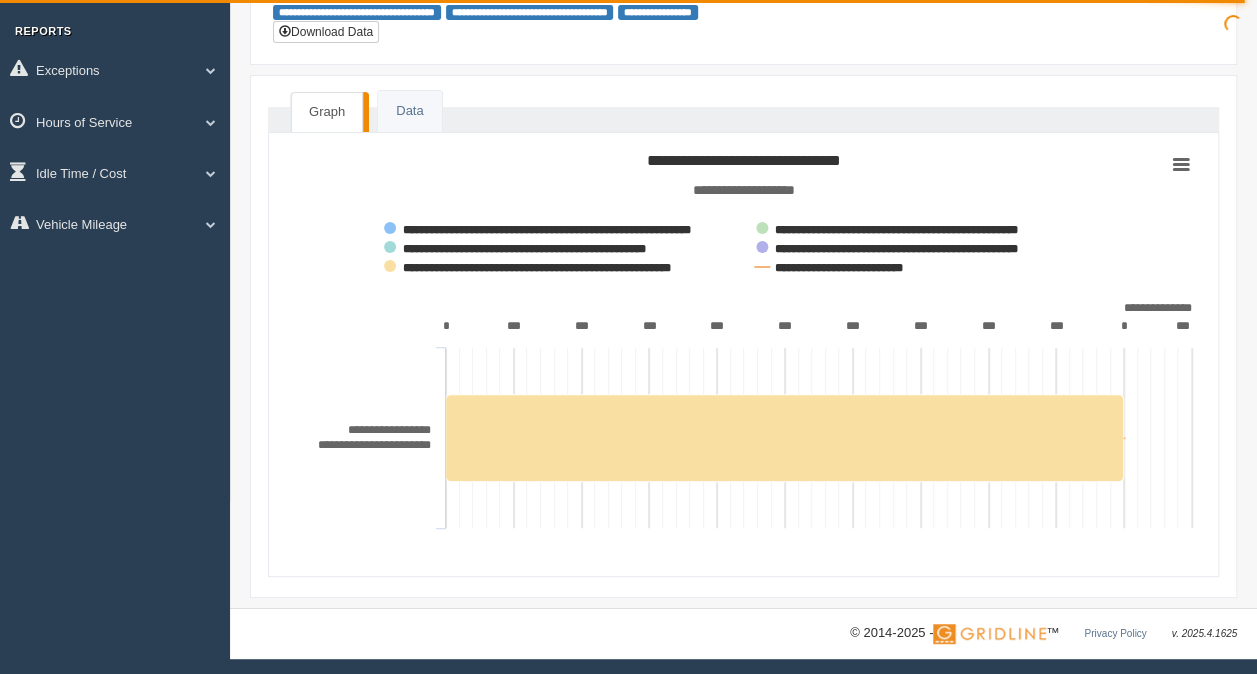scroll, scrollTop: 0, scrollLeft: 0, axis: both 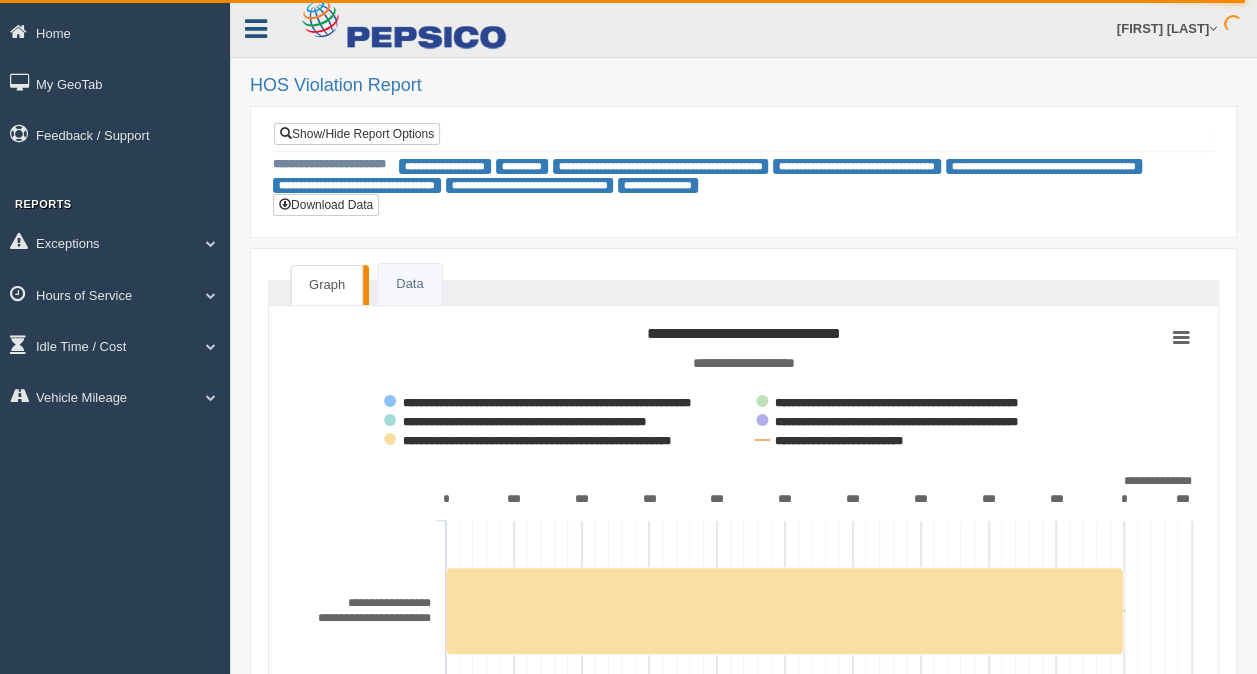 click at bounding box center (256, 29) 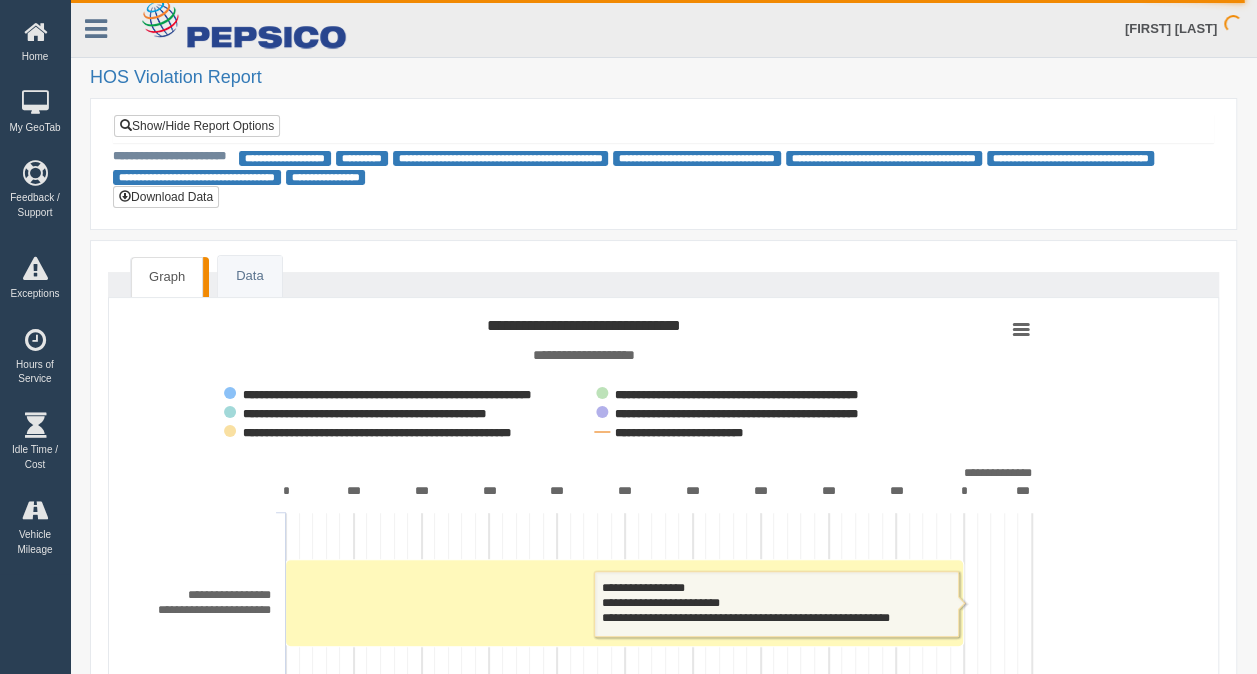 click 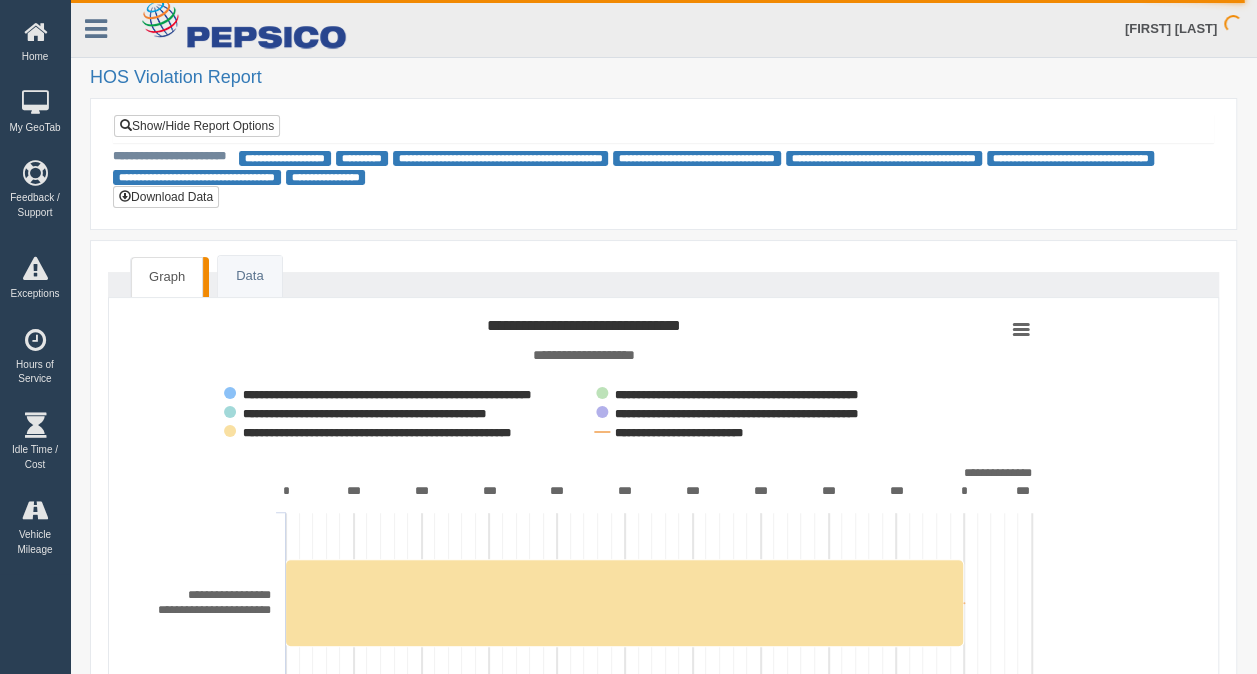 drag, startPoint x: 34, startPoint y: 268, endPoint x: 386, endPoint y: 104, distance: 388.32974 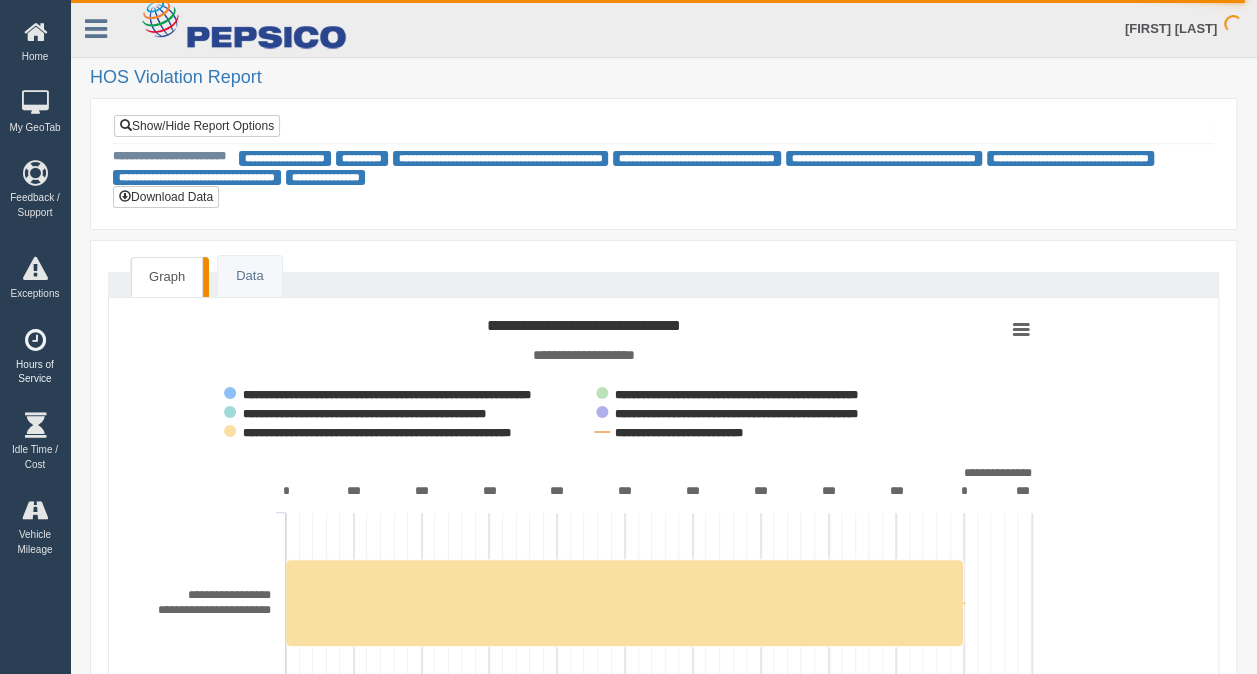 click on "Hours of Service" at bounding box center (35, 357) 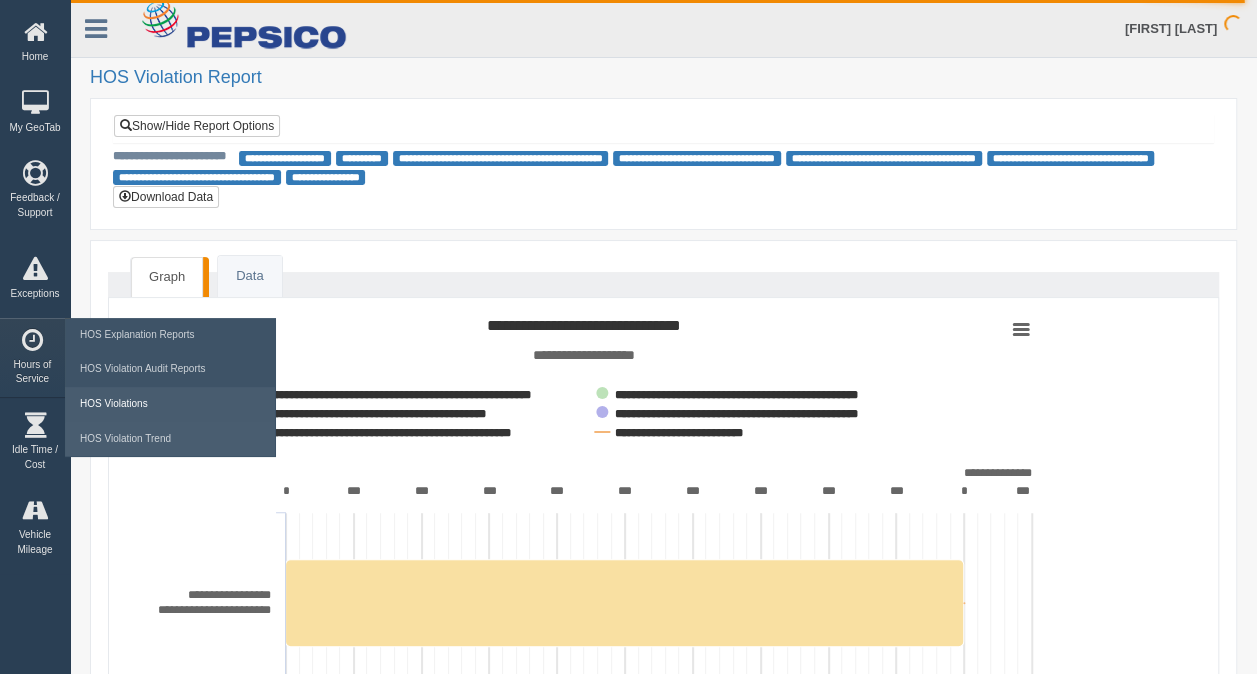 click on "HOS Violation Trend" at bounding box center (170, 439) 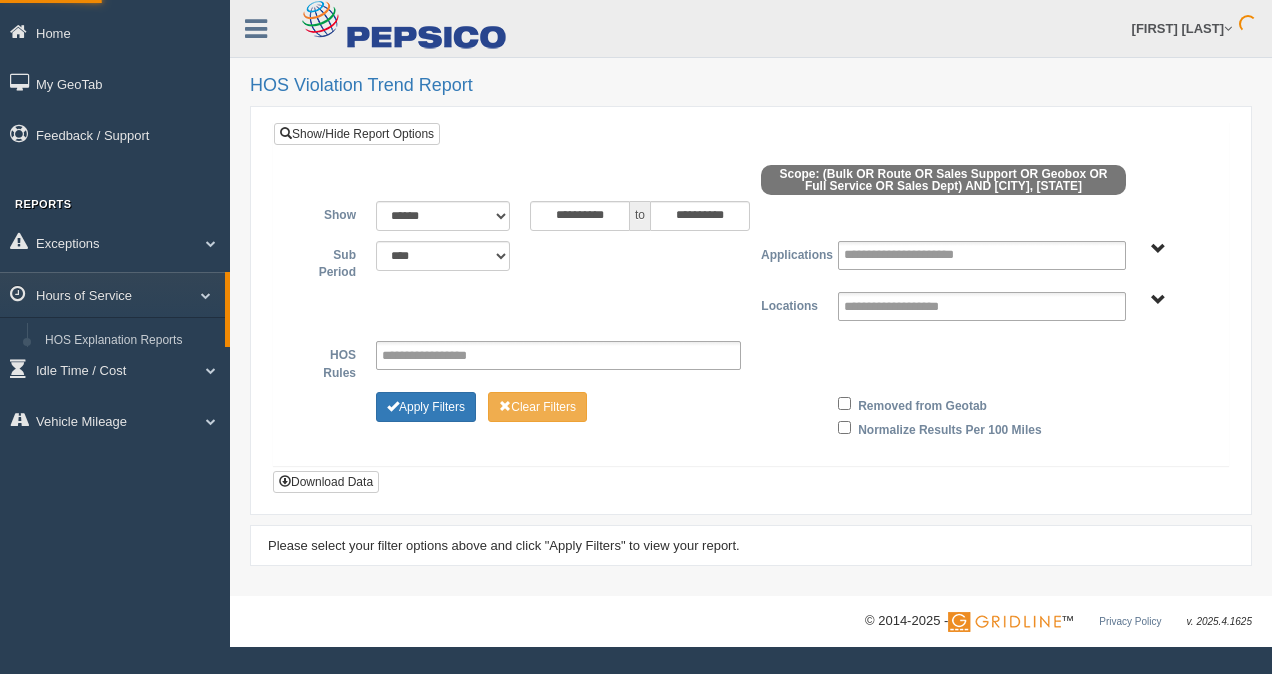 scroll, scrollTop: 0, scrollLeft: 0, axis: both 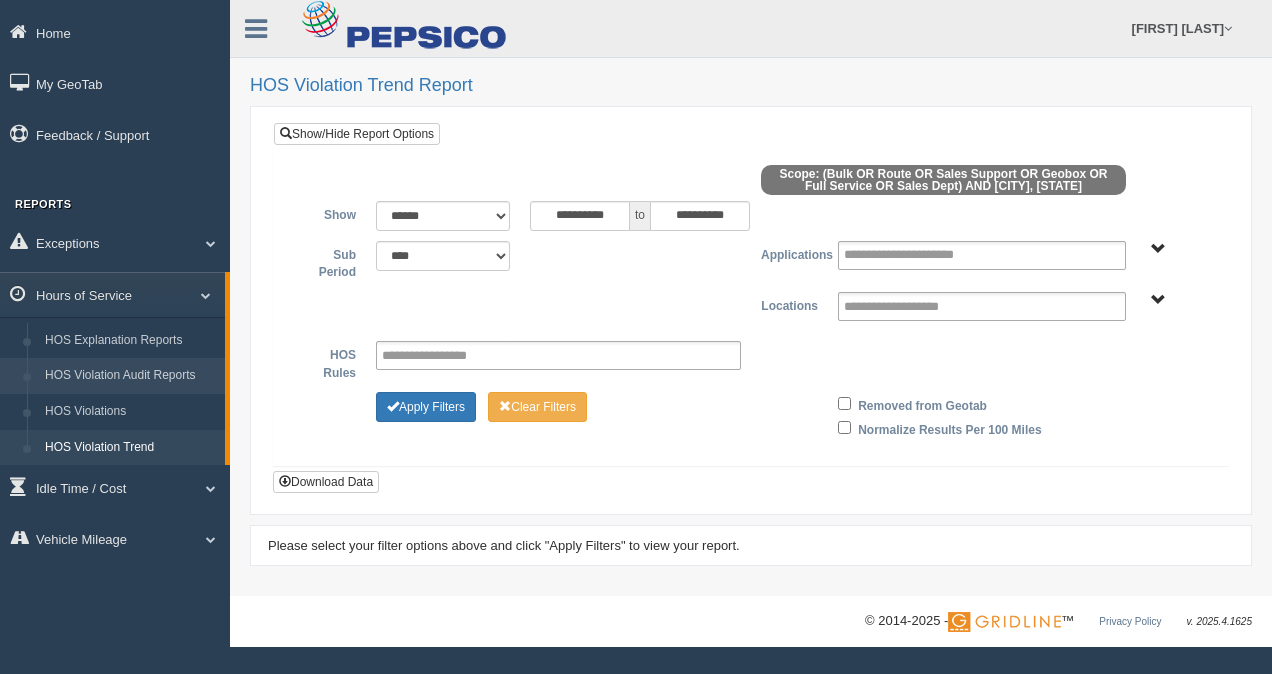 click on "HOS Violation Audit Reports" at bounding box center [130, 376] 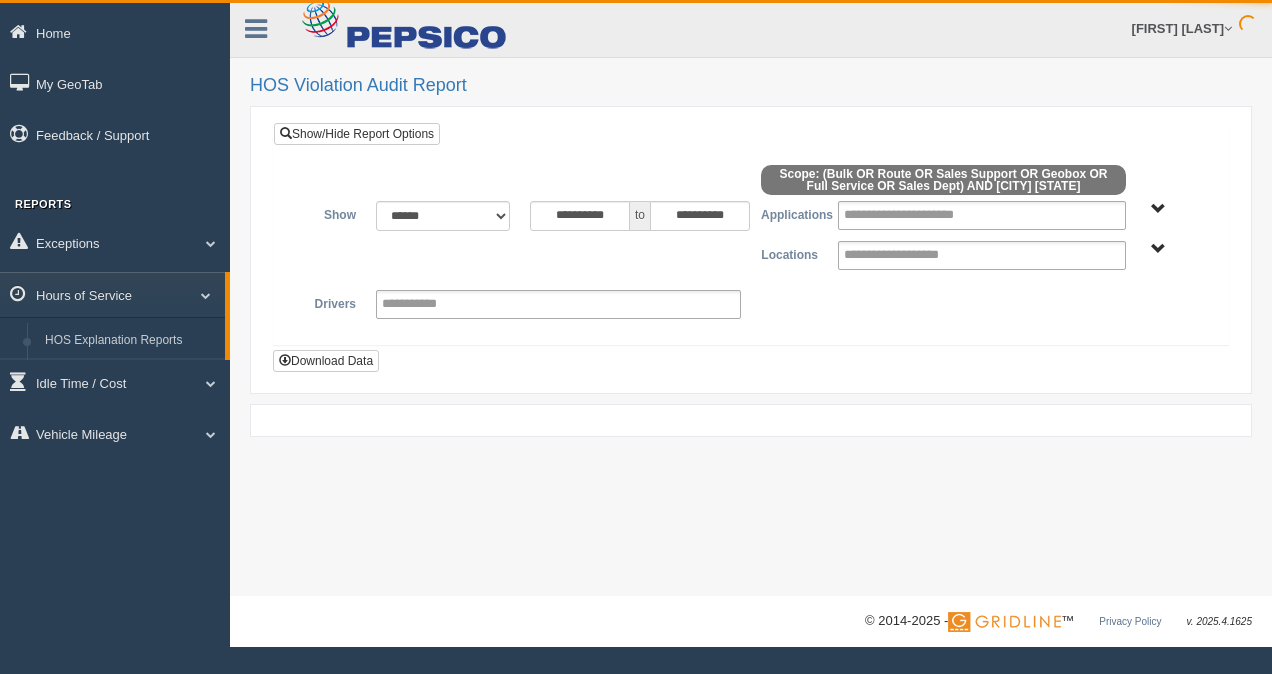 scroll, scrollTop: 0, scrollLeft: 0, axis: both 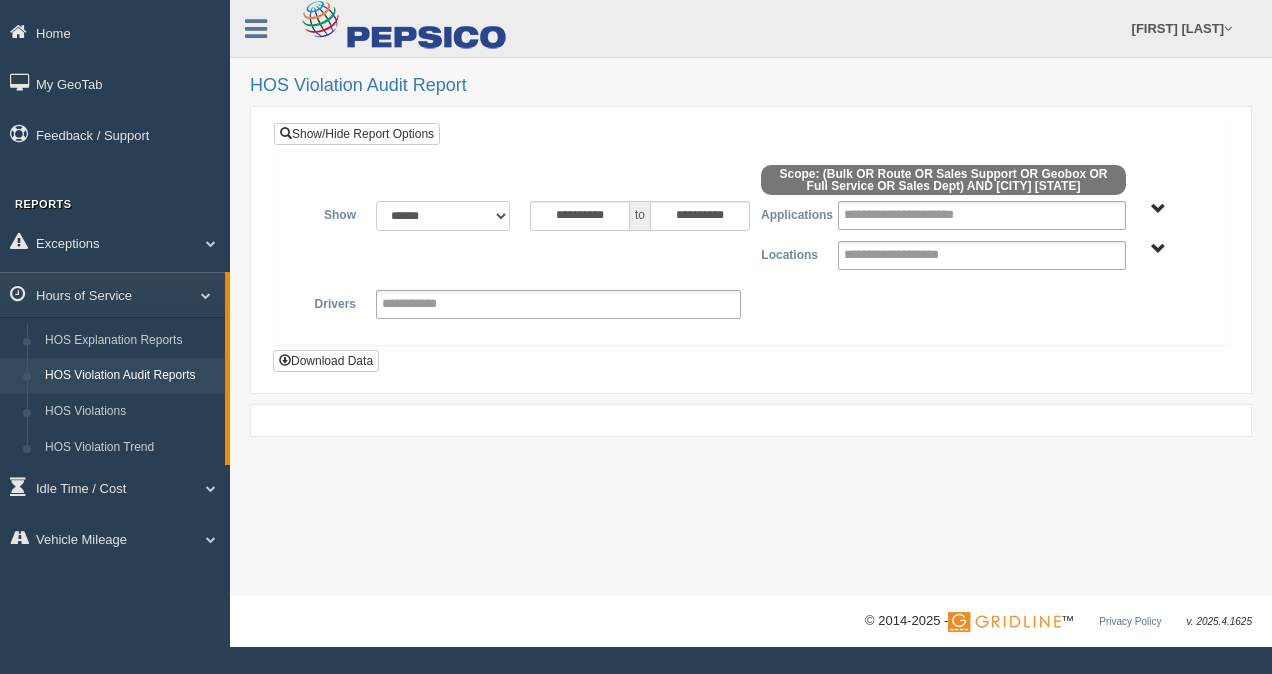 click on "**********" at bounding box center (443, 216) 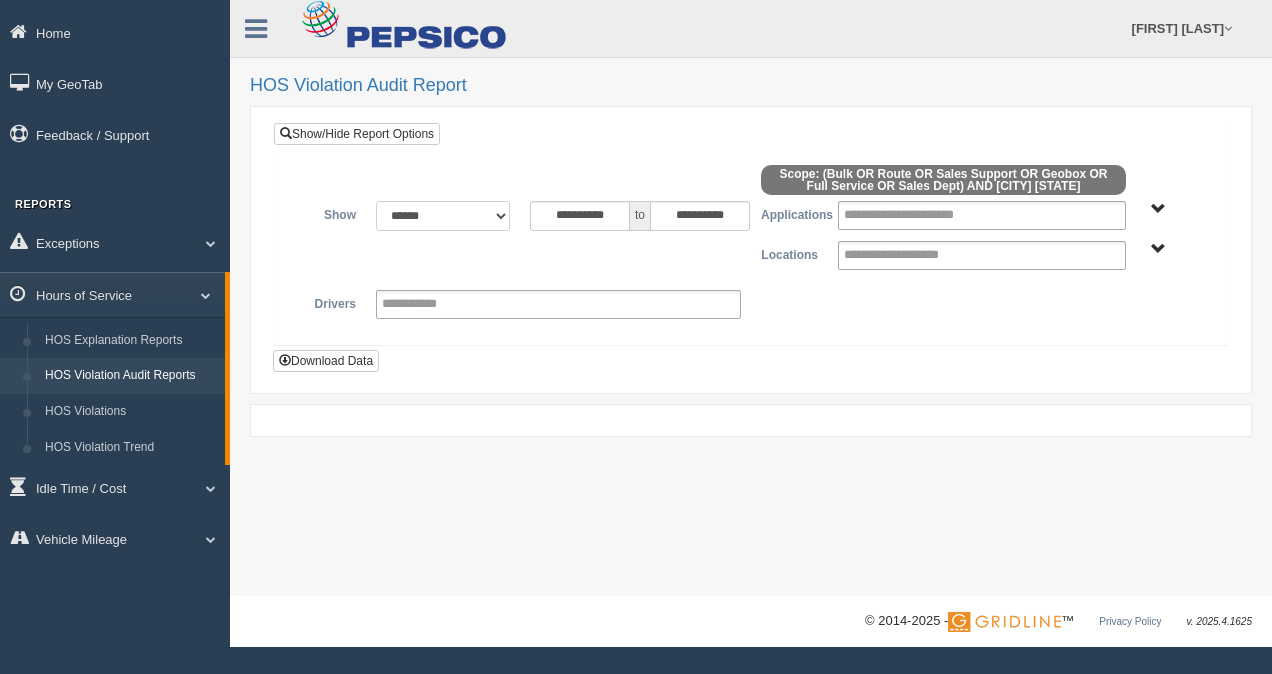 select on "**********" 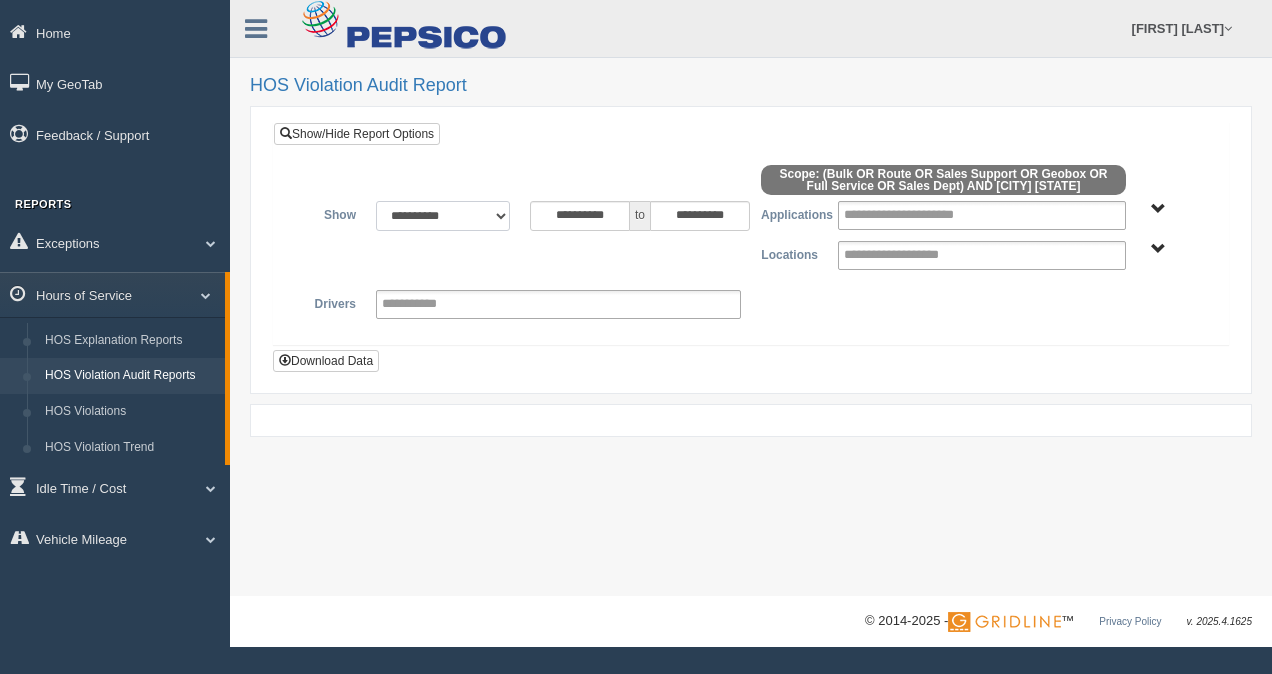 click on "**********" at bounding box center (443, 216) 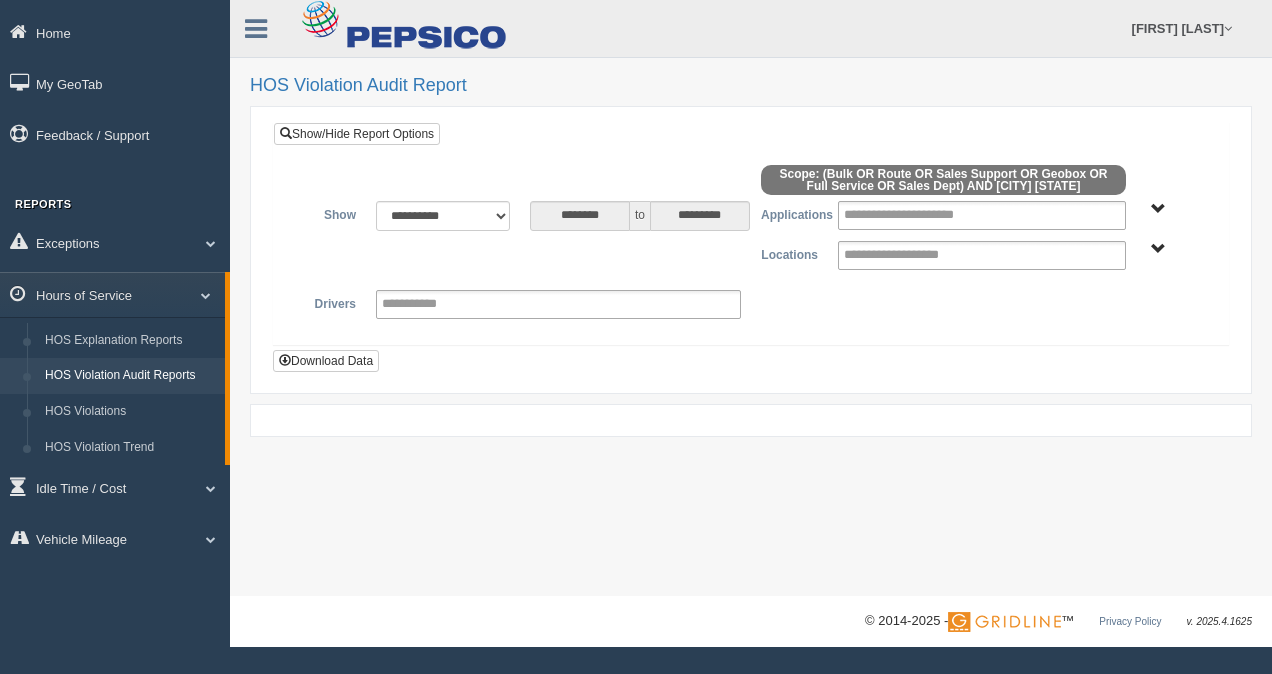 type 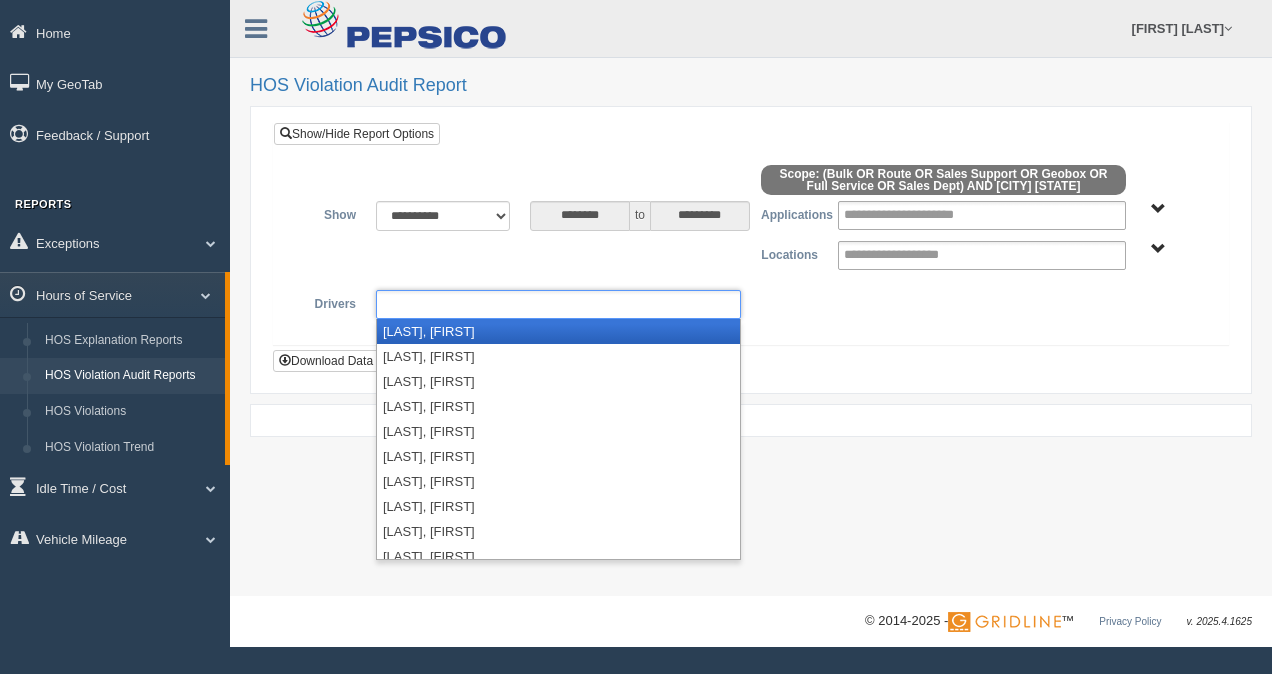 click at bounding box center [558, 304] 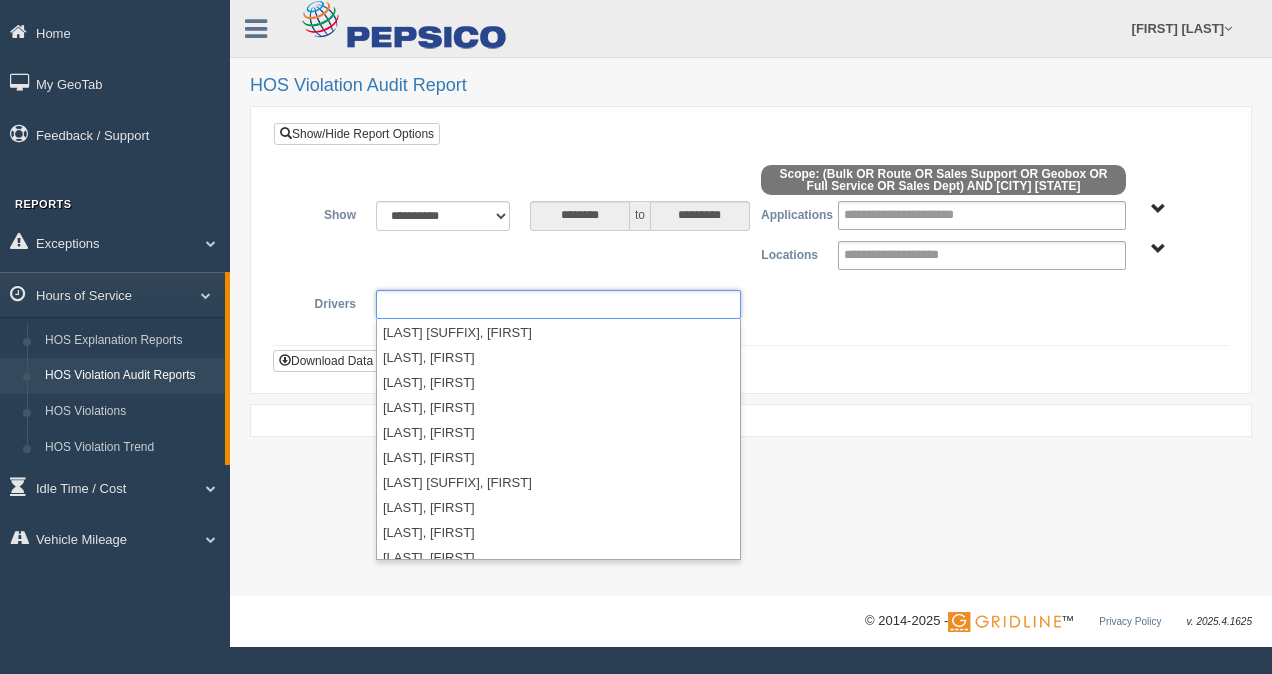 scroll, scrollTop: 840, scrollLeft: 0, axis: vertical 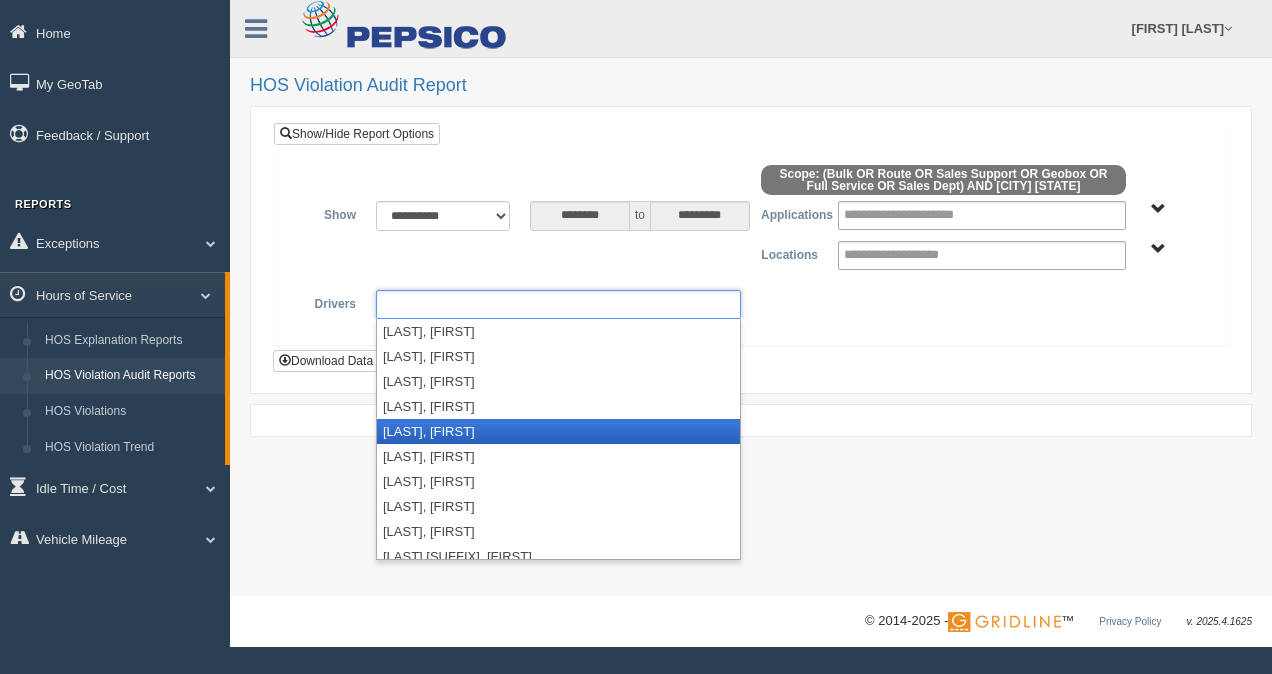 click on "Kendrick, Mozelle" at bounding box center [558, 431] 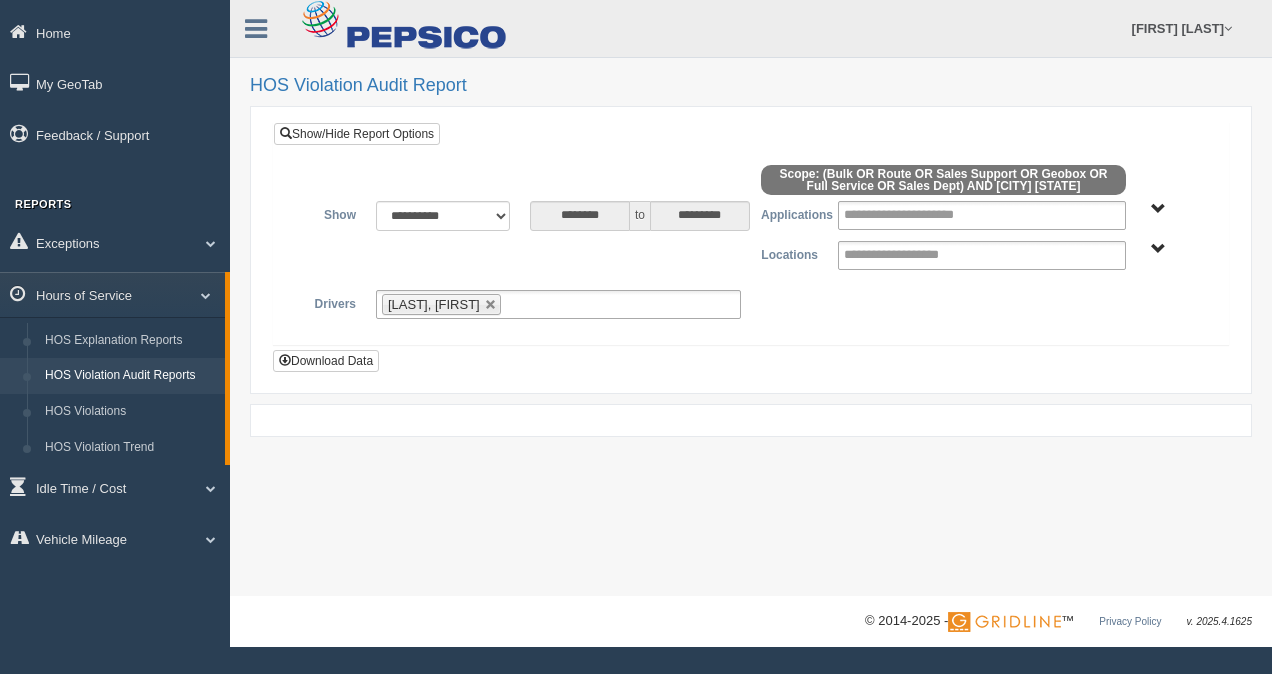 click on "Bulk Full Service Geobox Route Sales Dept Sales Support" at bounding box center [1158, 209] 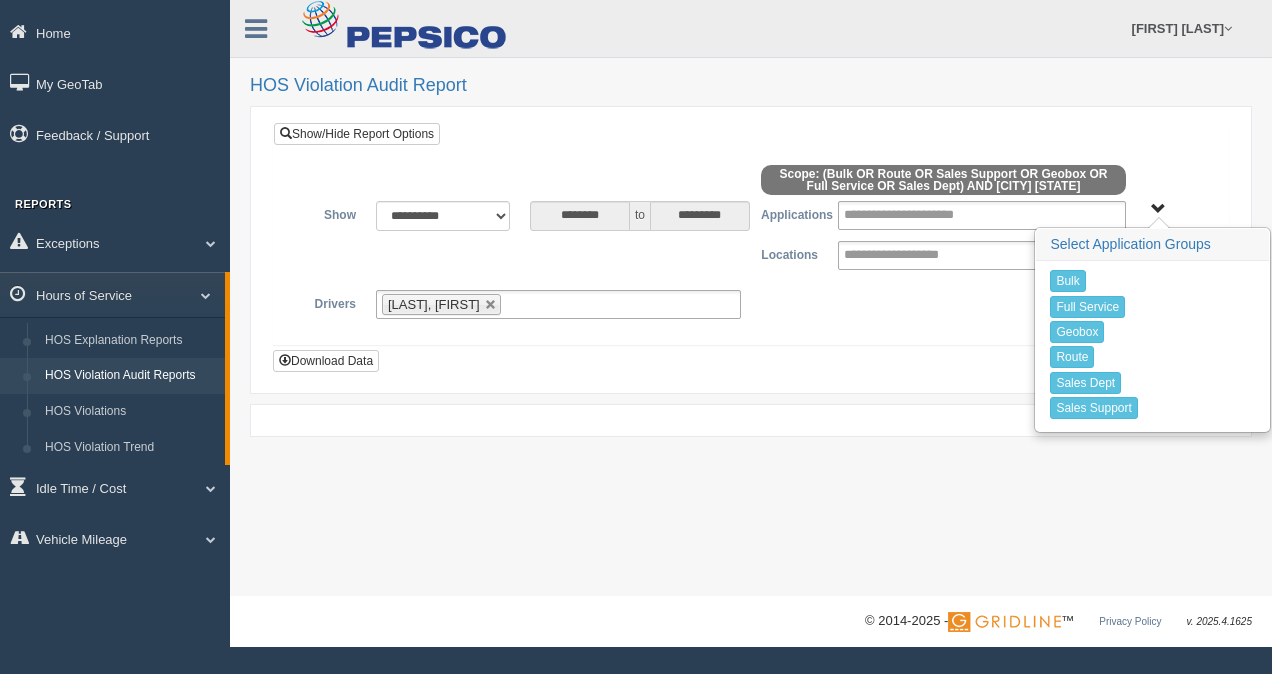 click on "**********" at bounding box center [751, 233] 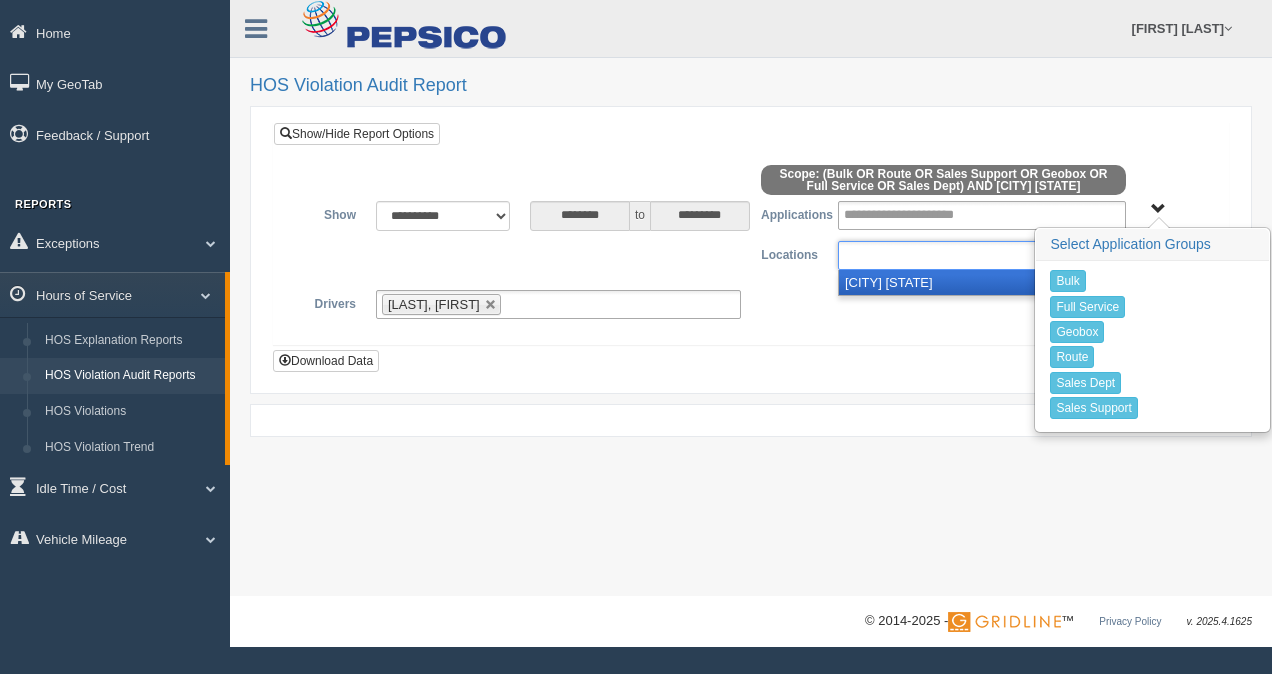 click at bounding box center (913, 255) 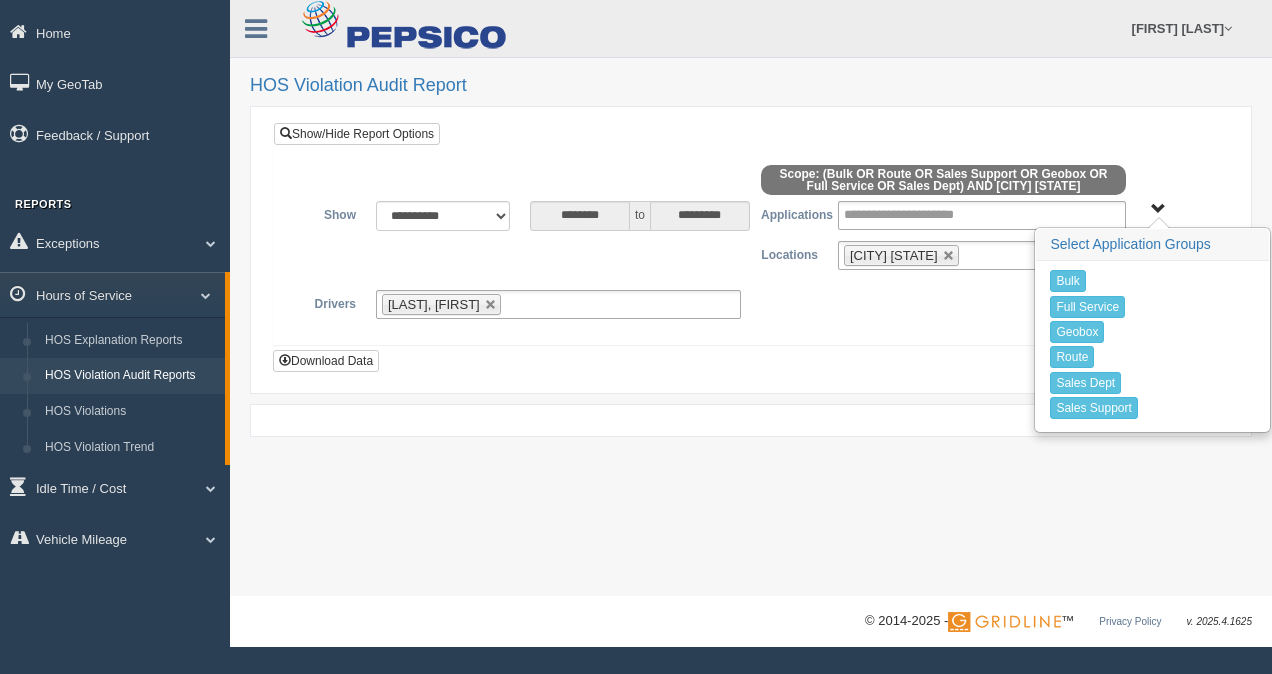 click on "**********" at bounding box center [751, 247] 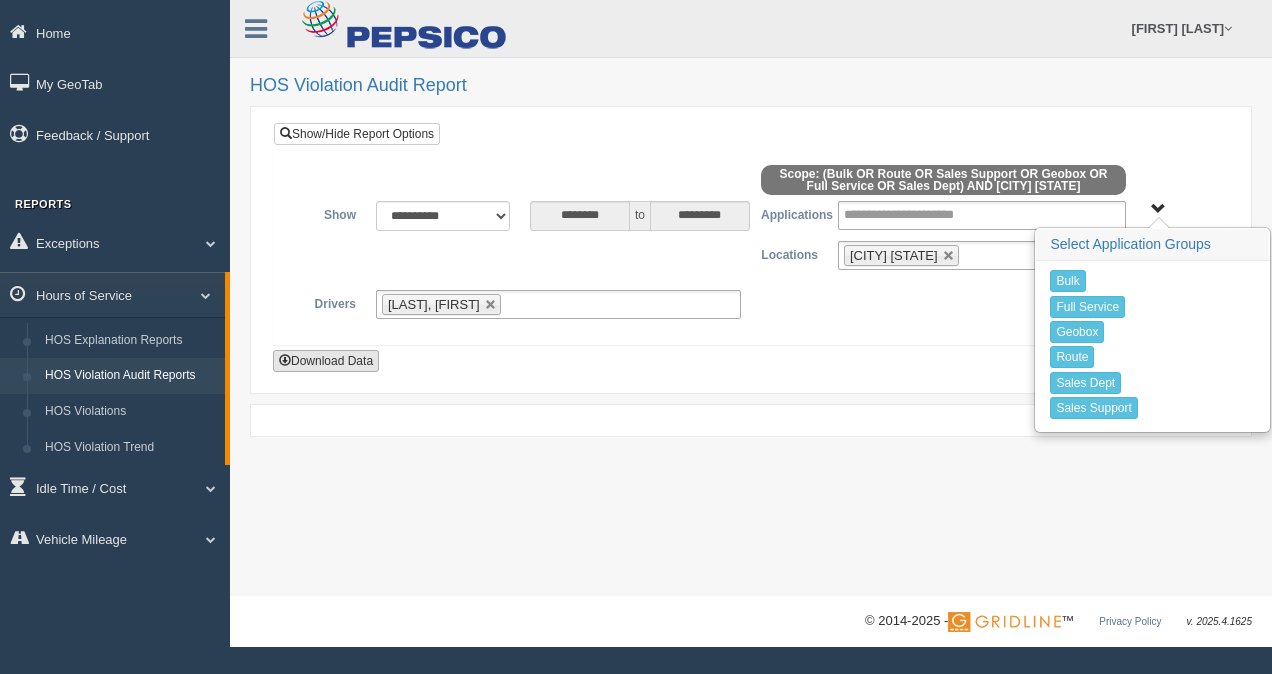 click on "Download Data" at bounding box center (326, 361) 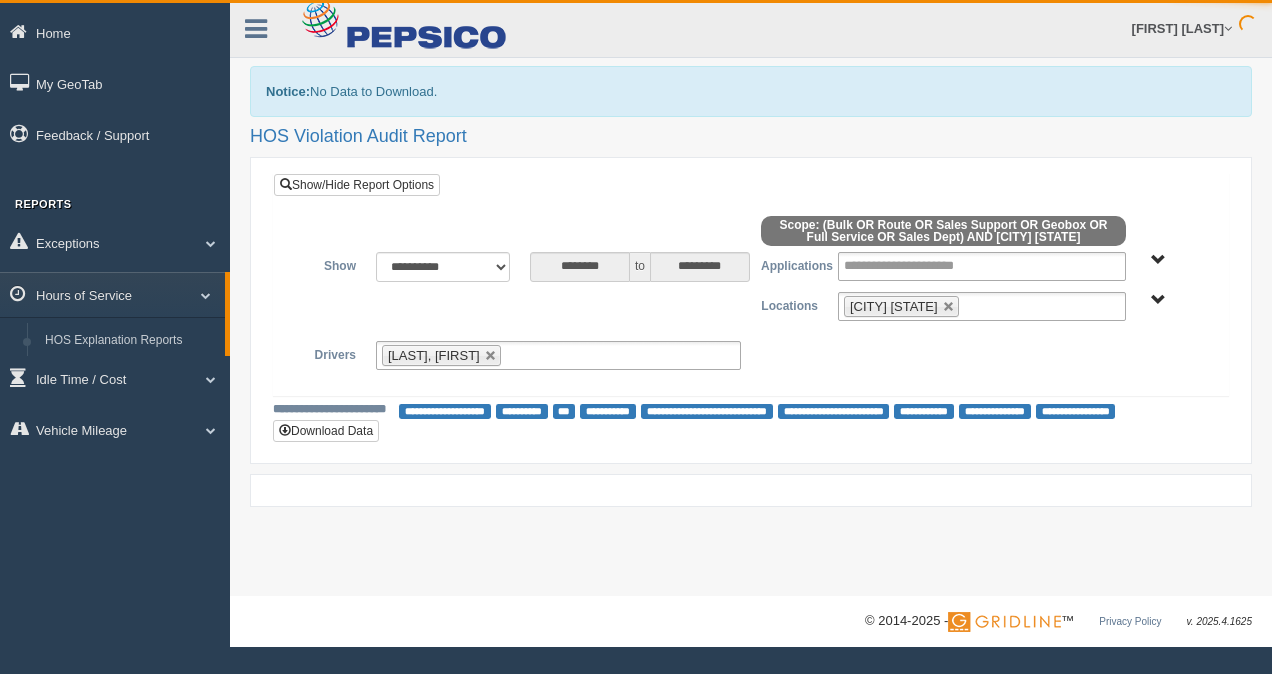 scroll, scrollTop: 0, scrollLeft: 0, axis: both 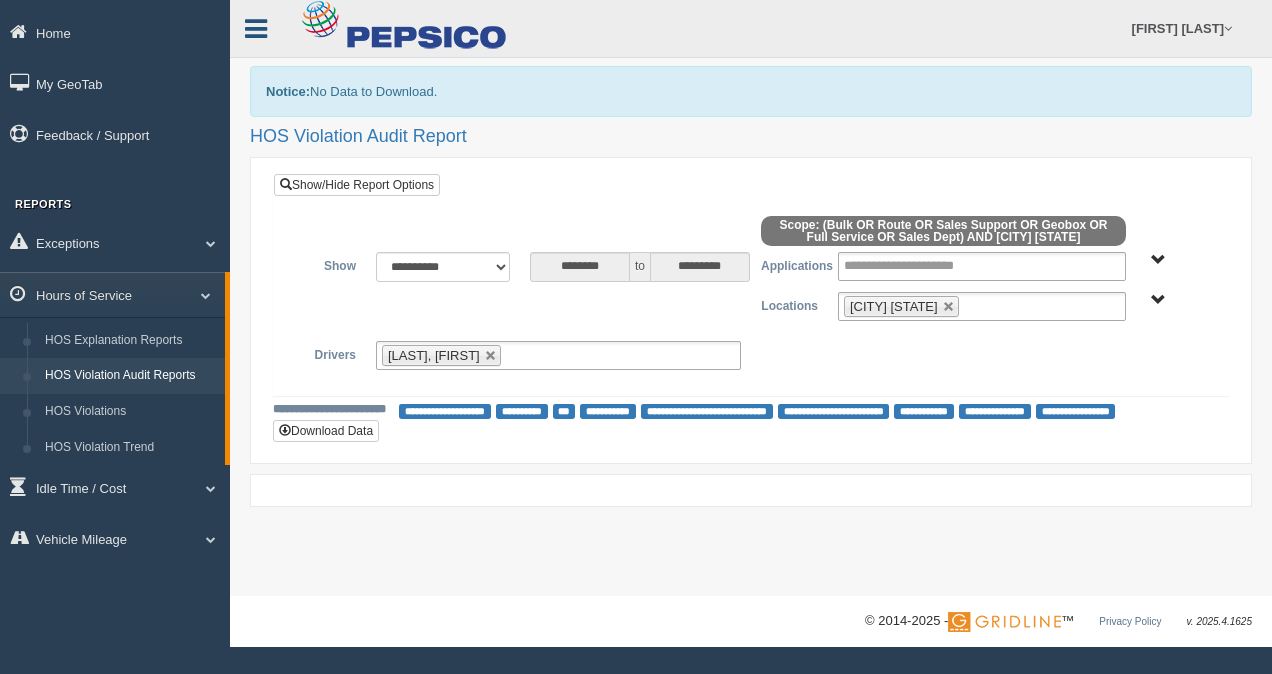 click at bounding box center [256, 29] 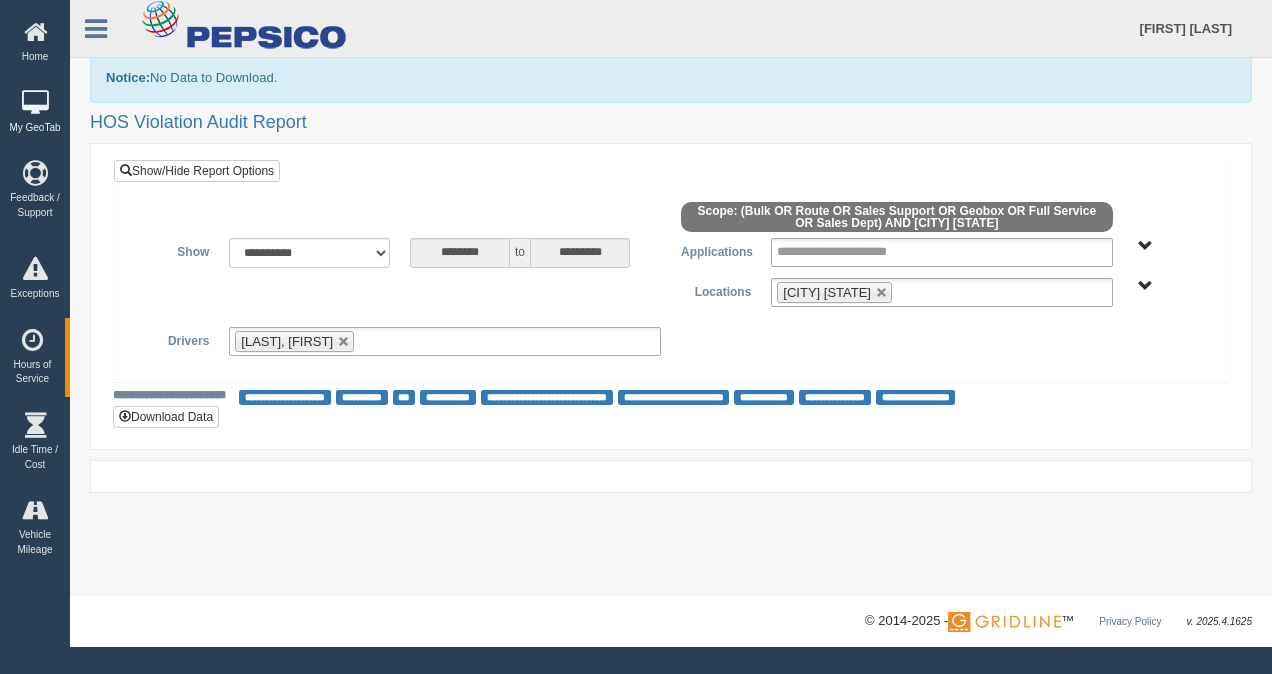 click at bounding box center (35, 103) 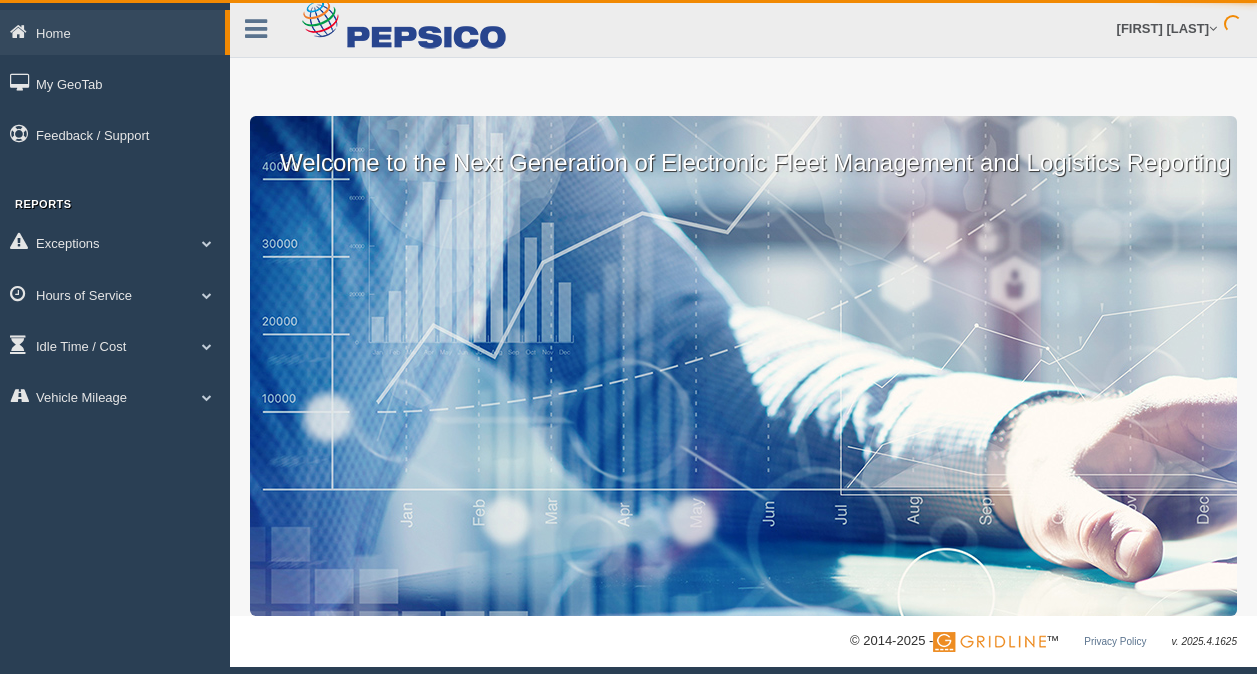 scroll, scrollTop: 0, scrollLeft: 0, axis: both 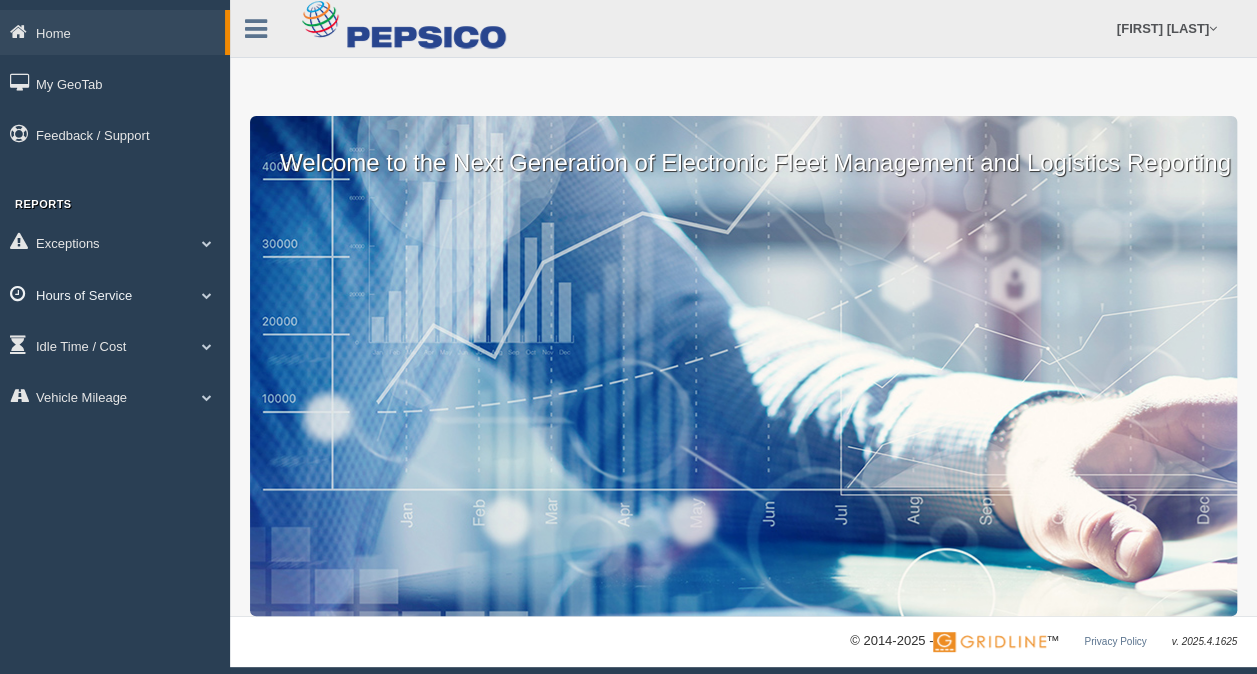 click on "Hours of Service" at bounding box center (115, 294) 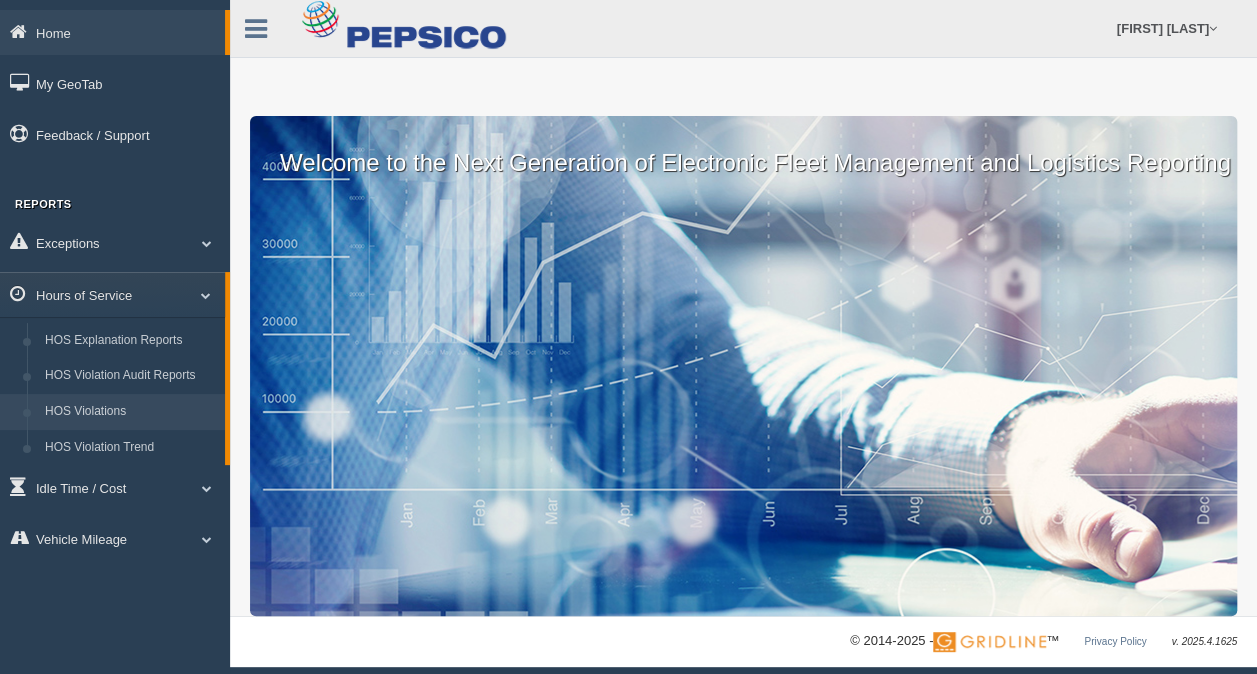 click on "HOS Violations" at bounding box center [130, 412] 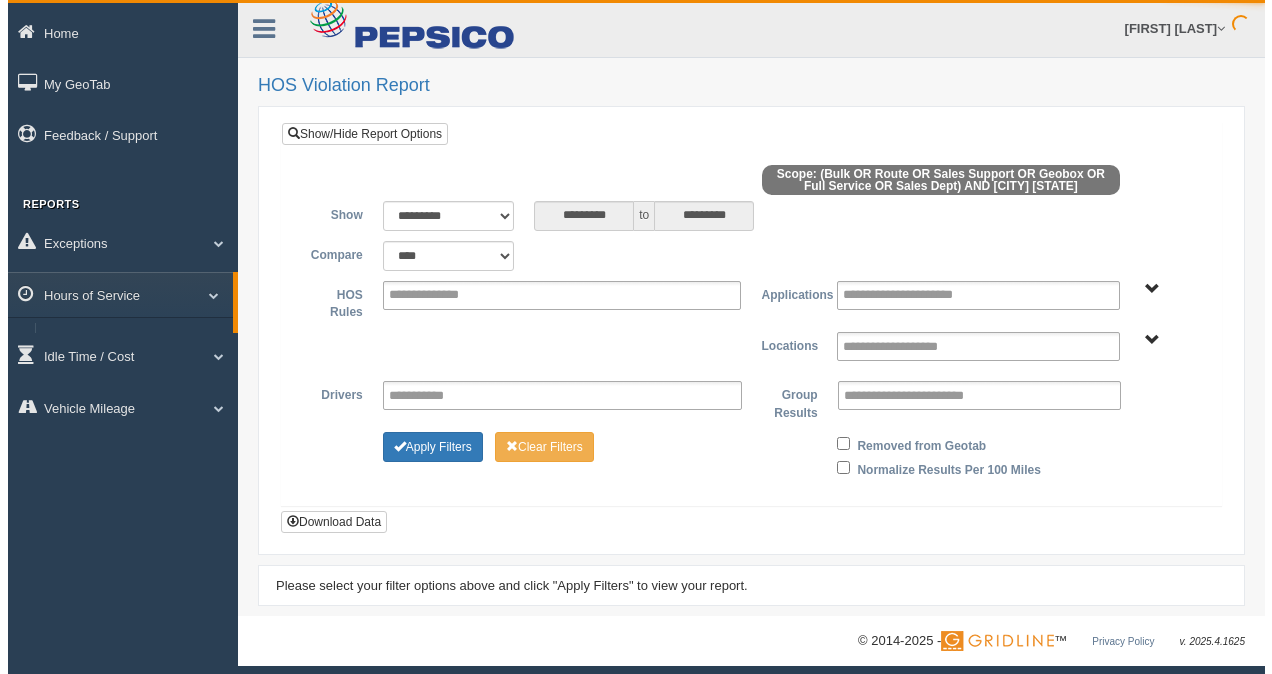 scroll, scrollTop: 0, scrollLeft: 0, axis: both 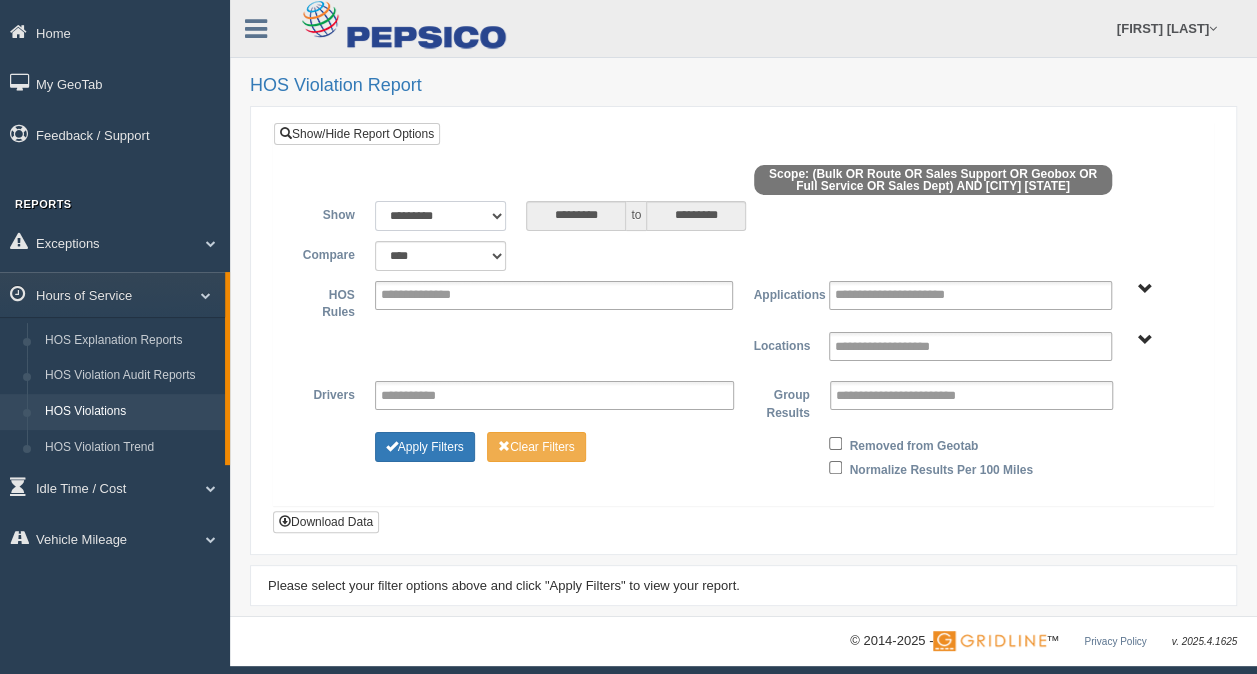 click on "**********" at bounding box center (441, 216) 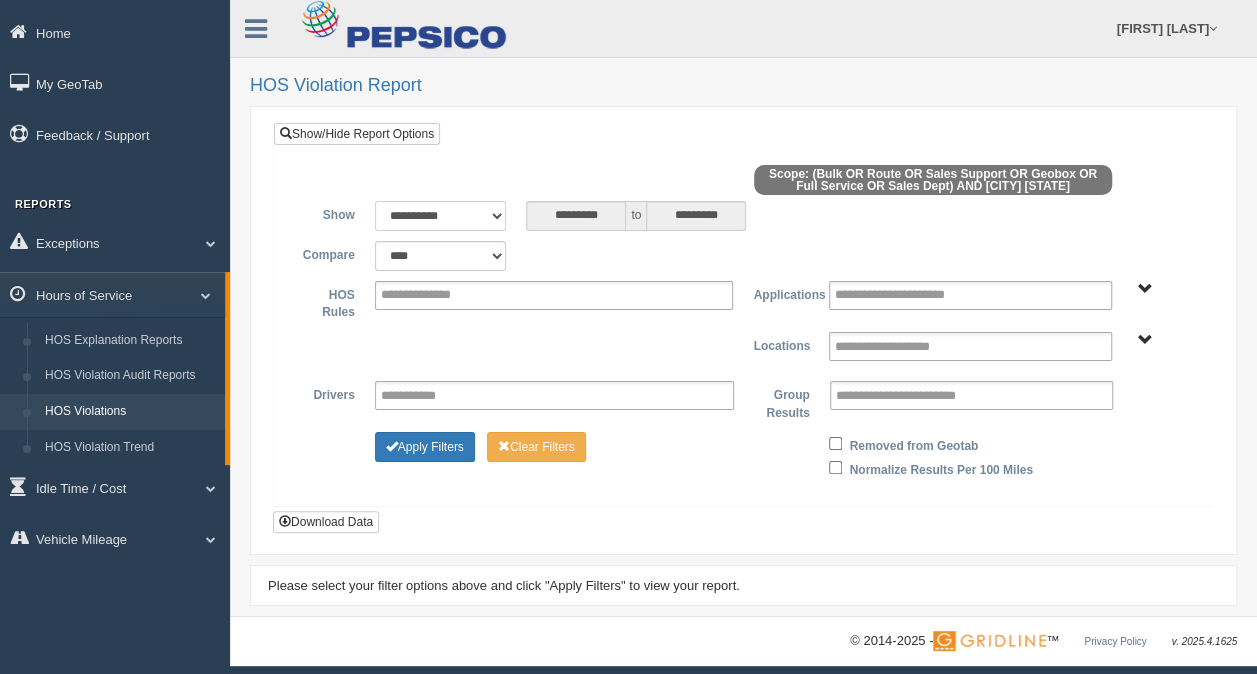 click on "**********" at bounding box center (441, 216) 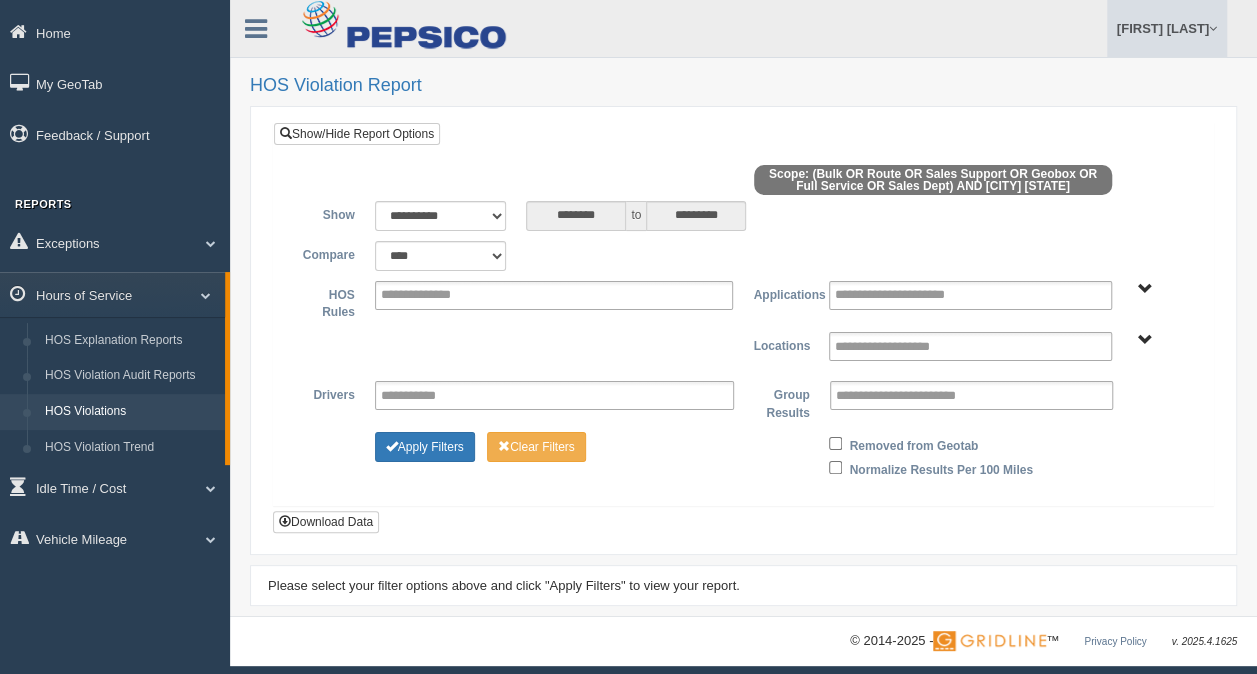 click on "[FIRST] [LAST]" at bounding box center [1167, 28] 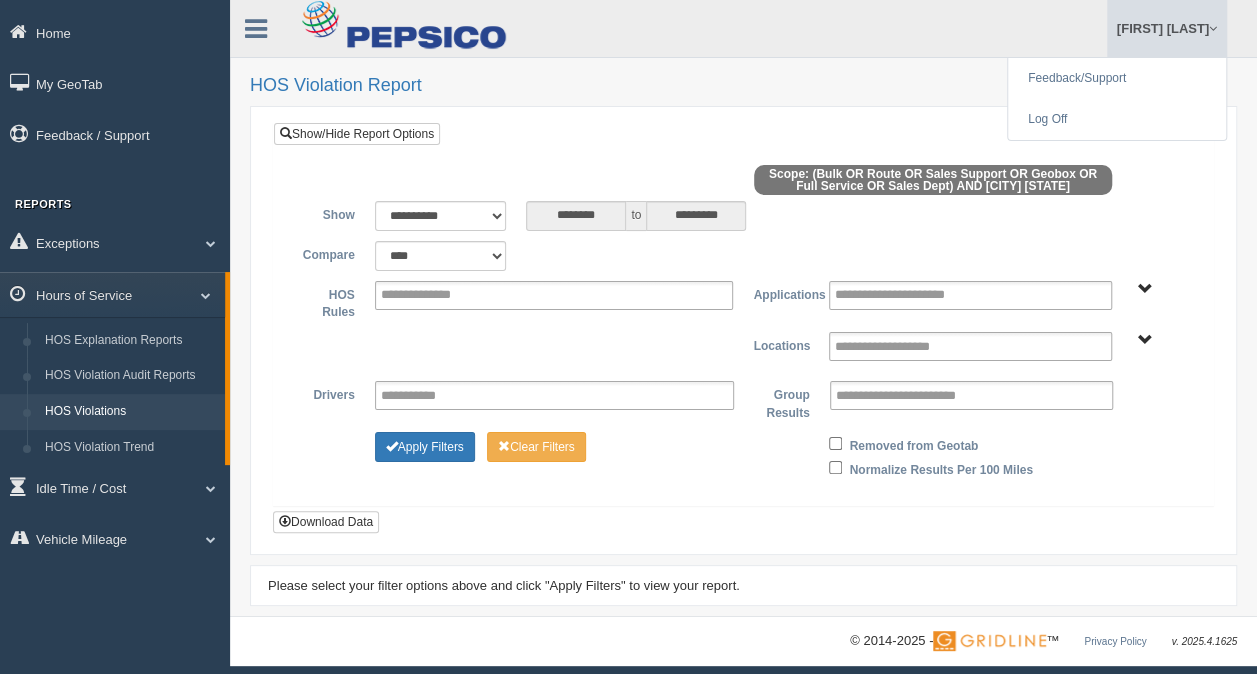 click on "**********" at bounding box center (743, 308) 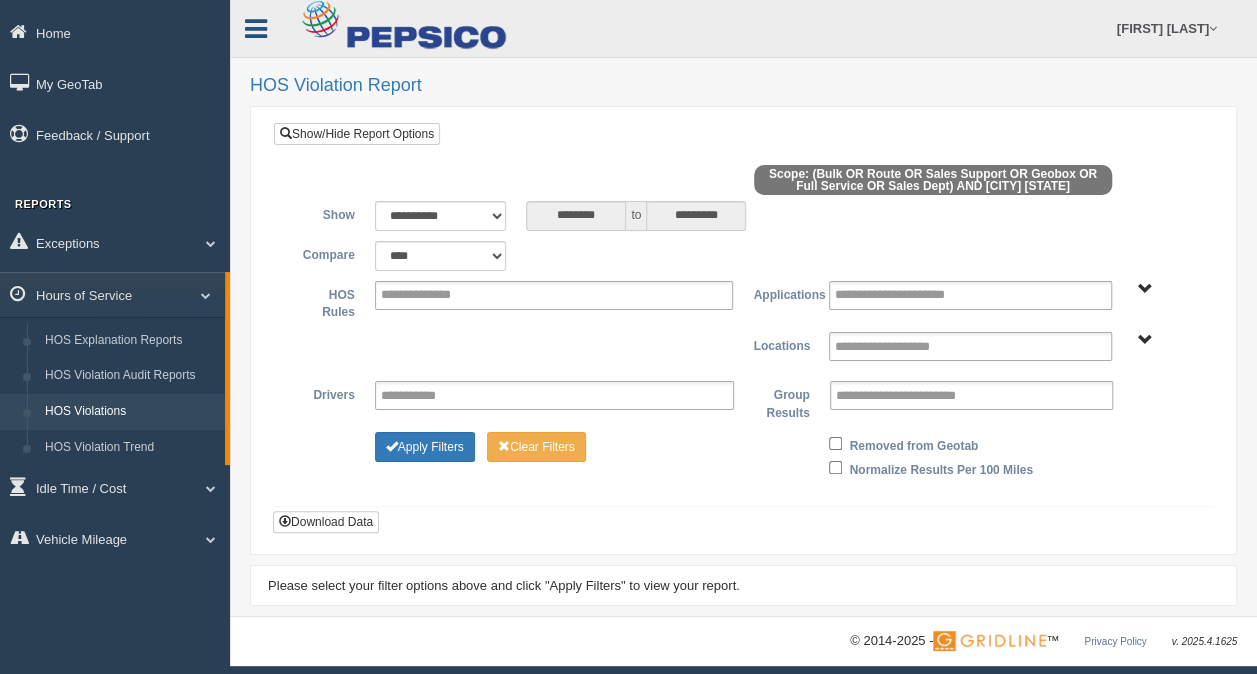 click at bounding box center (256, 29) 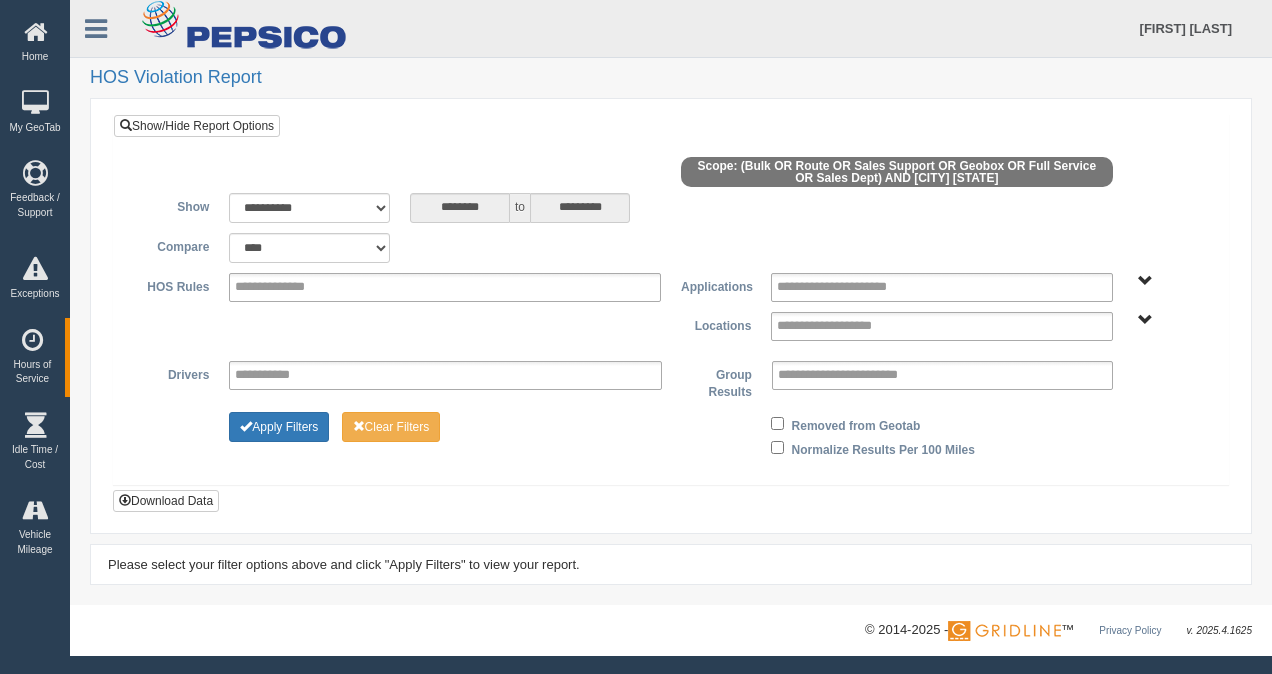 type 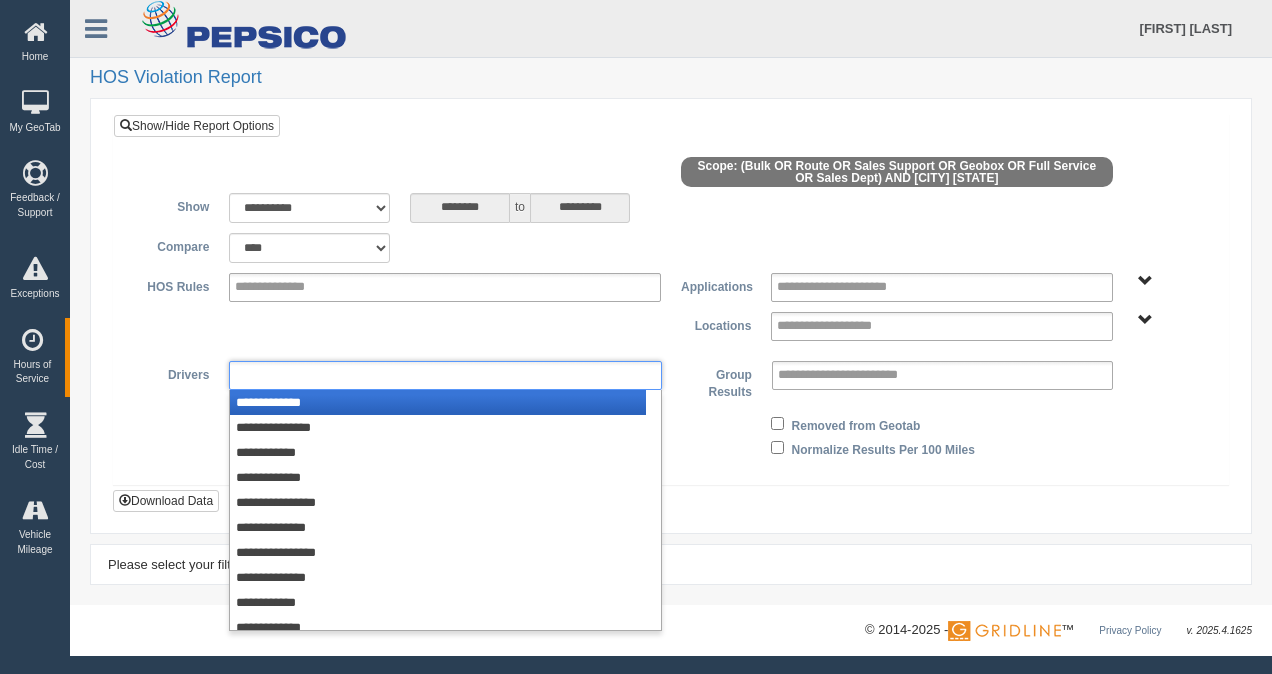 click at bounding box center [445, 375] 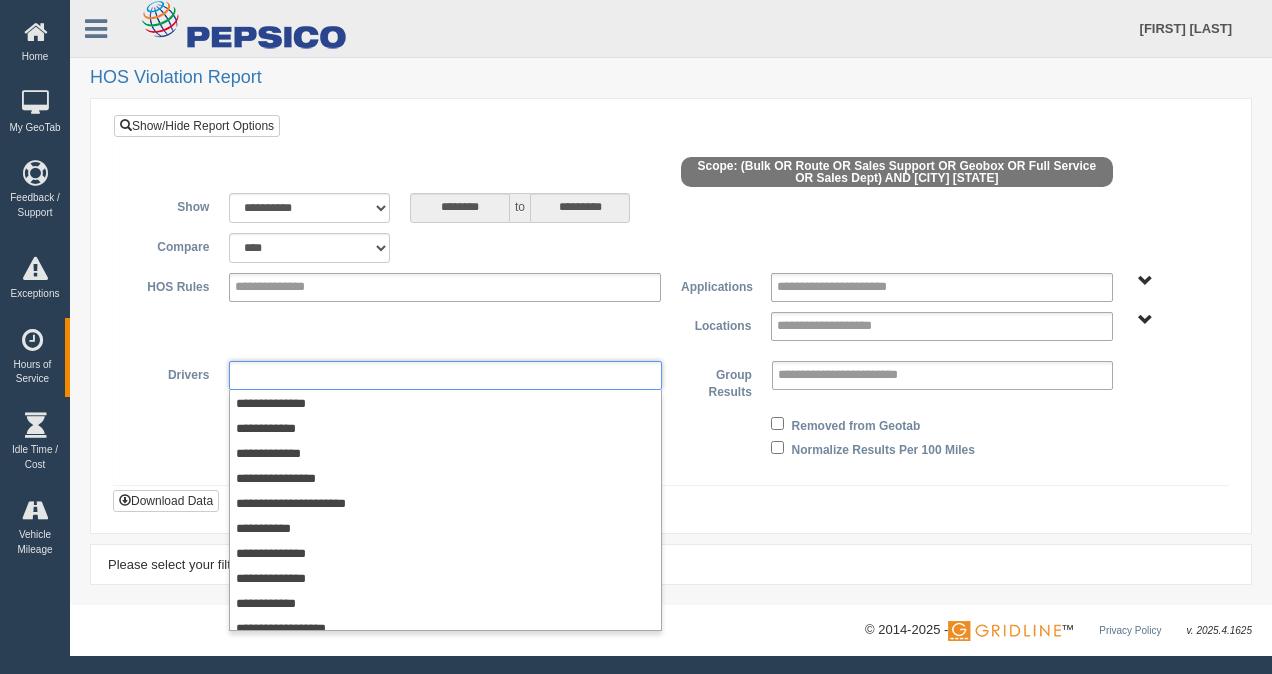 scroll, scrollTop: 210, scrollLeft: 0, axis: vertical 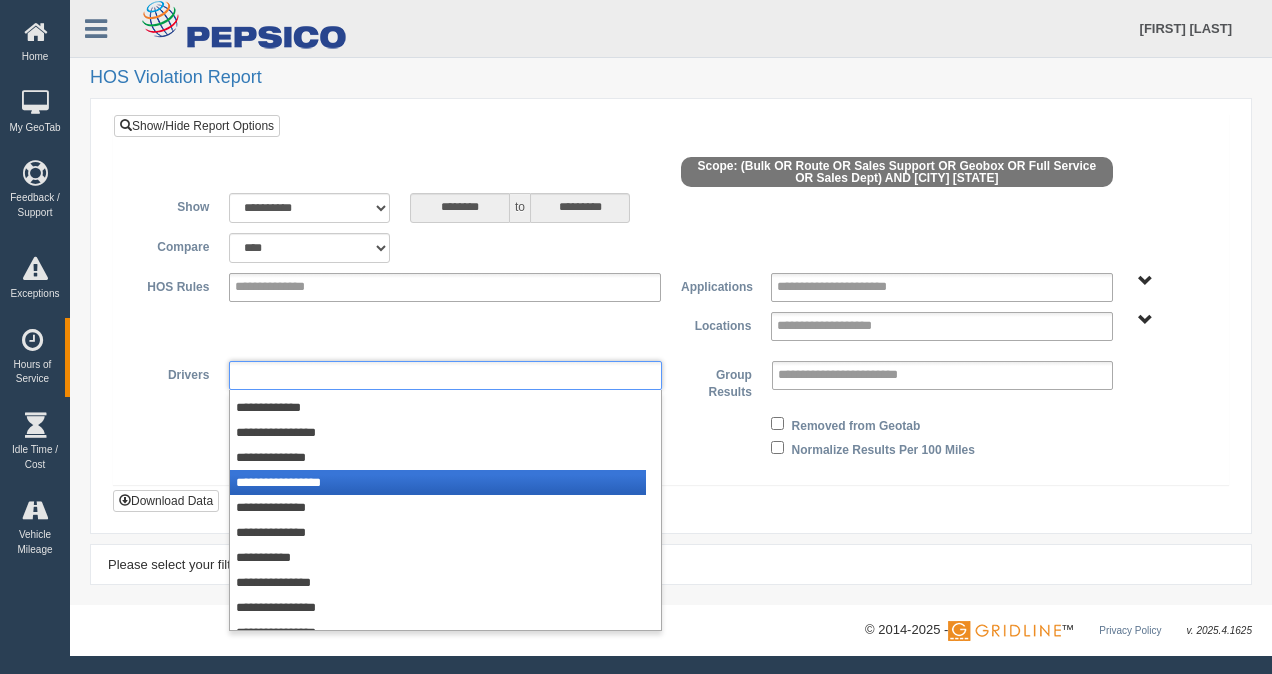 click on "**********" at bounding box center [438, 482] 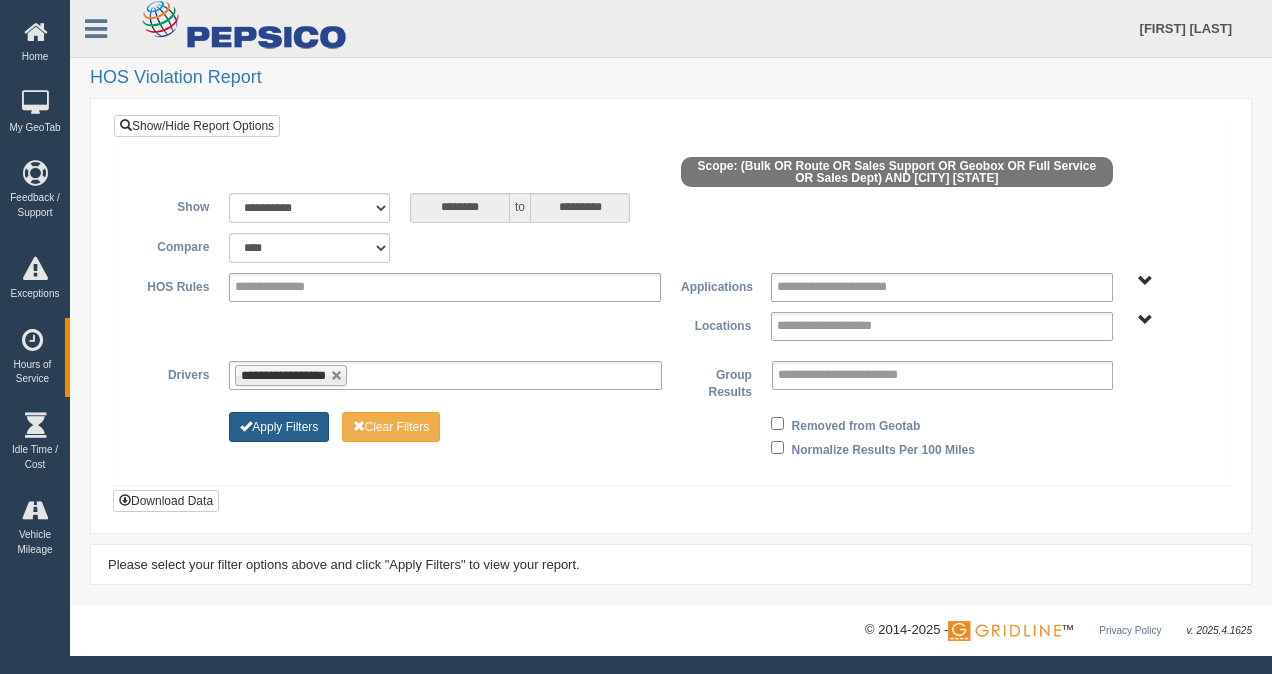 click on "Apply Filters" at bounding box center [279, 427] 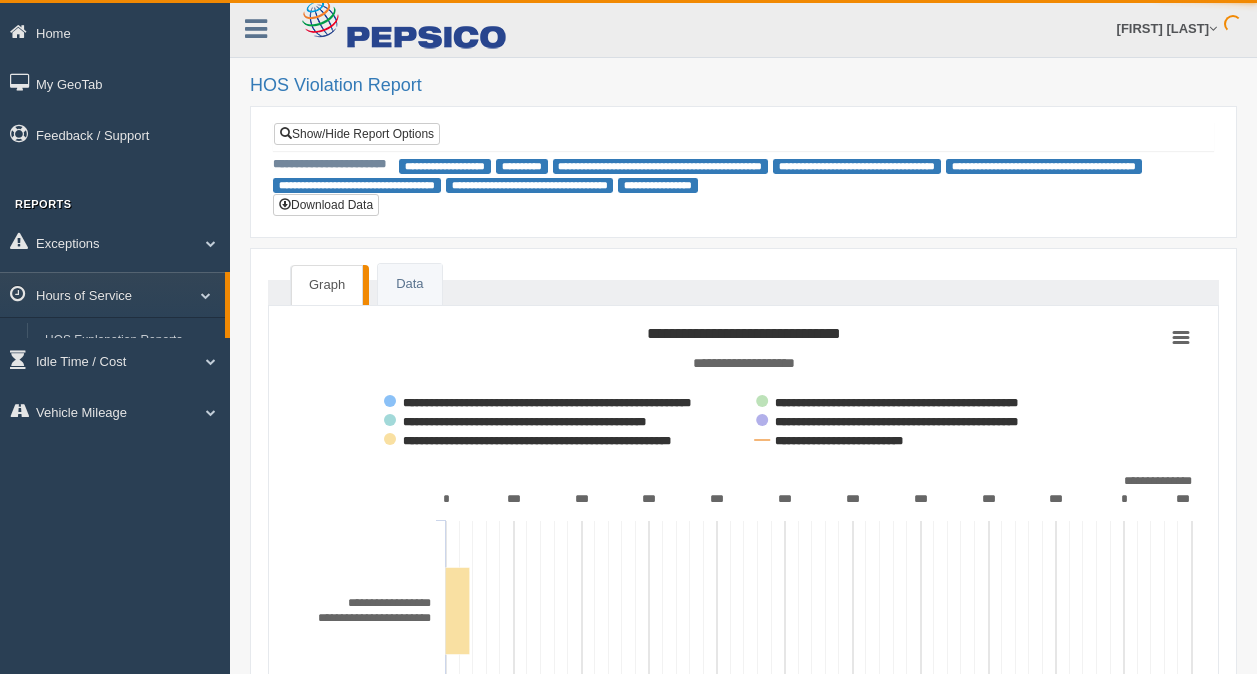 scroll, scrollTop: 0, scrollLeft: 0, axis: both 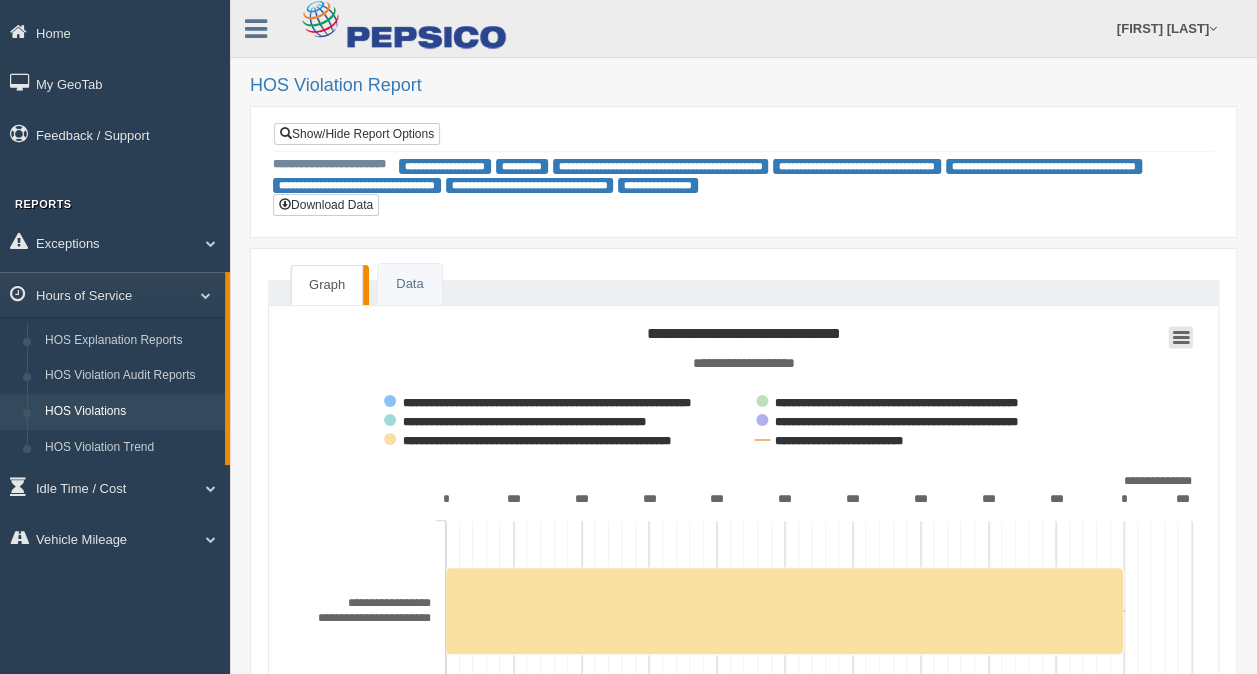 click 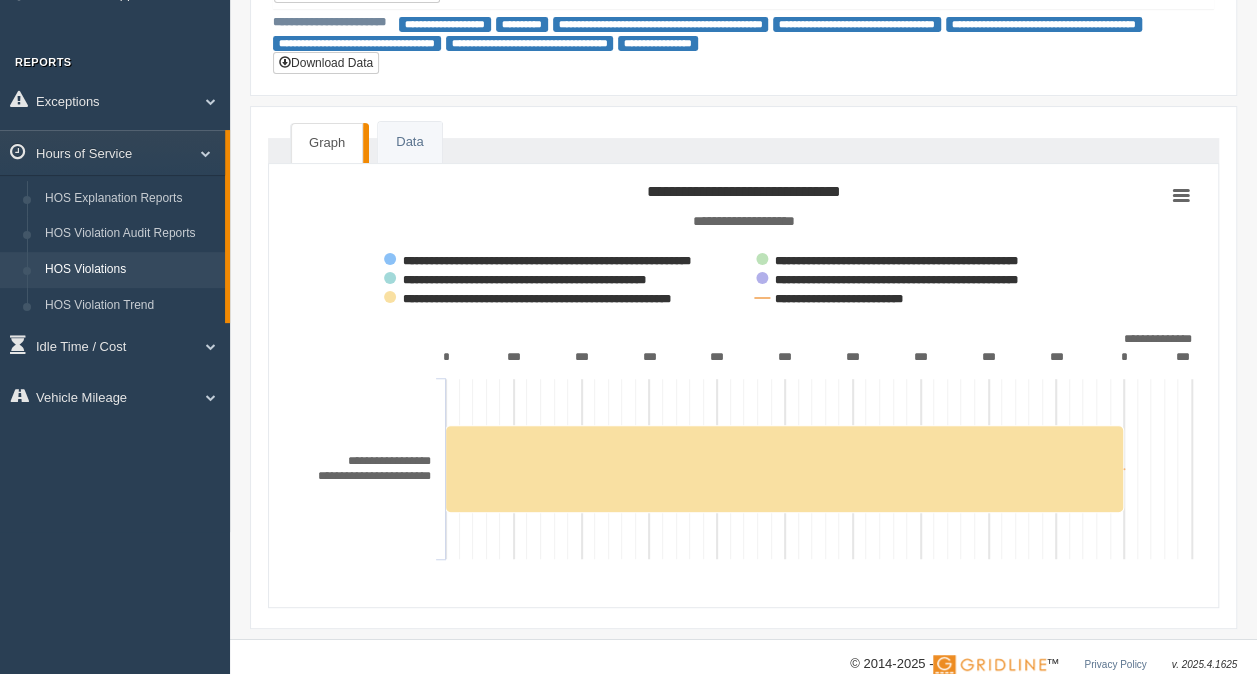 scroll, scrollTop: 173, scrollLeft: 0, axis: vertical 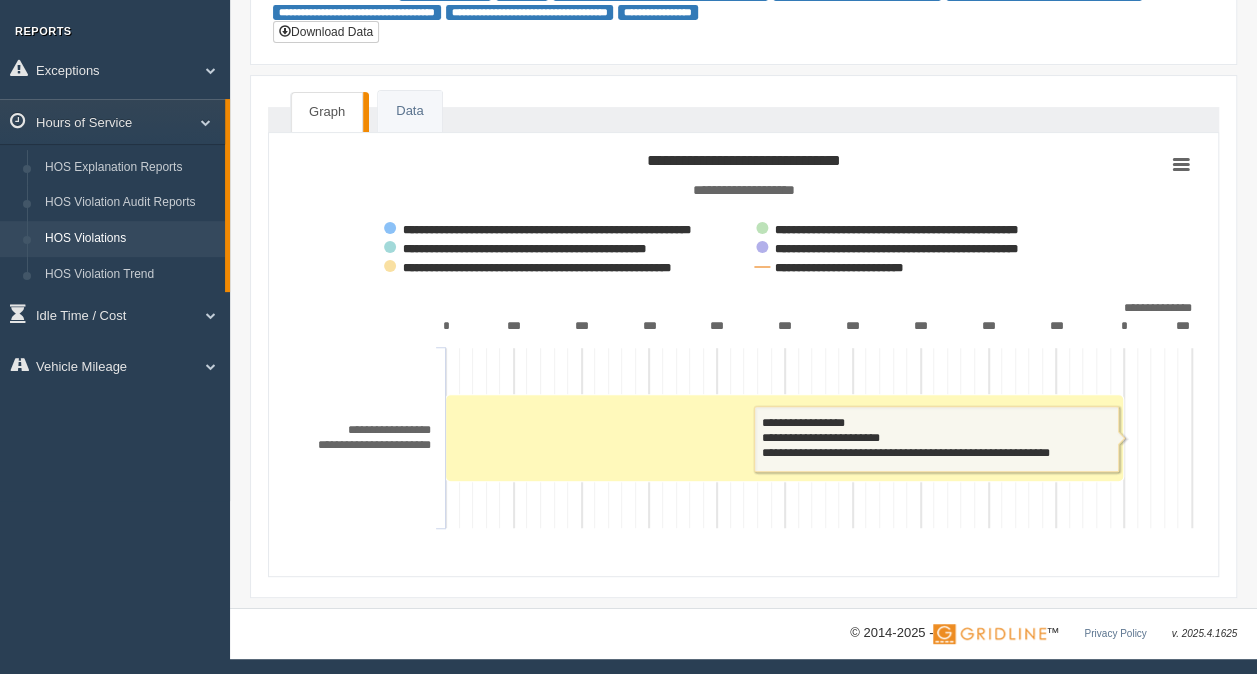 click 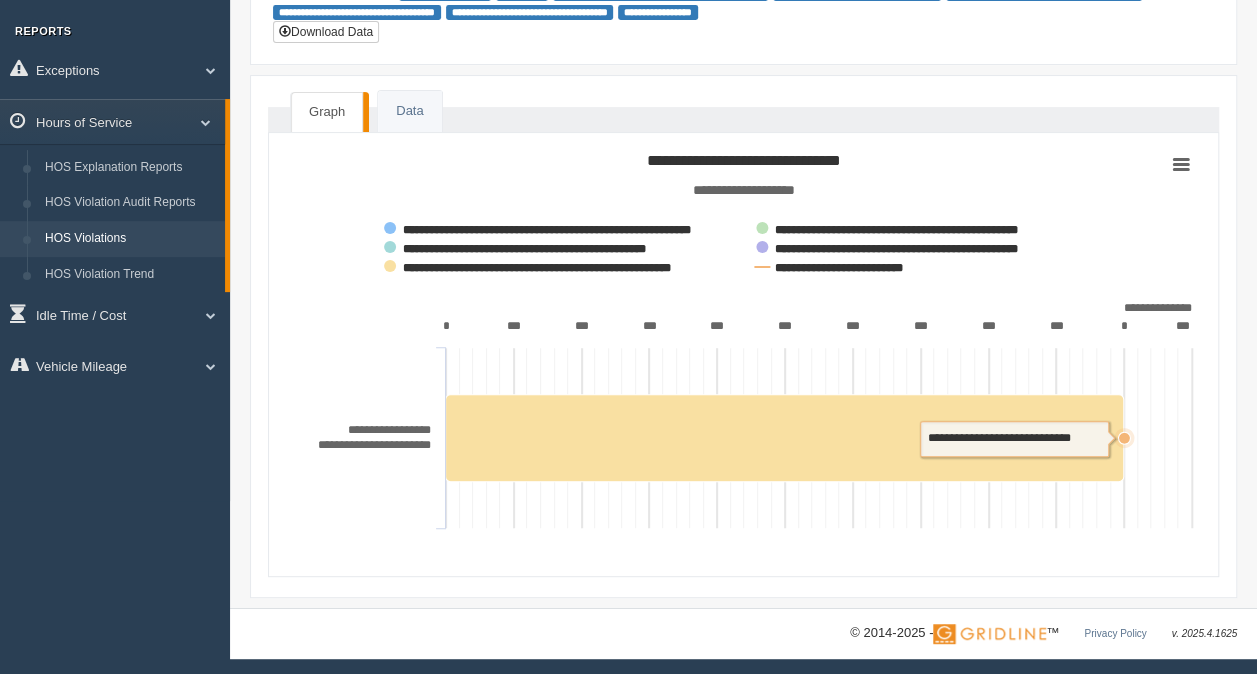 click 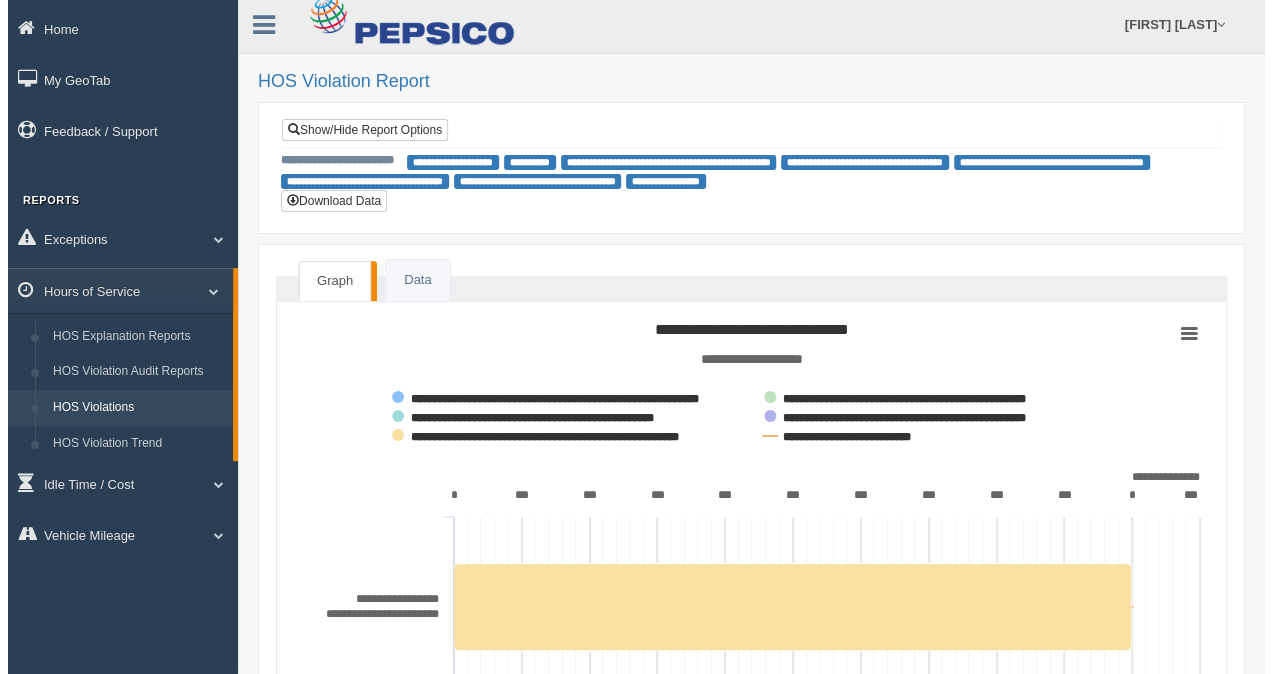 scroll, scrollTop: 0, scrollLeft: 0, axis: both 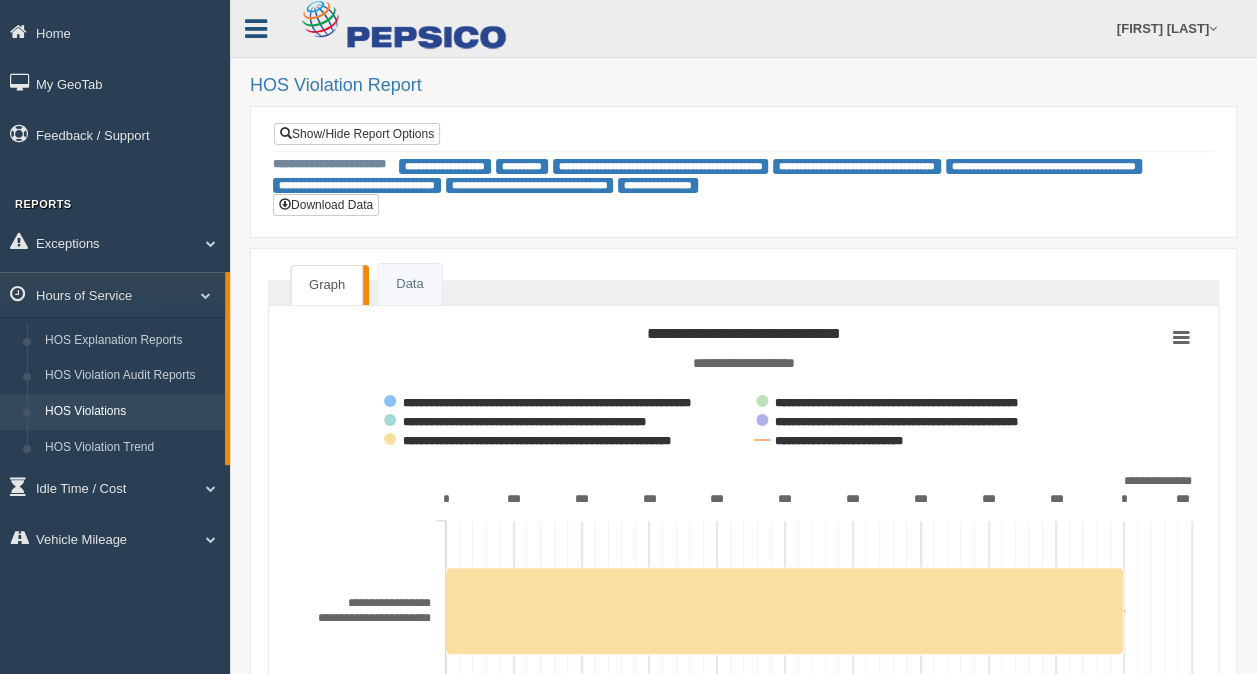 click at bounding box center (256, 29) 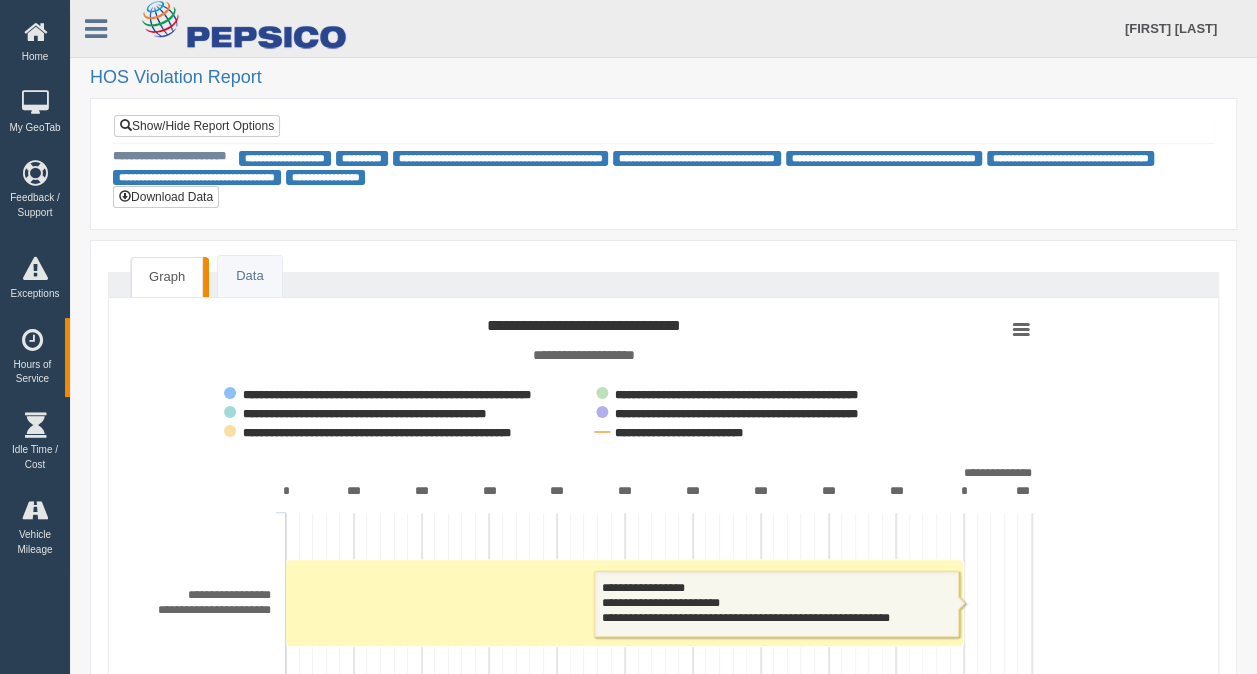 click 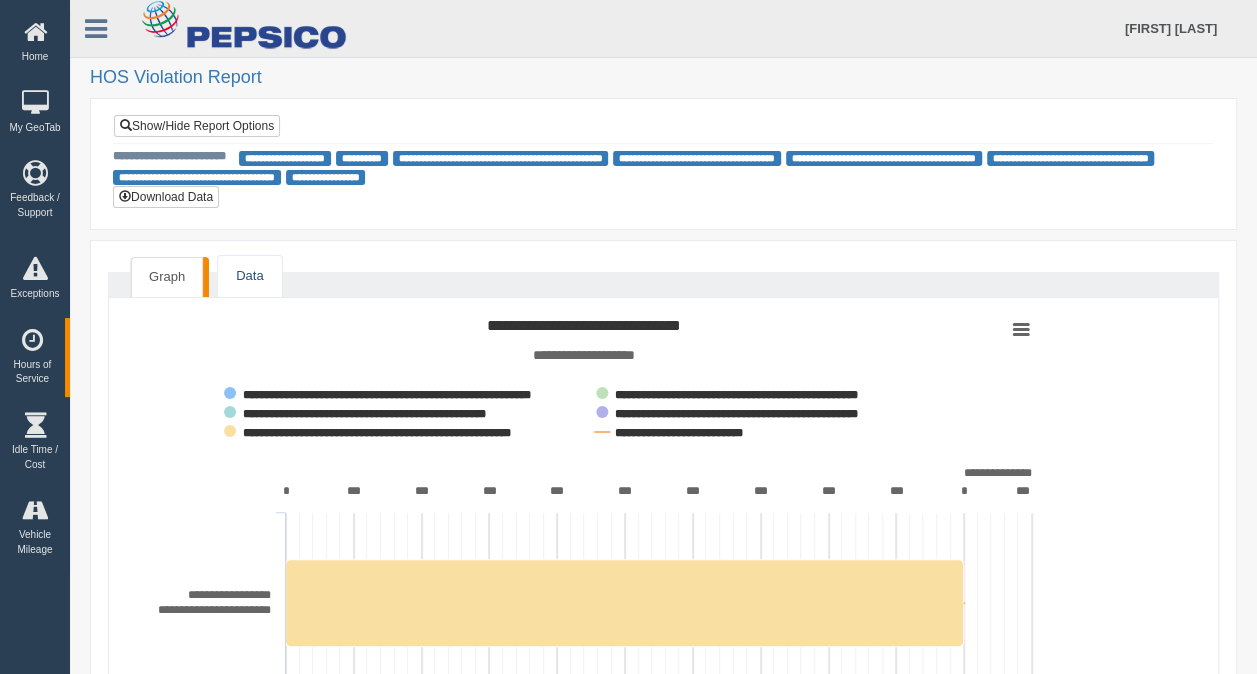 click on "Data" at bounding box center (249, 276) 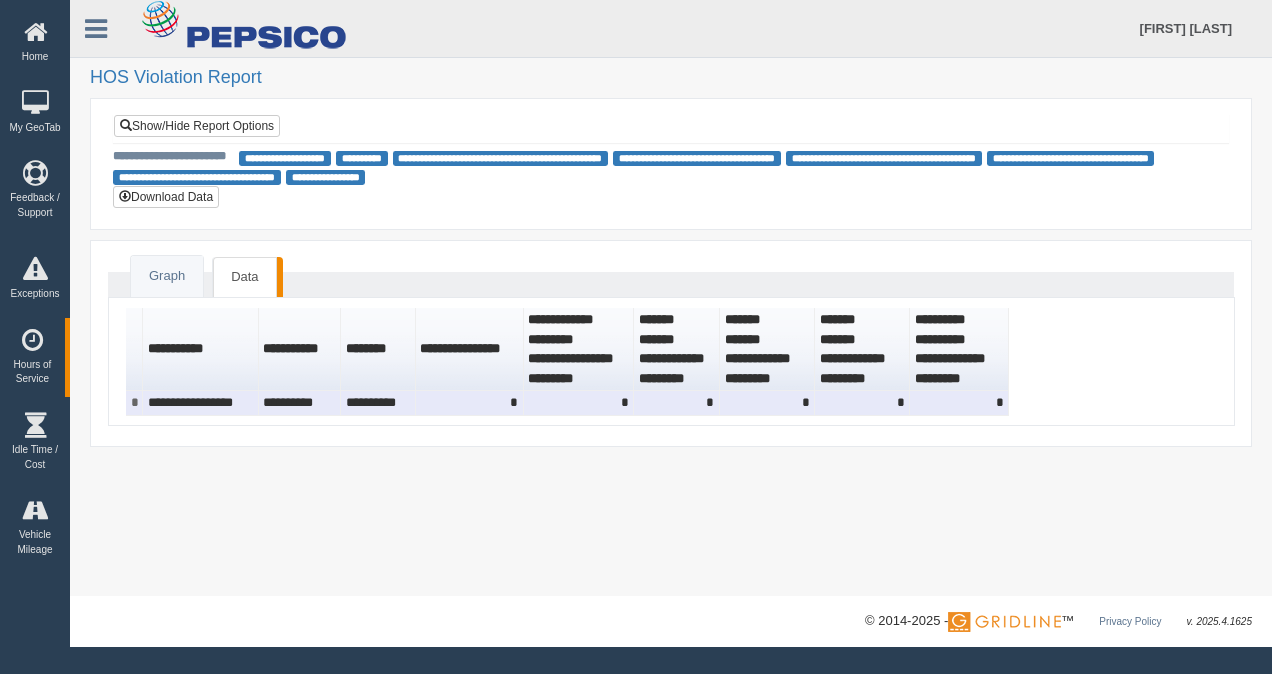 click on "**********" at bounding box center (200, 403) 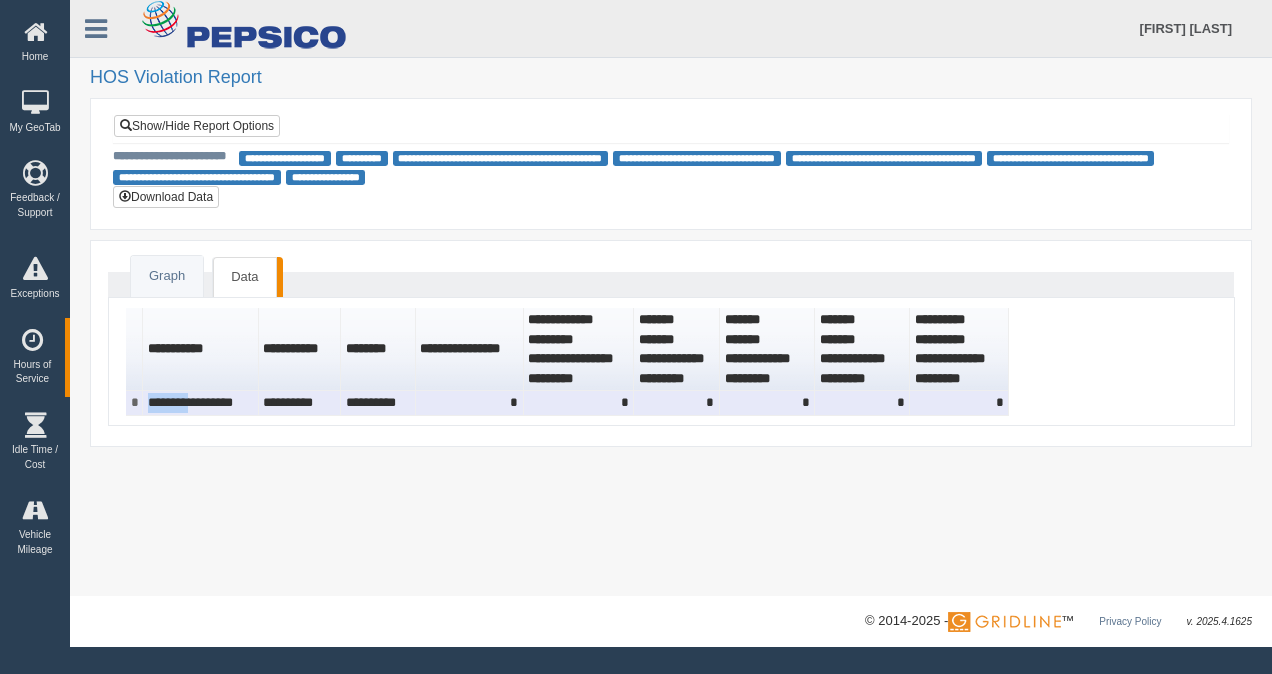 click on "**********" at bounding box center (200, 403) 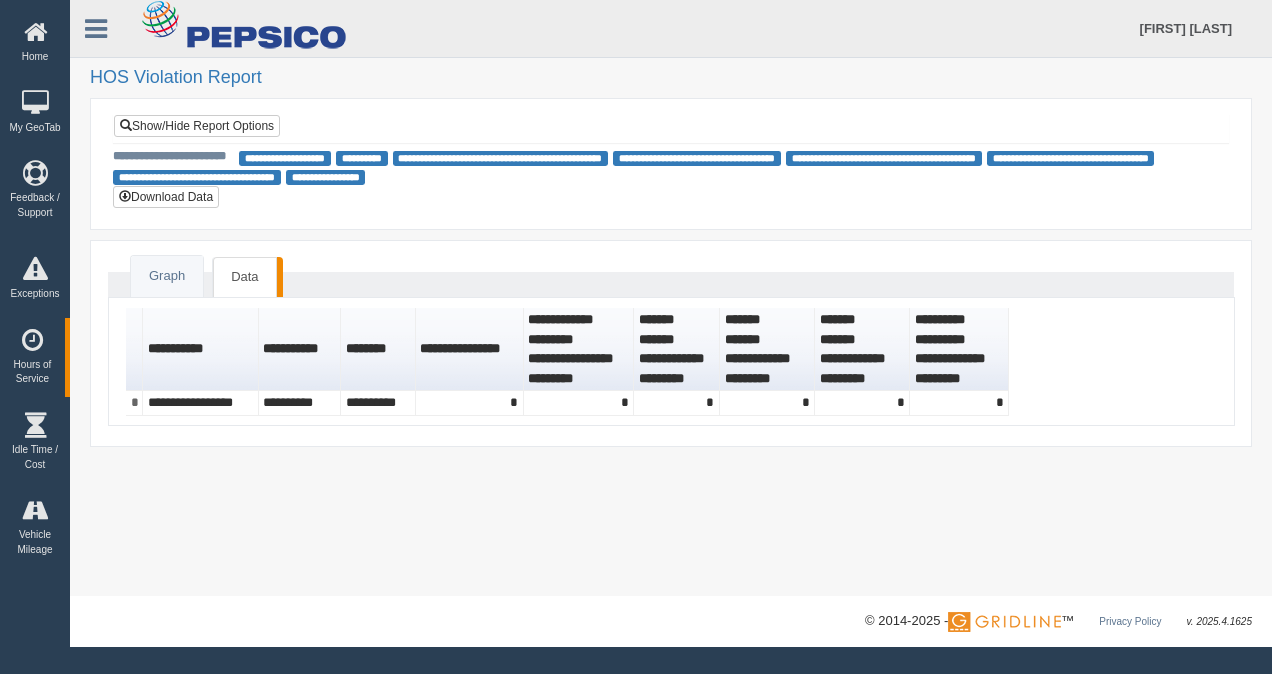 drag, startPoint x: 397, startPoint y: 394, endPoint x: 336, endPoint y: 442, distance: 77.62087 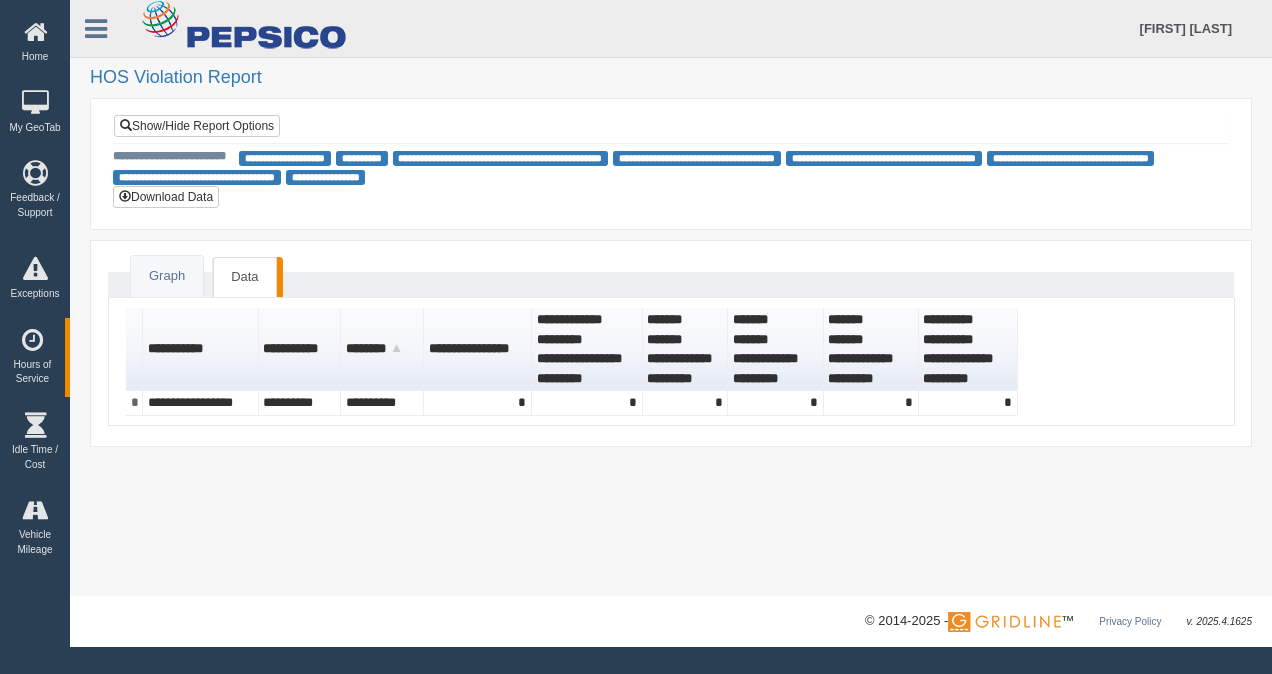 click on "********" at bounding box center (382, 349) 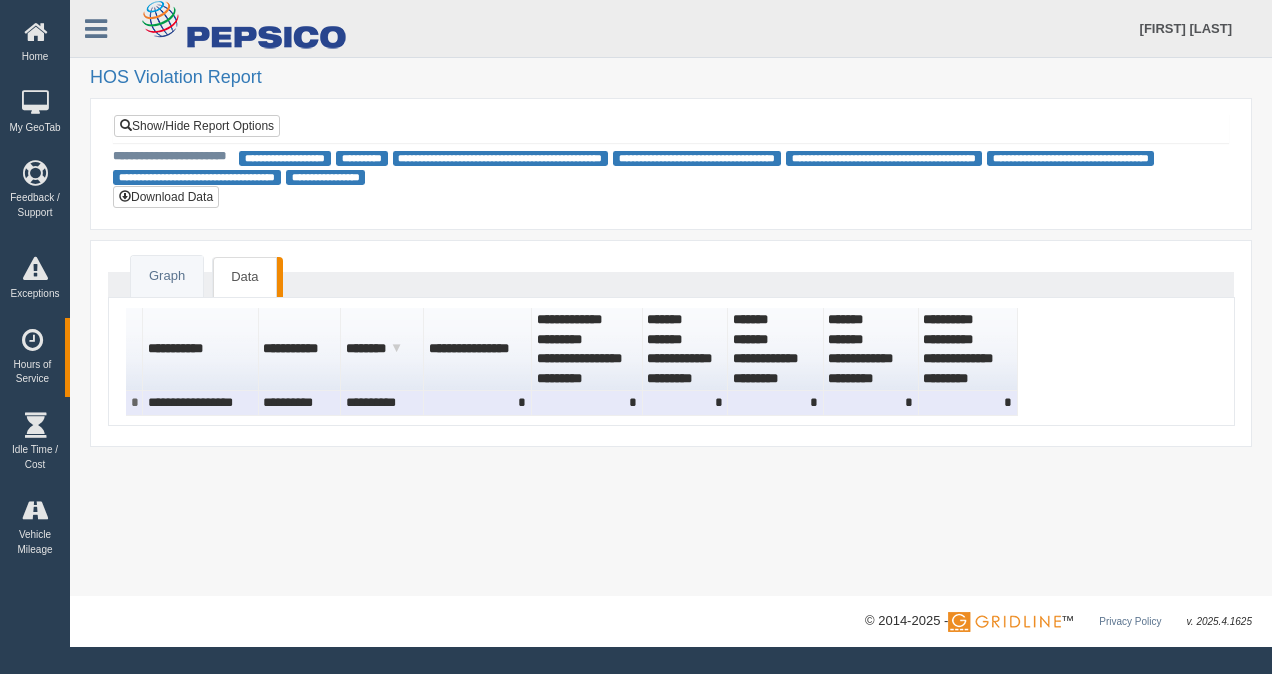click on "*" at bounding box center (968, 403) 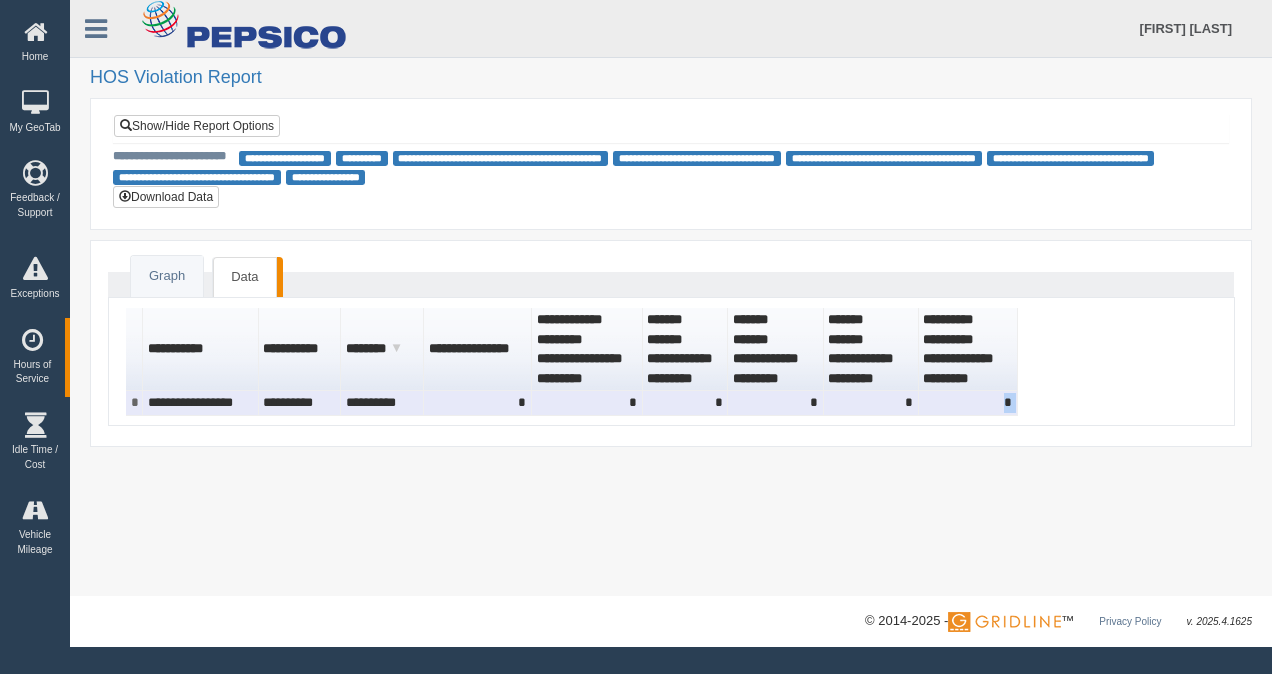 click on "*" at bounding box center [968, 403] 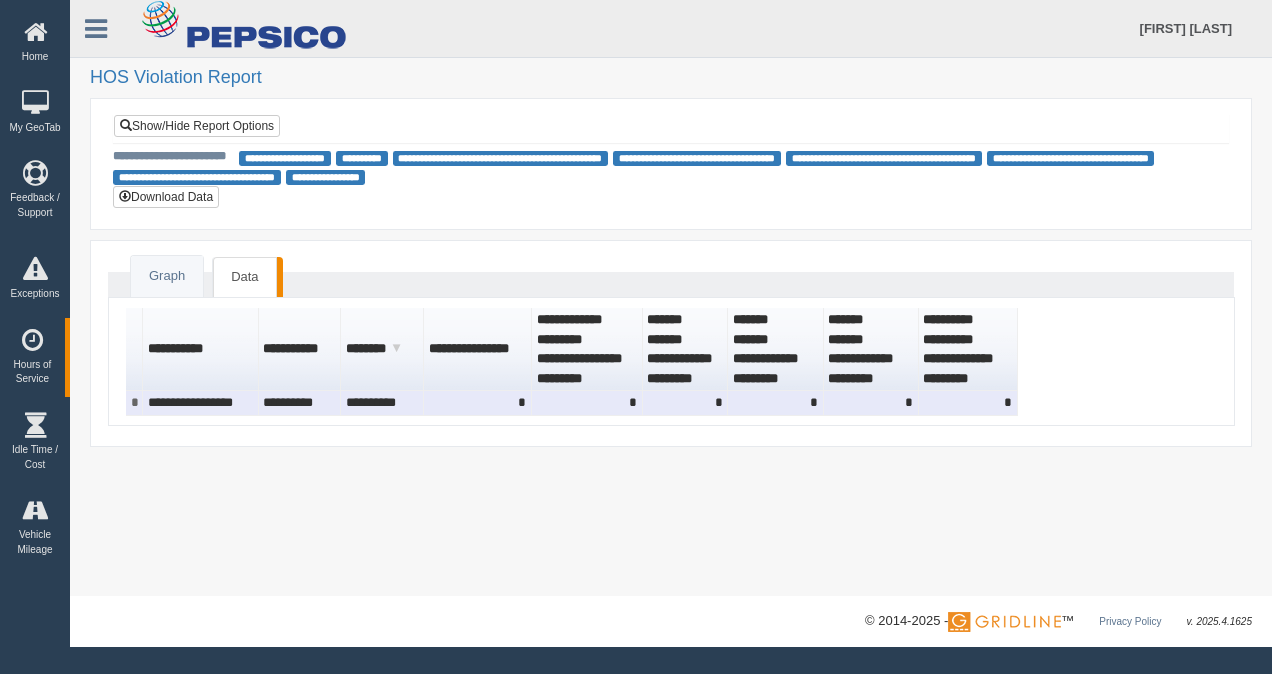 click on "**********" at bounding box center (200, 403) 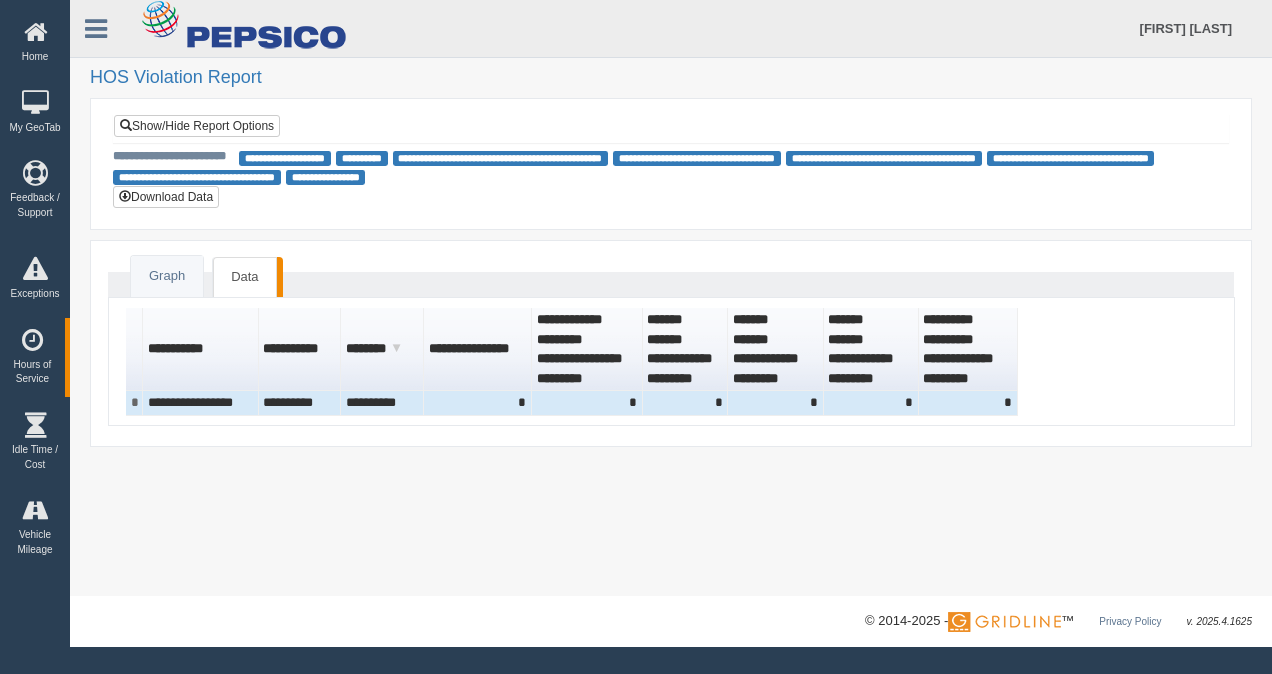 click on "**********" at bounding box center [200, 349] 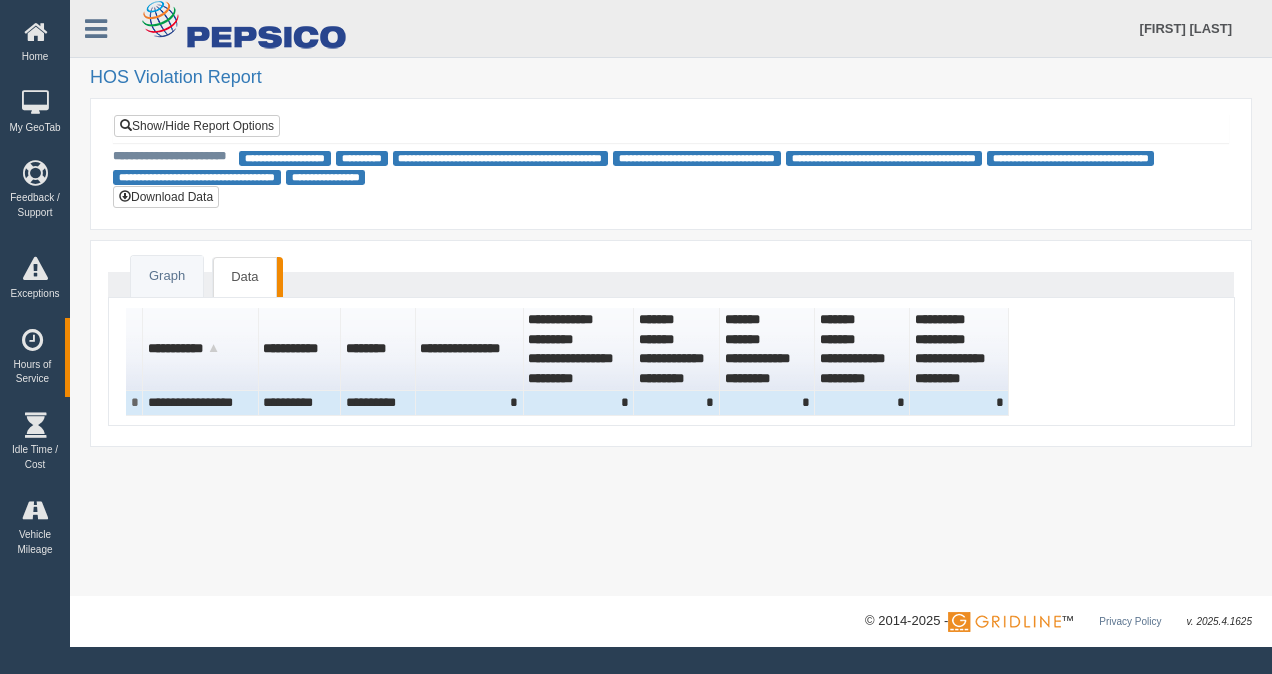 click on "**********" at bounding box center (200, 349) 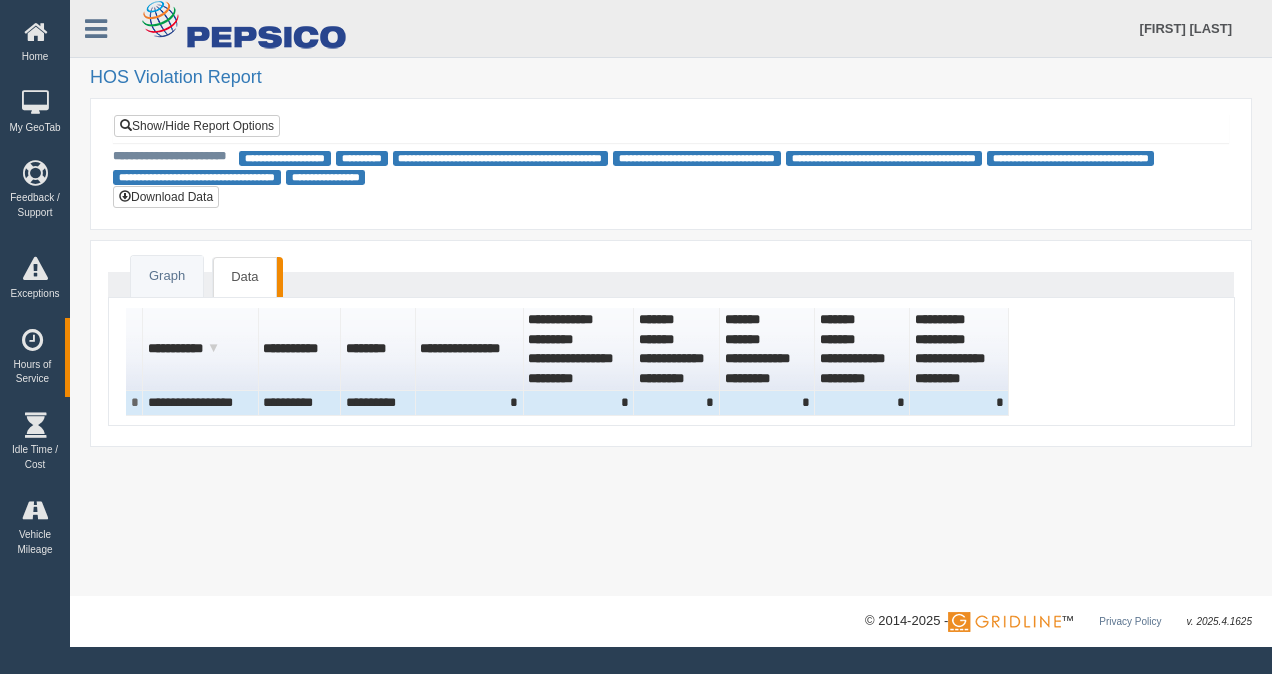 click on "**********" at bounding box center (200, 349) 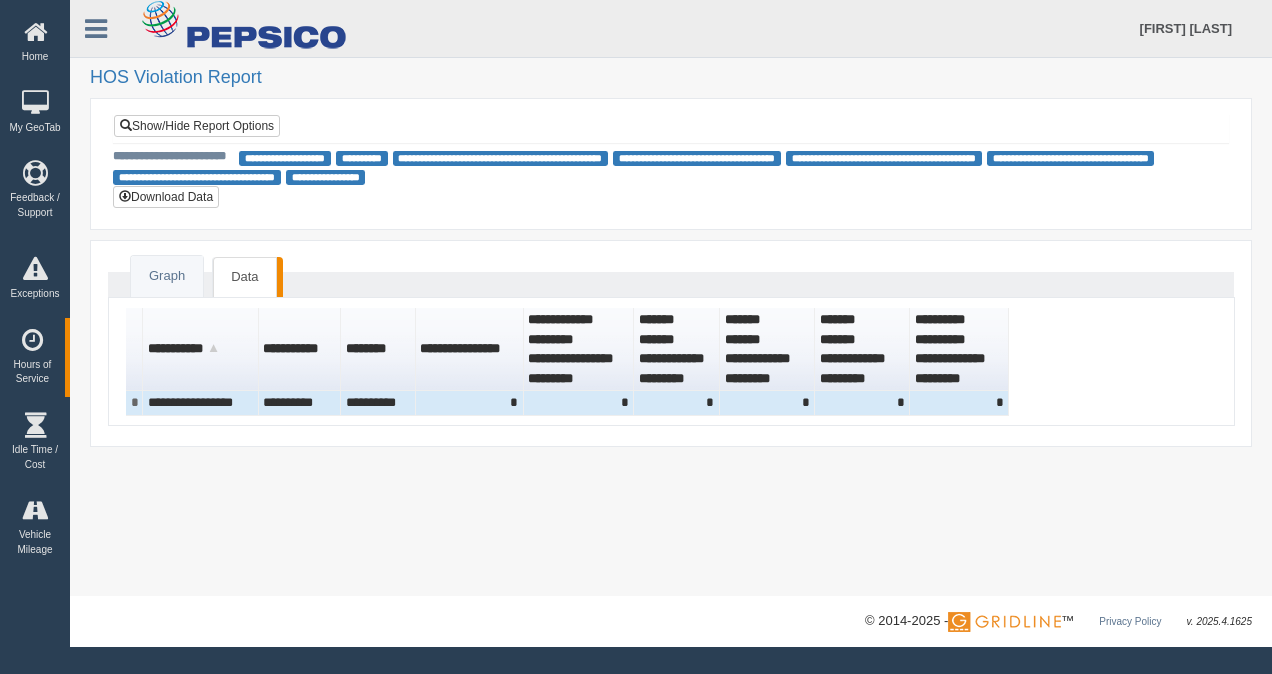 click on "**********" at bounding box center (200, 349) 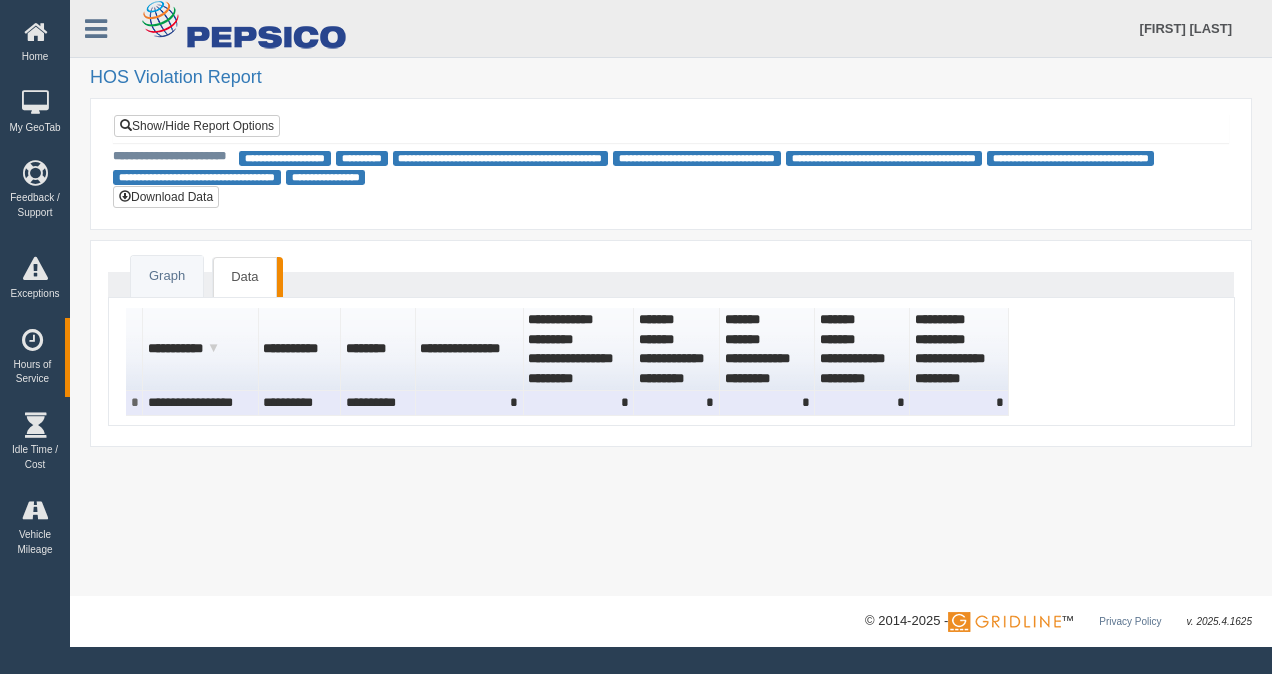 click on "**********" at bounding box center (200, 403) 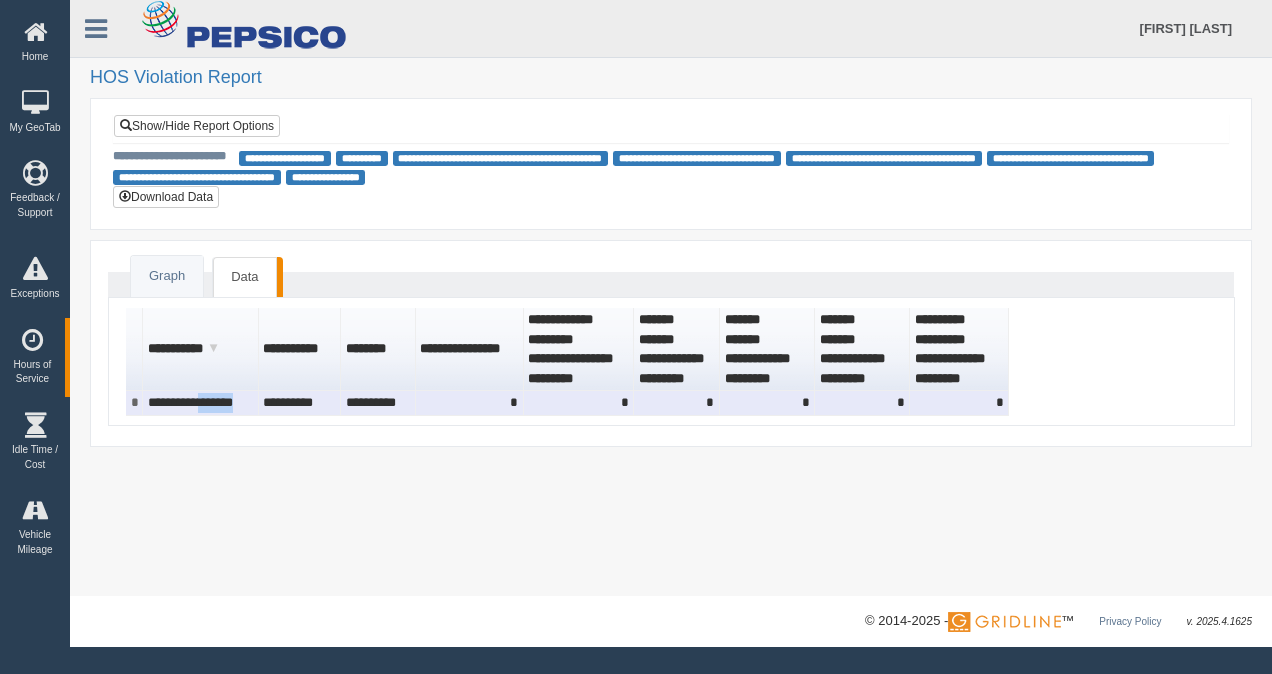 click on "**********" at bounding box center (200, 403) 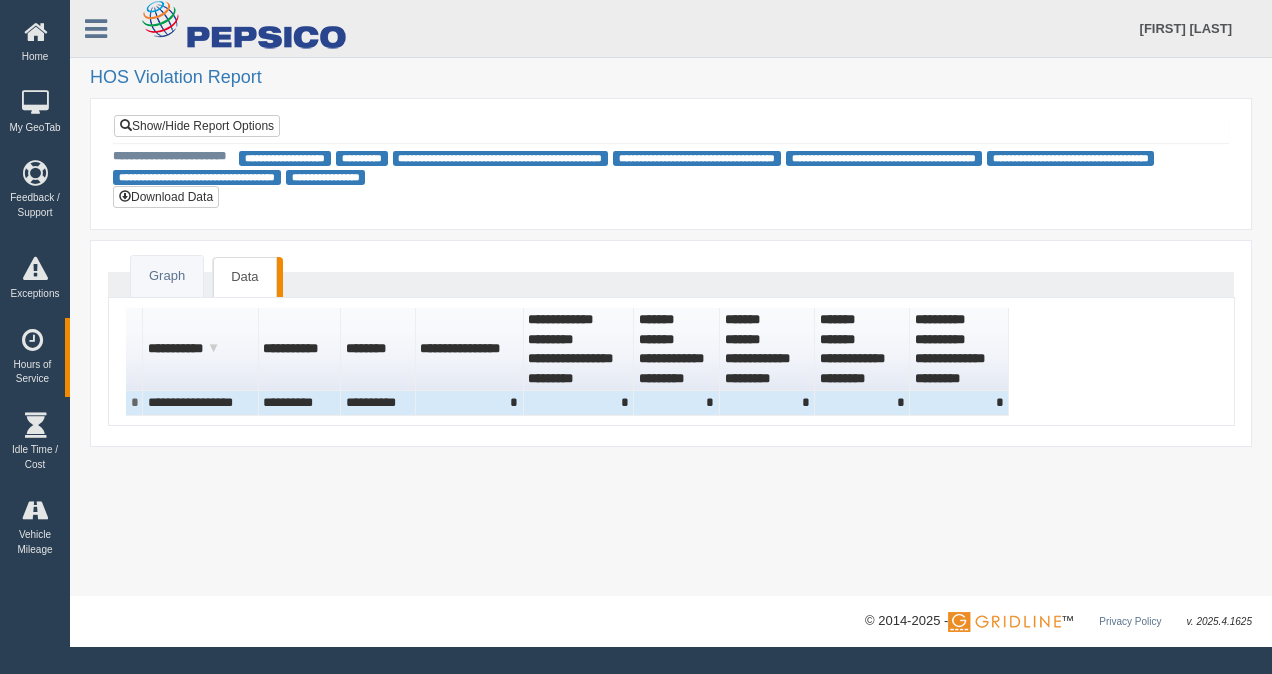 click on "**********" at bounding box center [470, 349] 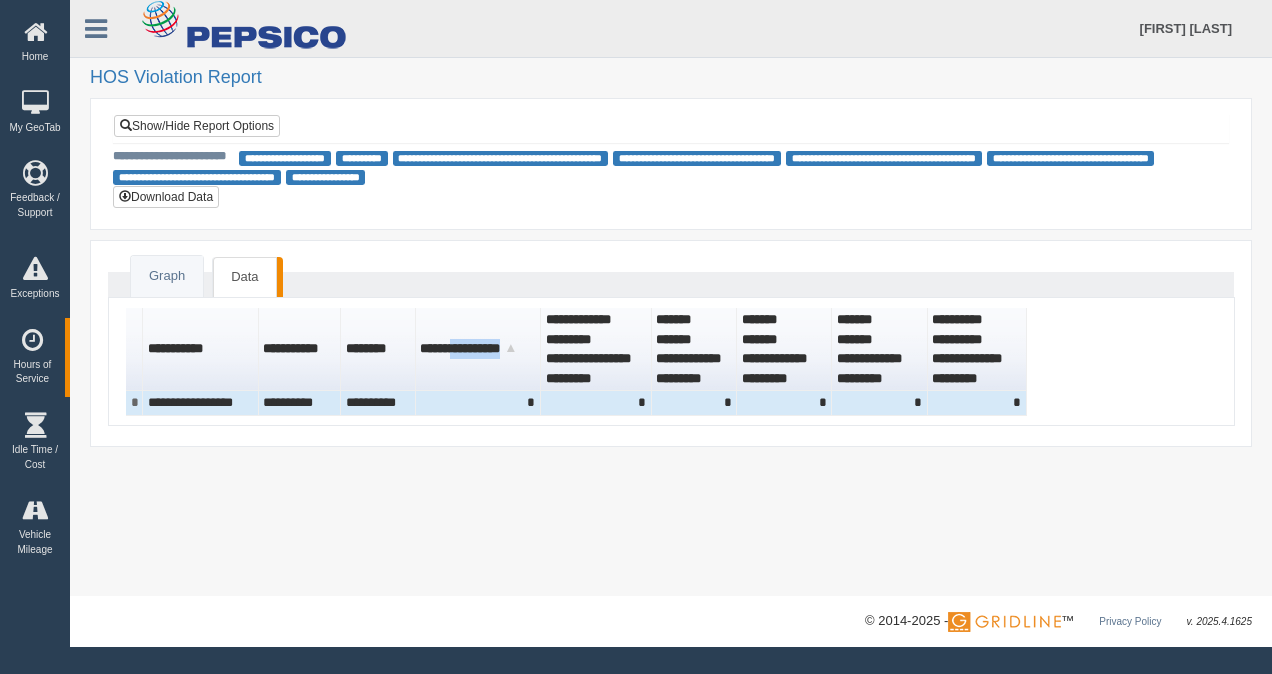 click on "**********" at bounding box center [478, 349] 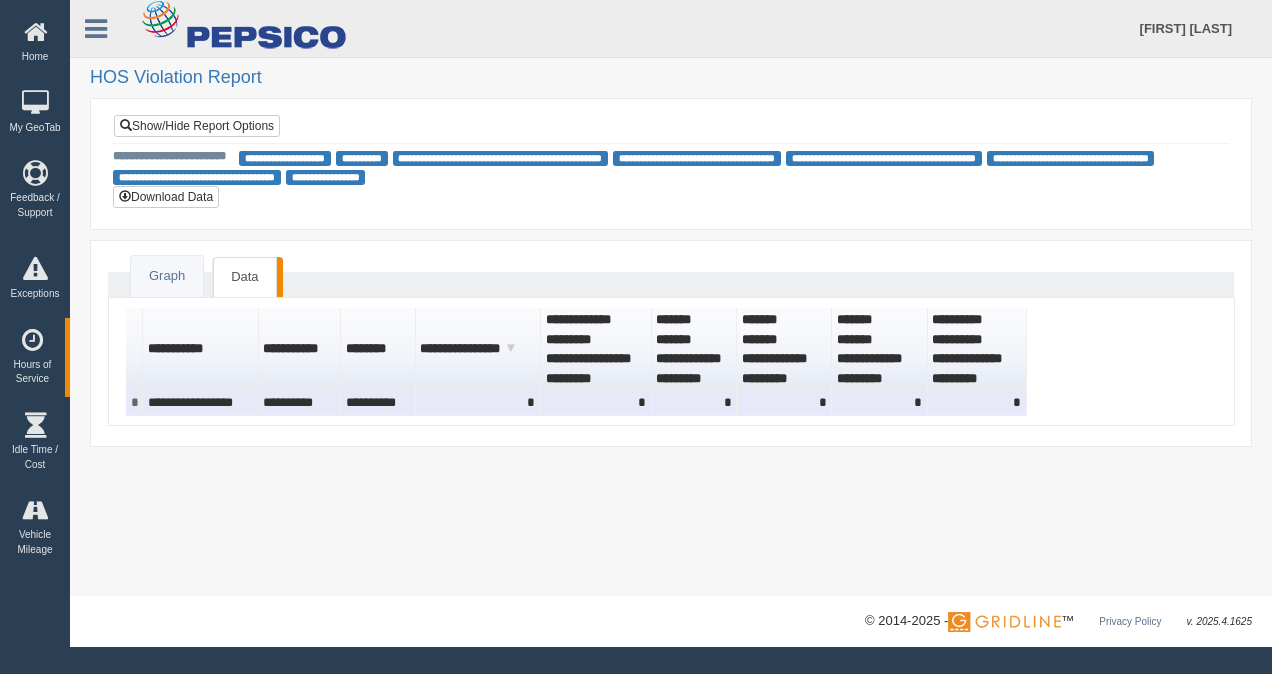 click on "*" at bounding box center [478, 403] 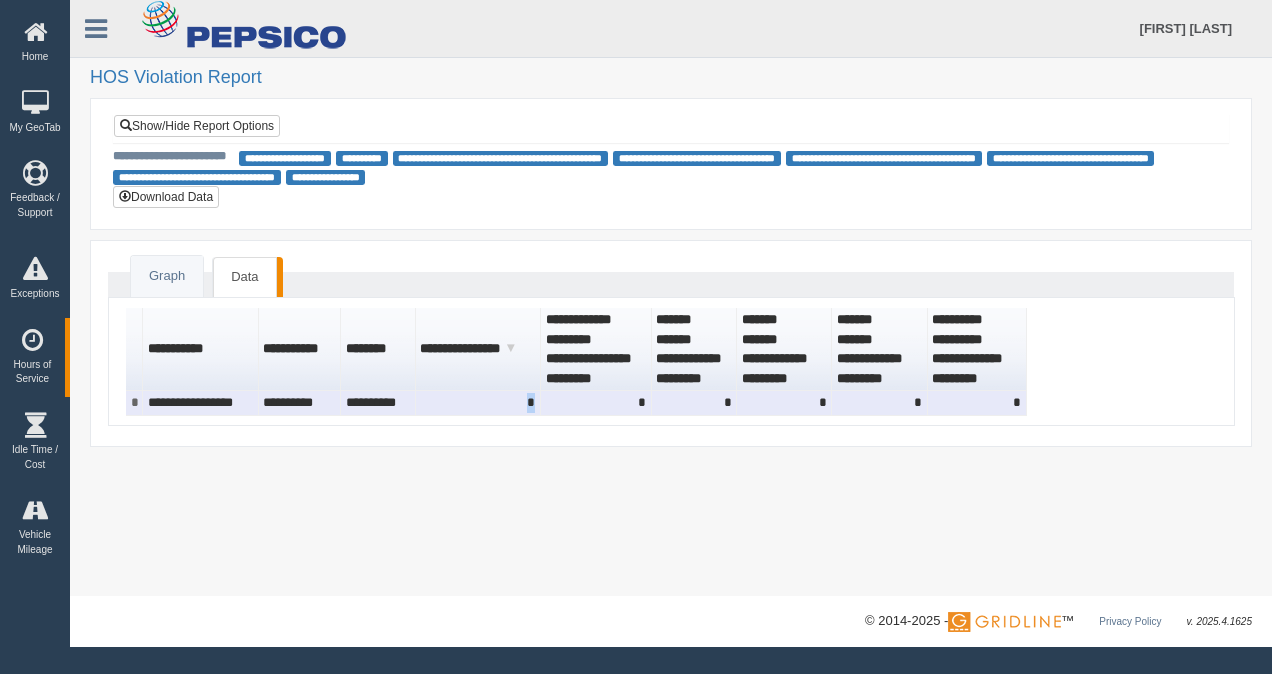 click on "*" at bounding box center (478, 403) 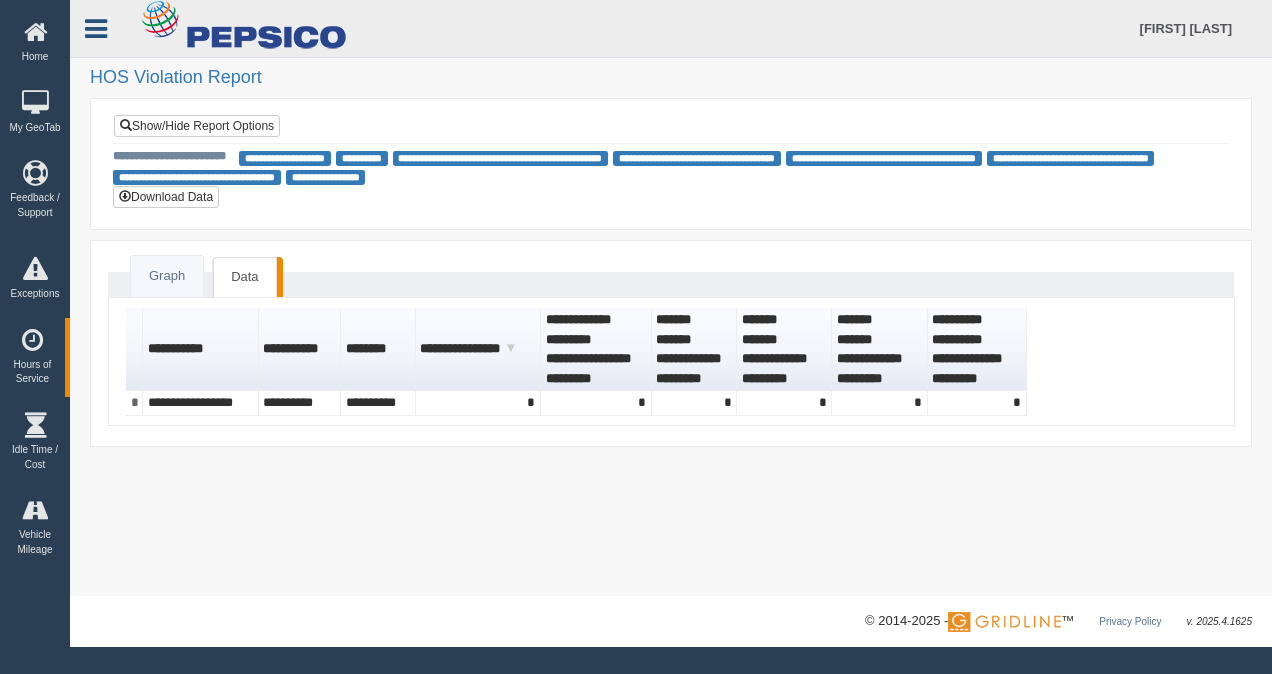 click at bounding box center [96, 29] 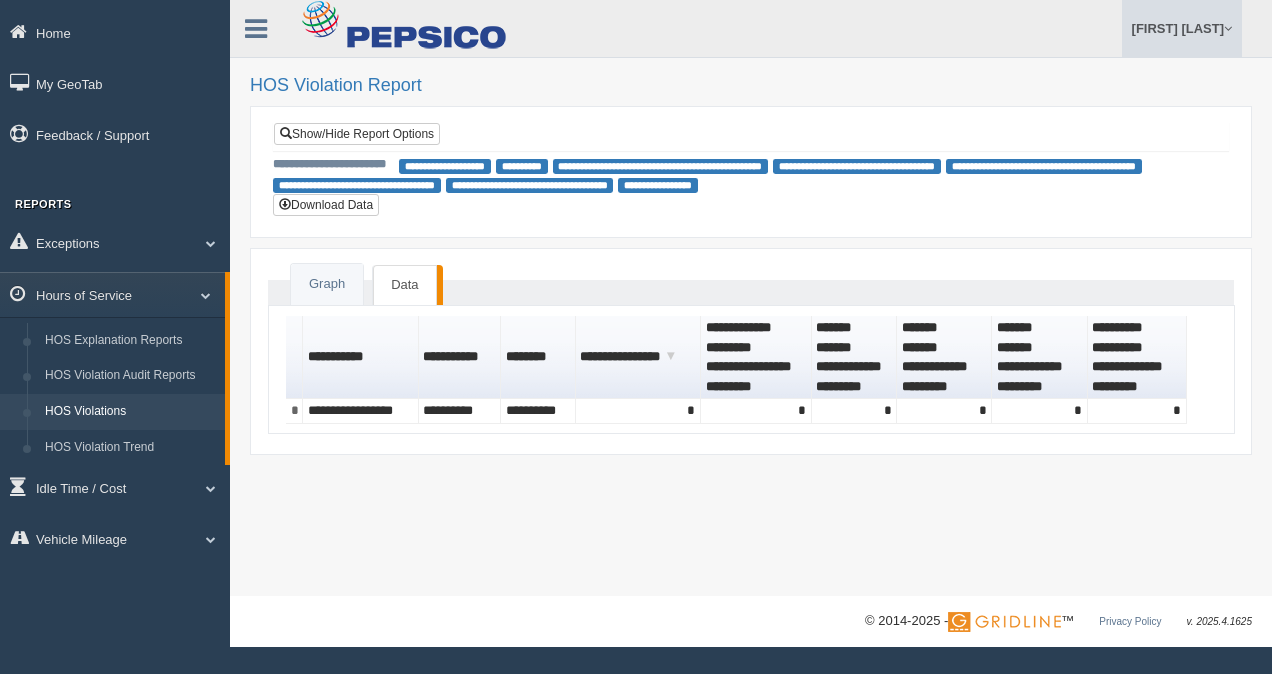 click on "[FIRST] [LAST]" at bounding box center (1182, 28) 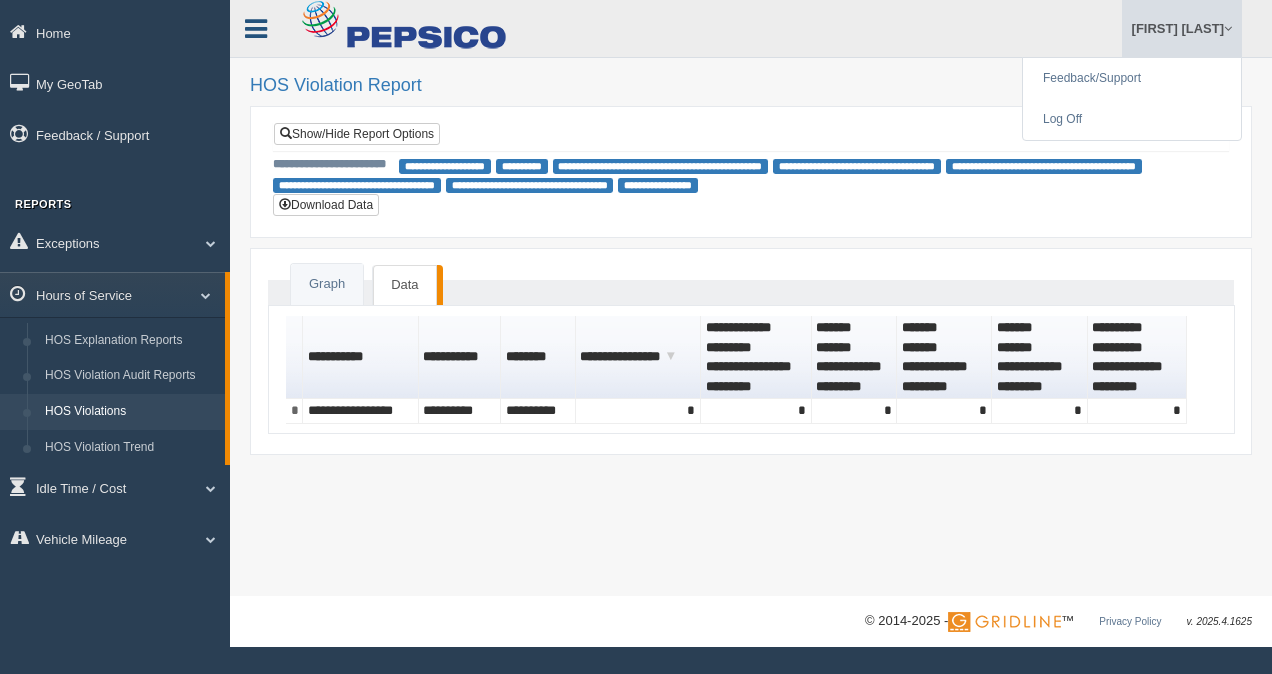click at bounding box center (256, 26) 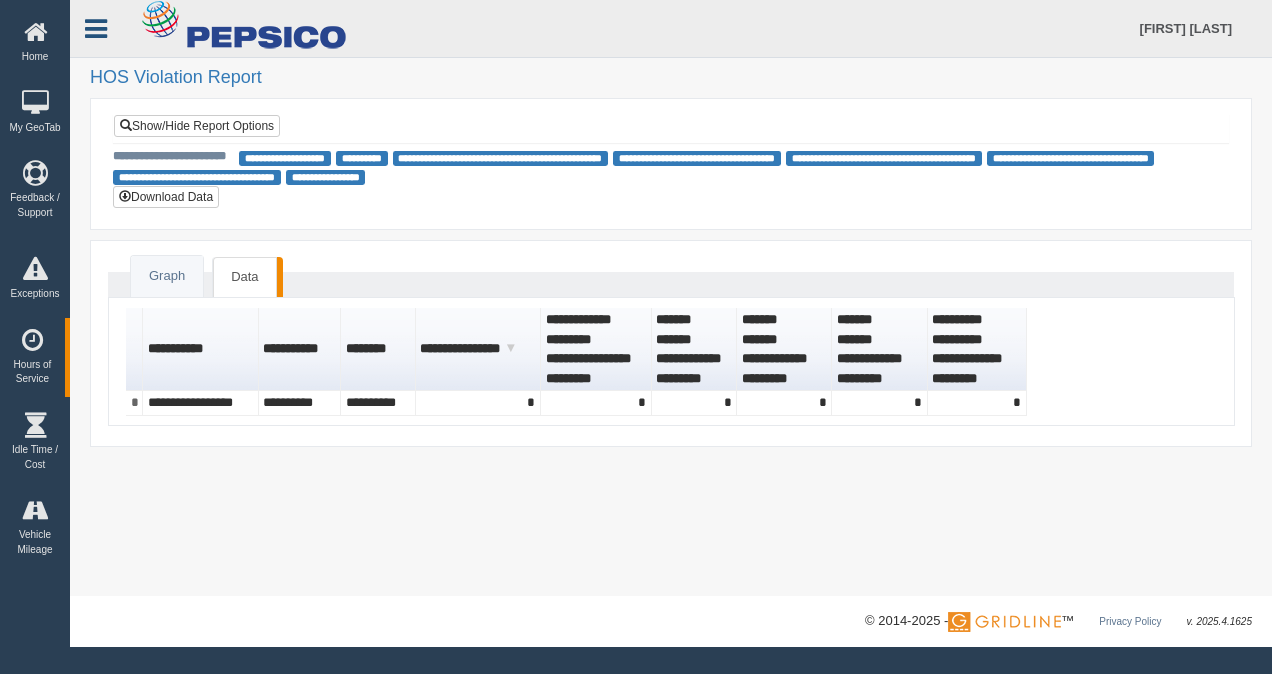 click at bounding box center [96, 26] 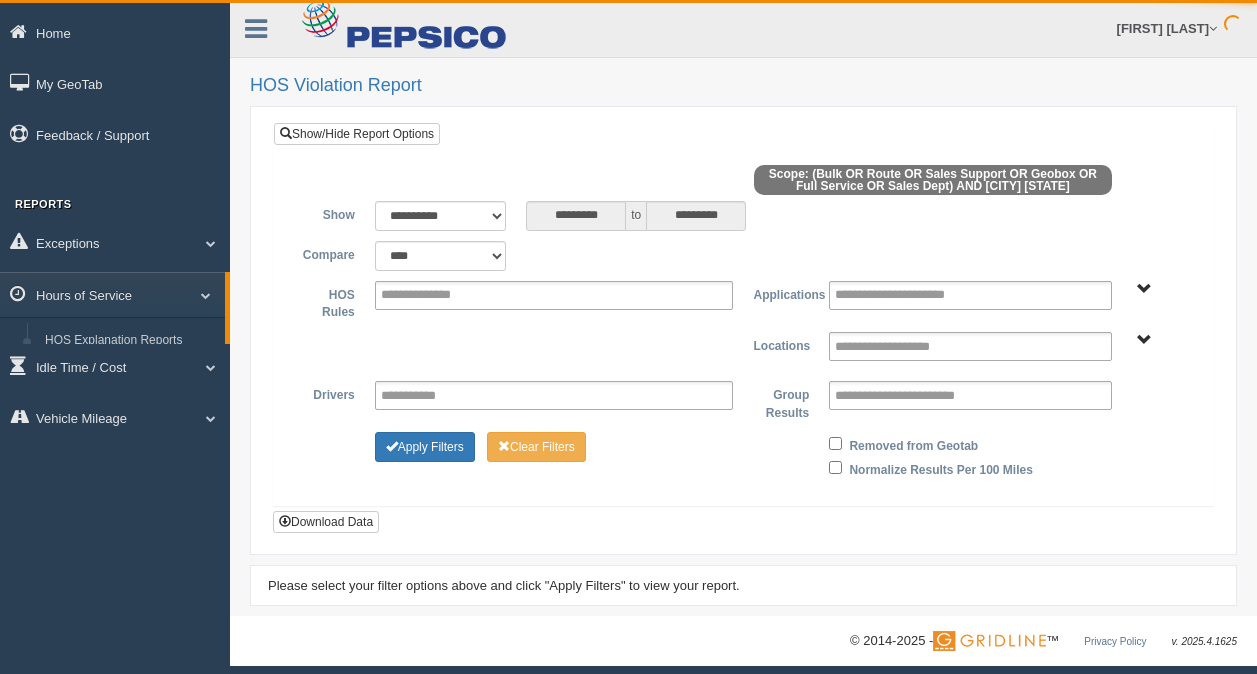 select on "**********" 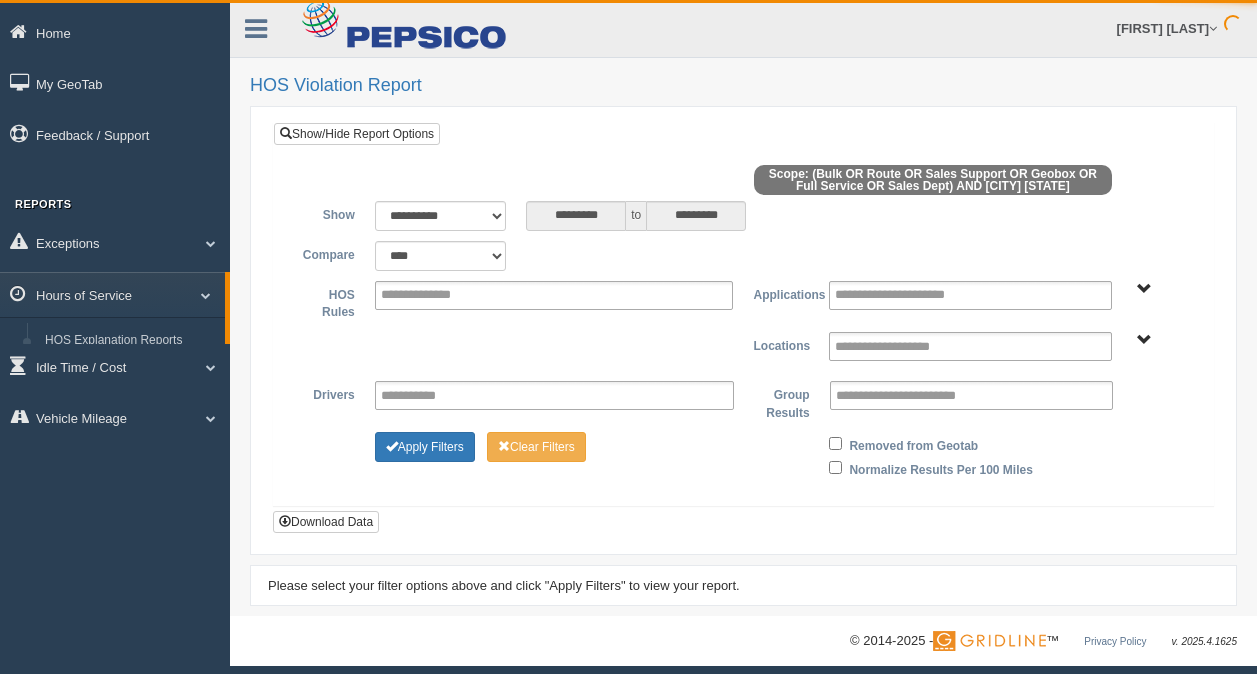 scroll, scrollTop: 0, scrollLeft: 0, axis: both 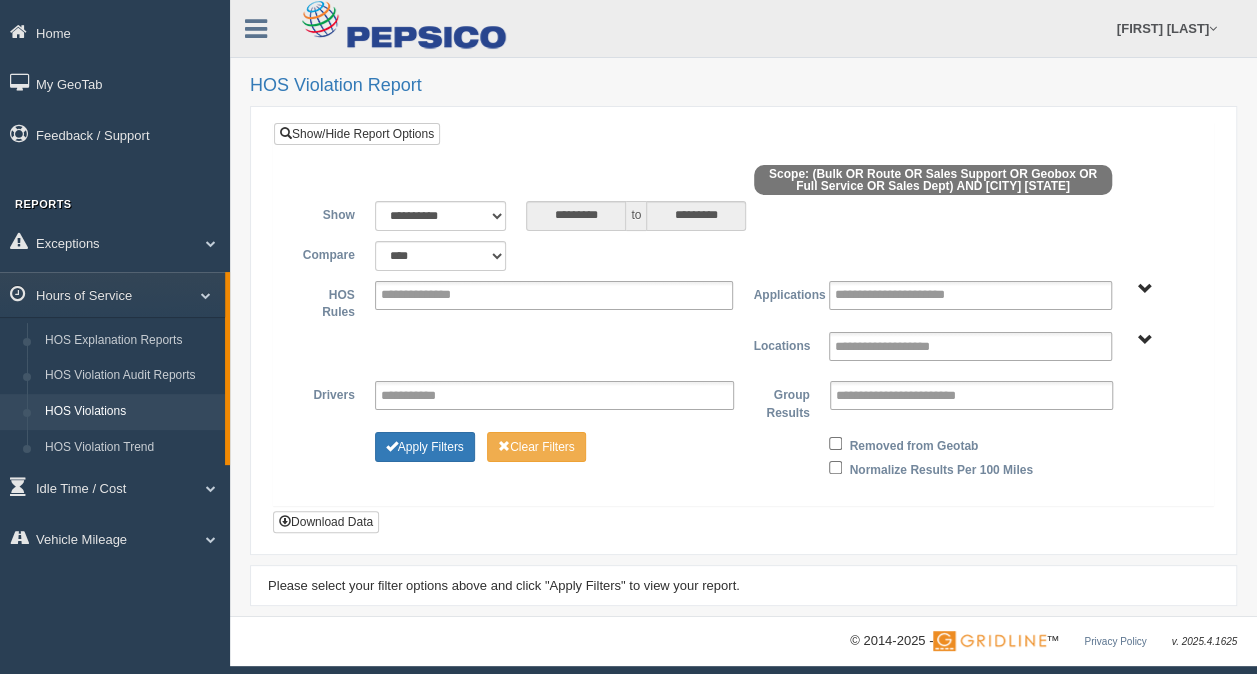 type 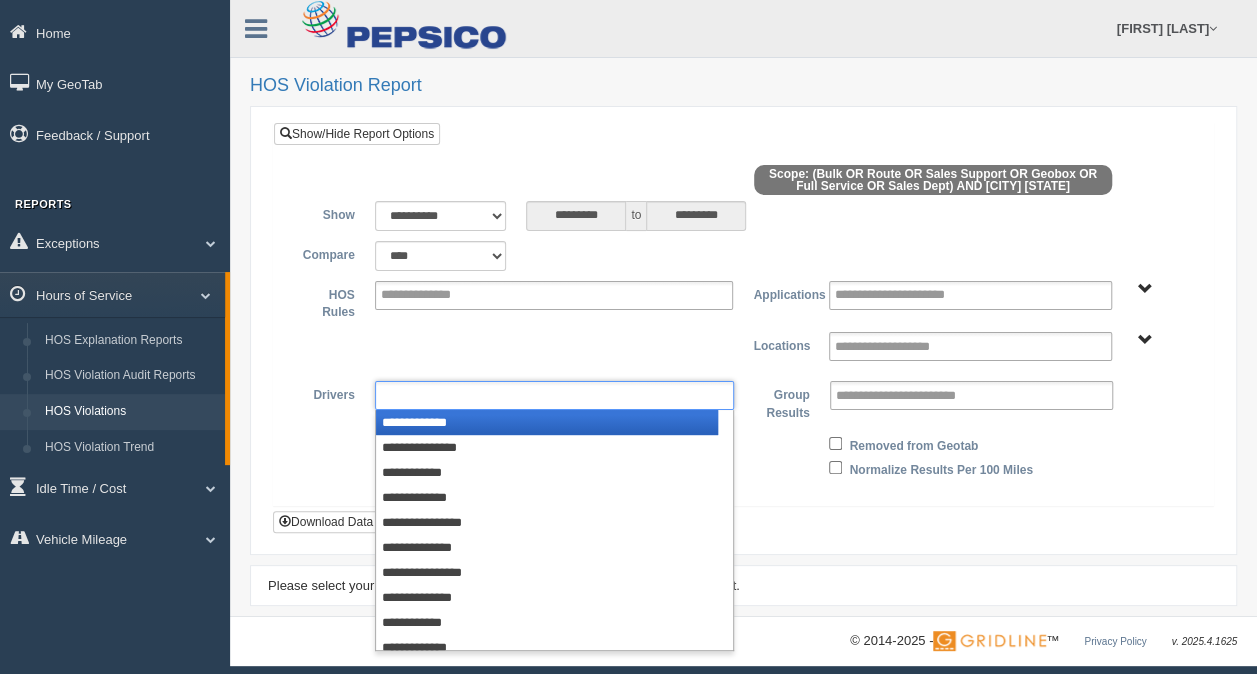 click at bounding box center (554, 395) 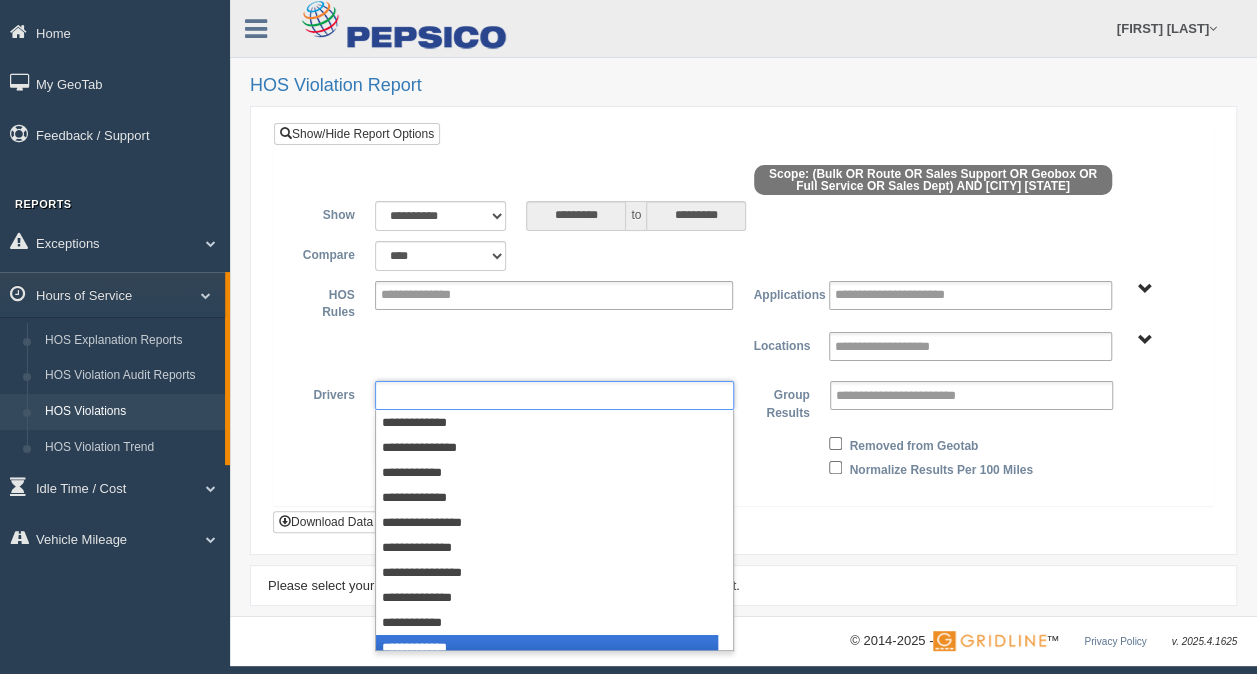 scroll, scrollTop: 10, scrollLeft: 0, axis: vertical 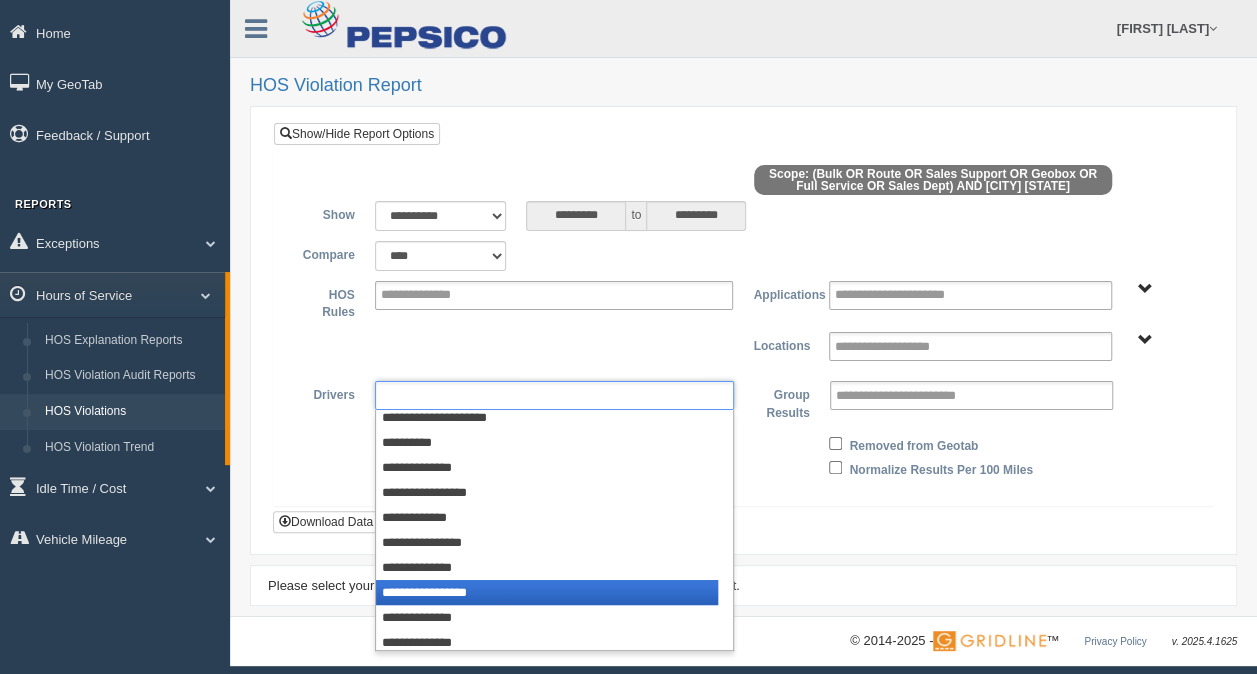 click on "**********" at bounding box center [547, 592] 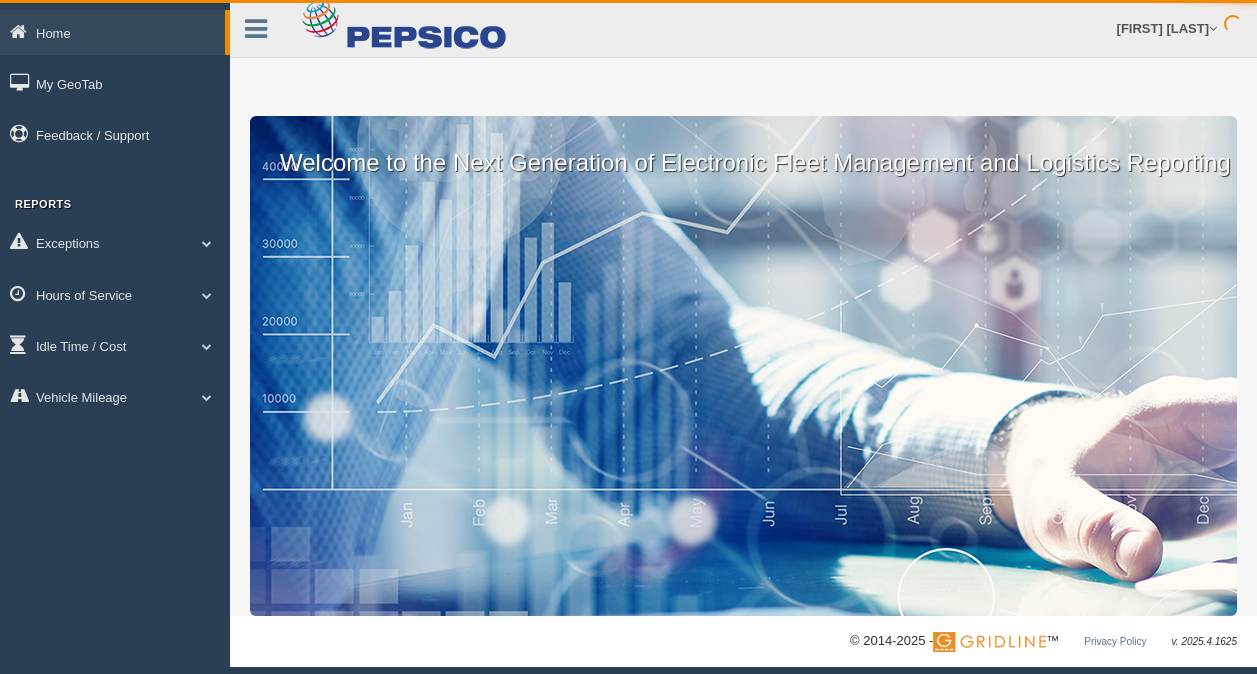 scroll, scrollTop: 0, scrollLeft: 0, axis: both 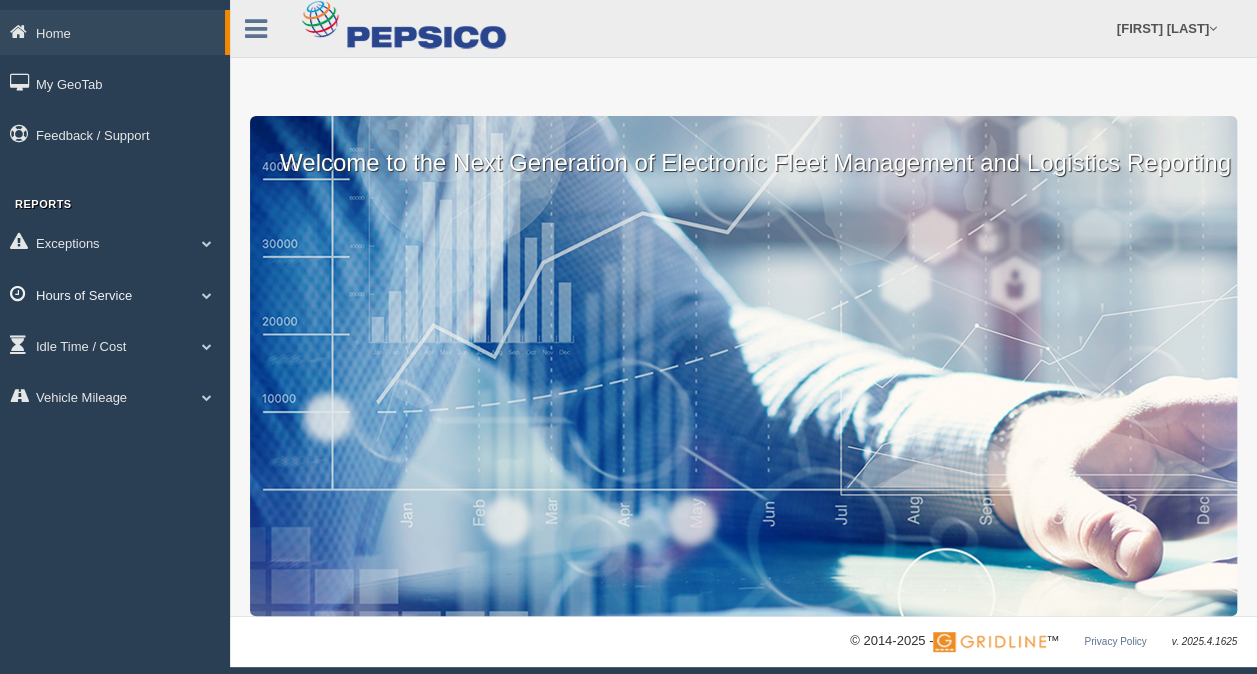 click at bounding box center [207, 295] 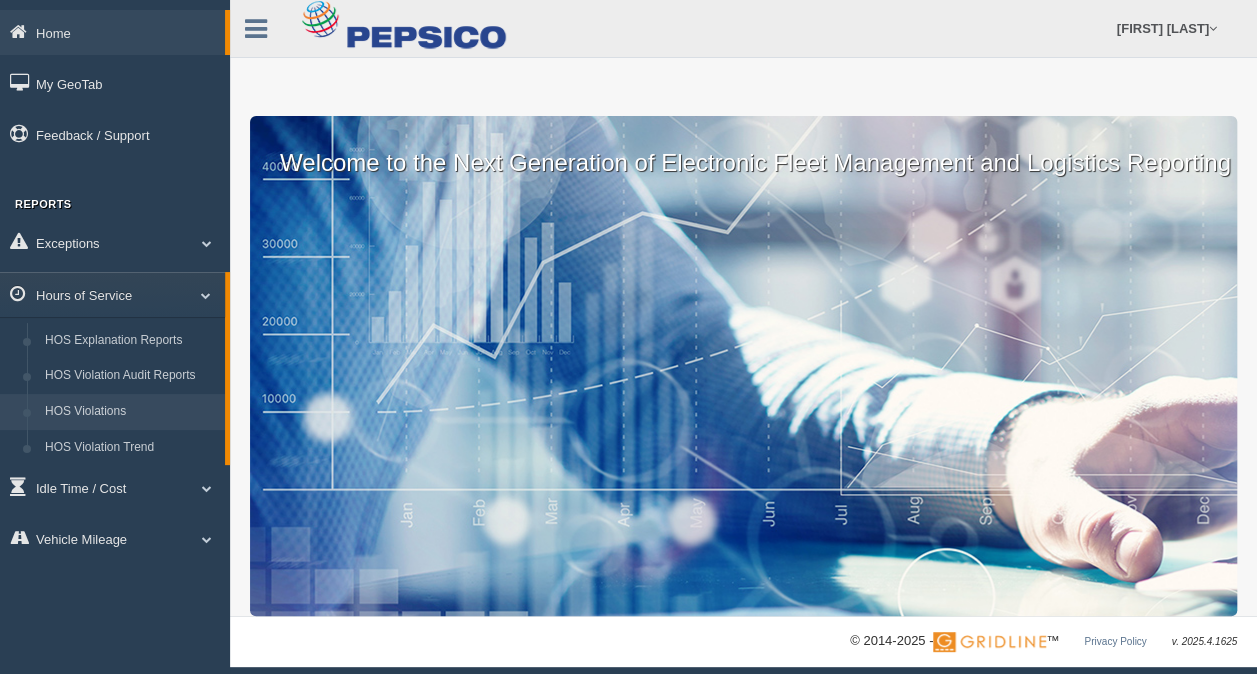 click on "HOS Violations" at bounding box center (130, 412) 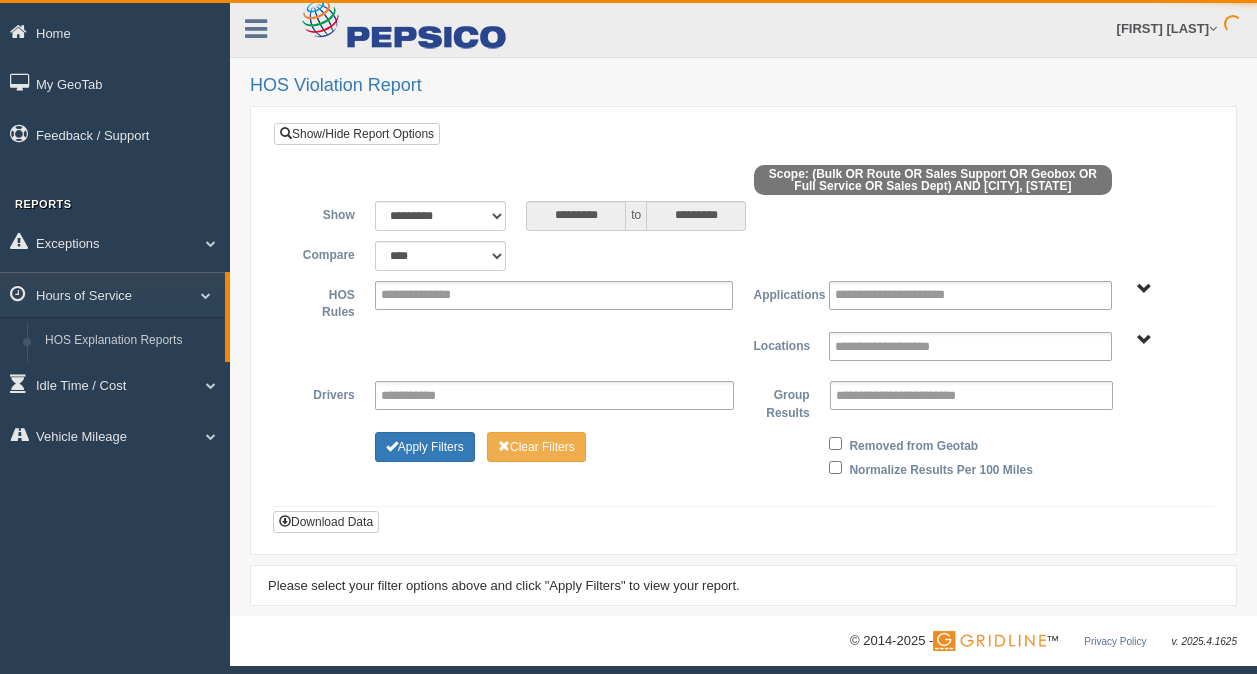 scroll, scrollTop: 0, scrollLeft: 0, axis: both 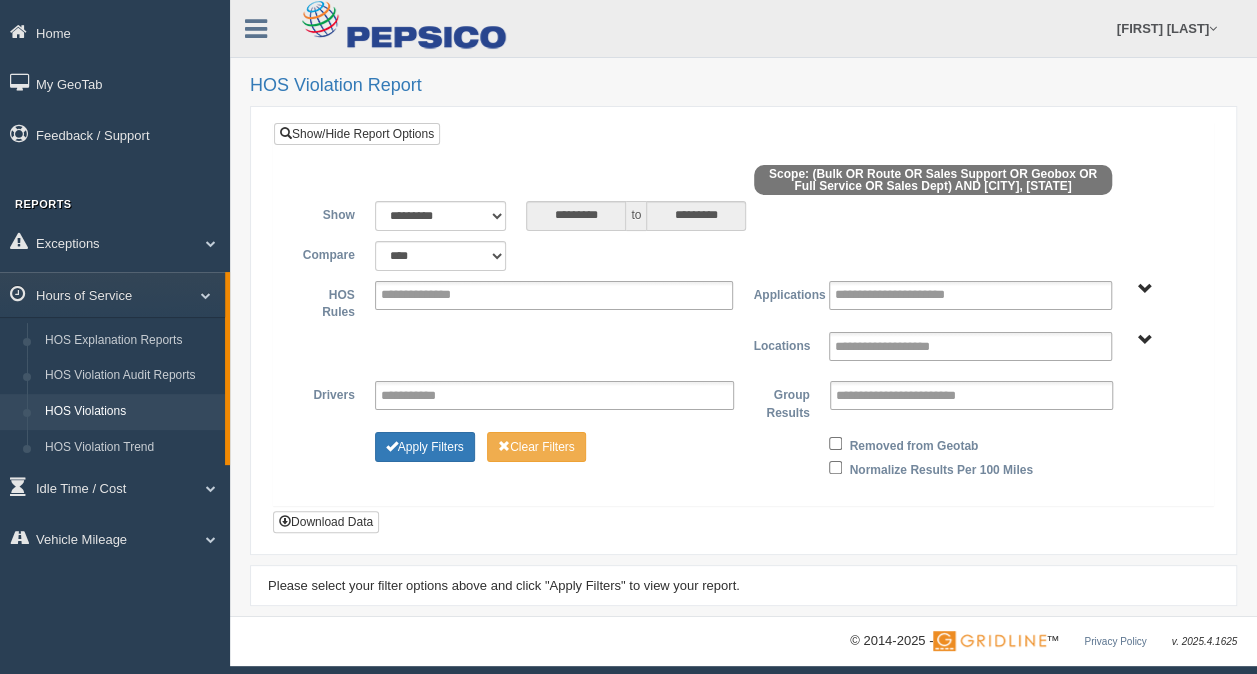 type 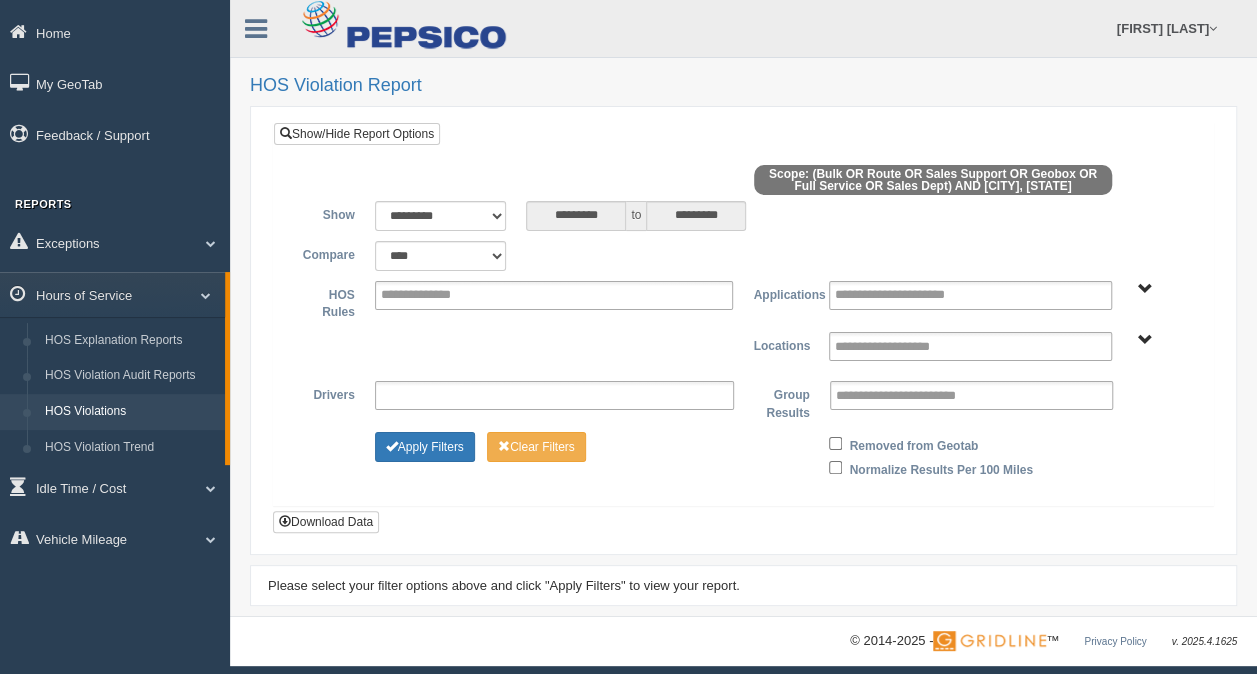click at bounding box center [554, 395] 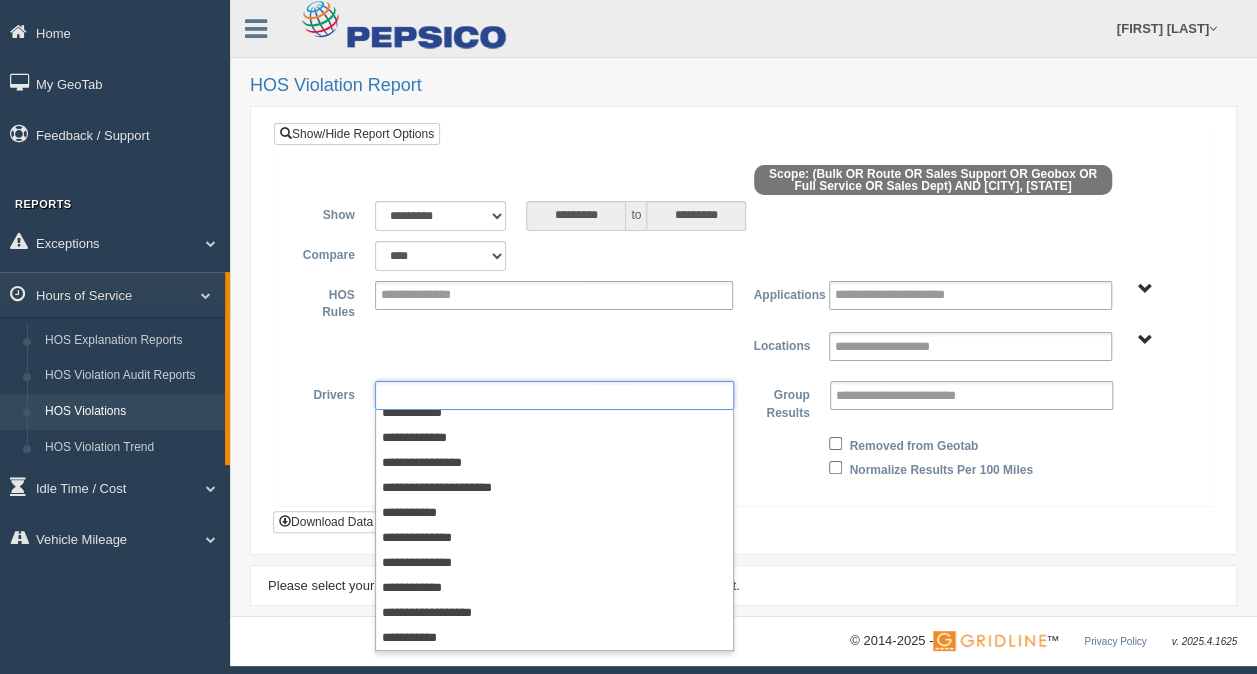scroll, scrollTop: 420, scrollLeft: 0, axis: vertical 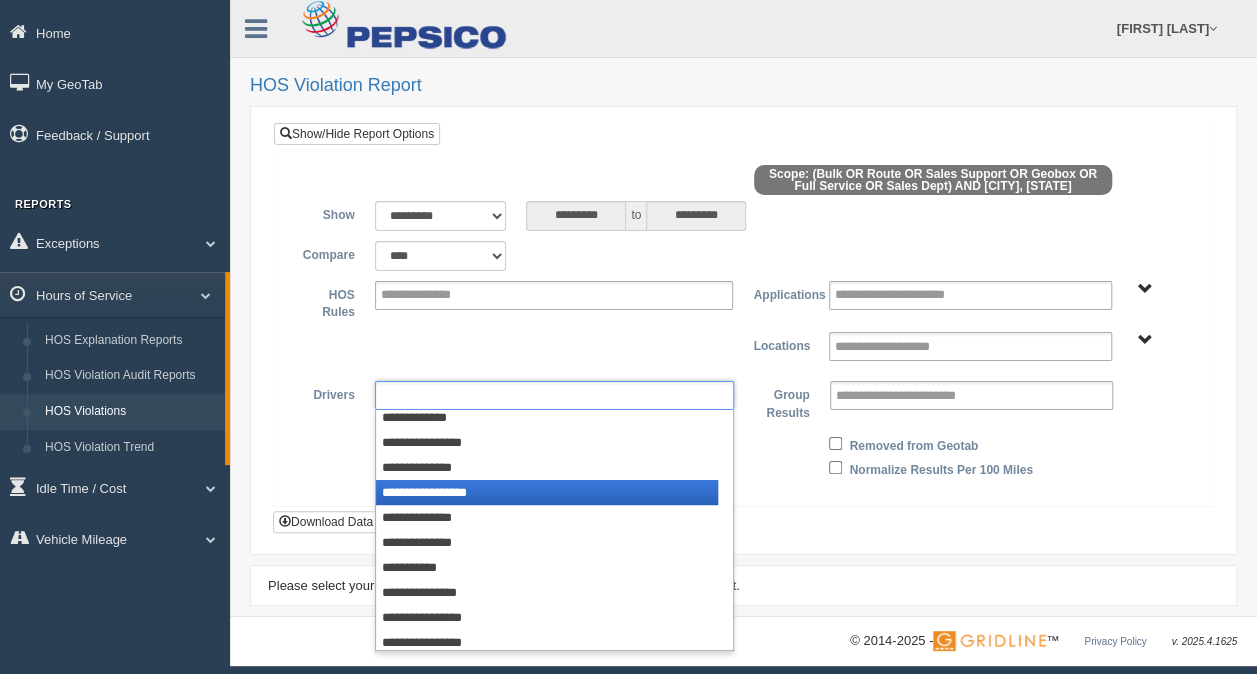 click on "**********" at bounding box center (547, 492) 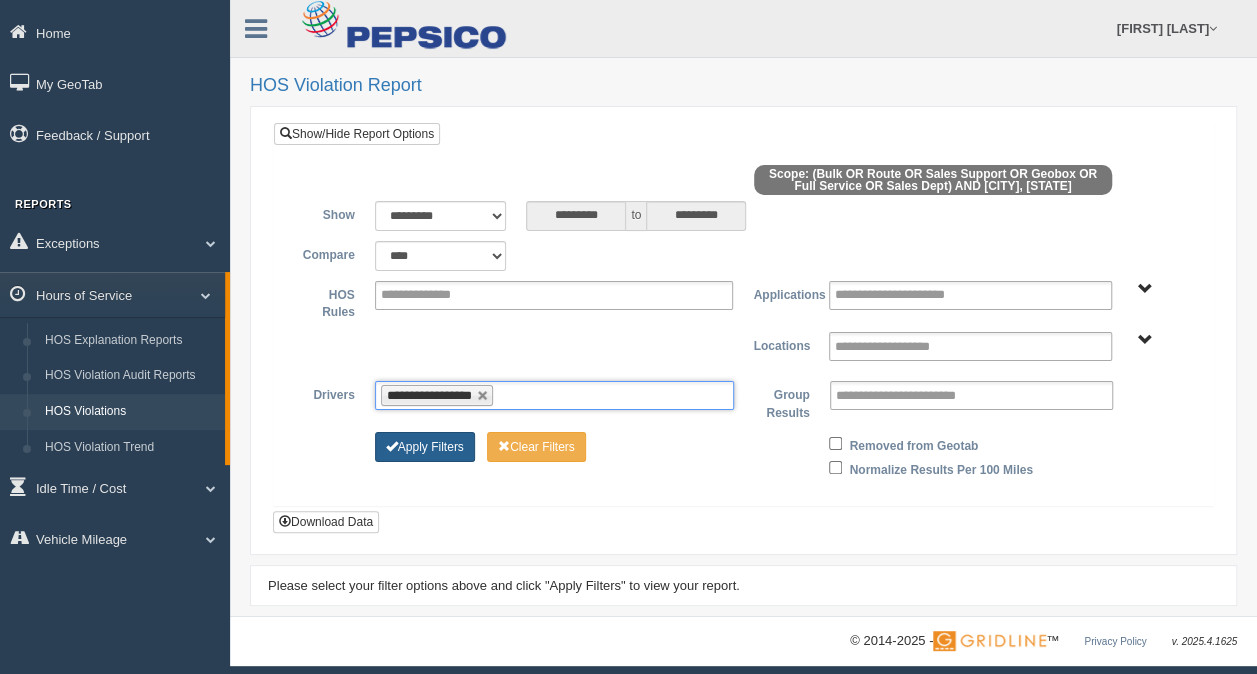 click on "Apply Filters" at bounding box center [425, 447] 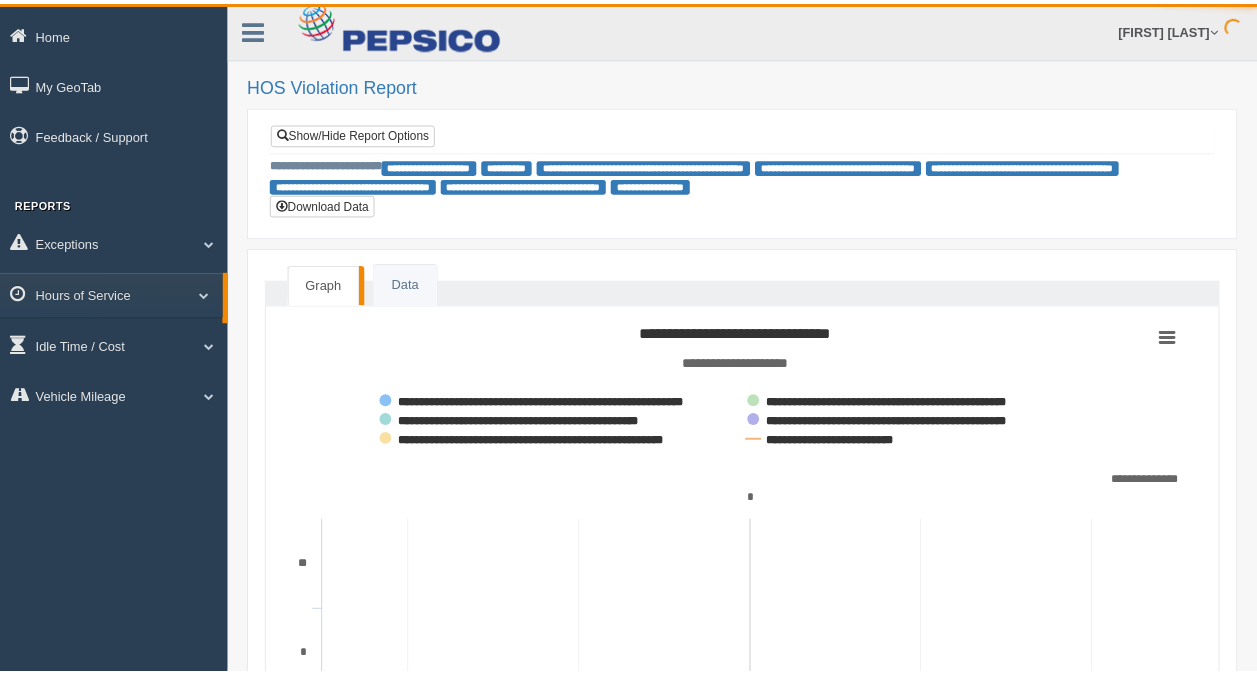 scroll, scrollTop: 0, scrollLeft: 0, axis: both 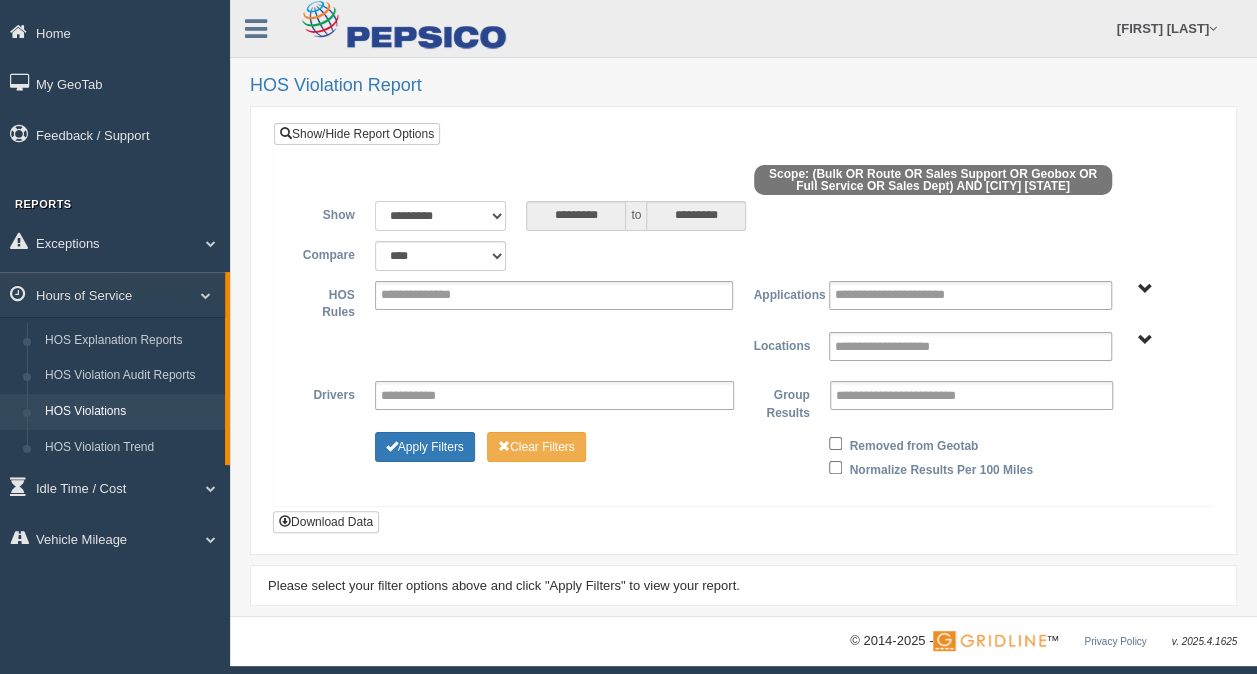 click on "**********" at bounding box center (441, 216) 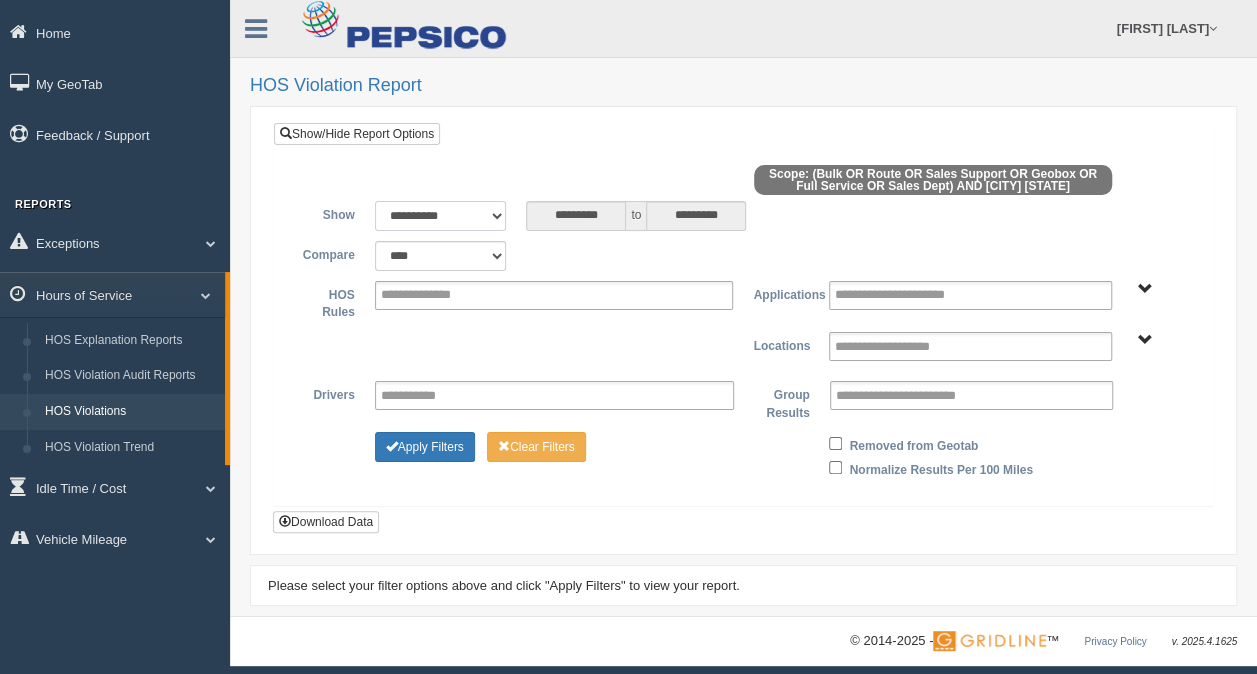 click on "**********" at bounding box center (441, 216) 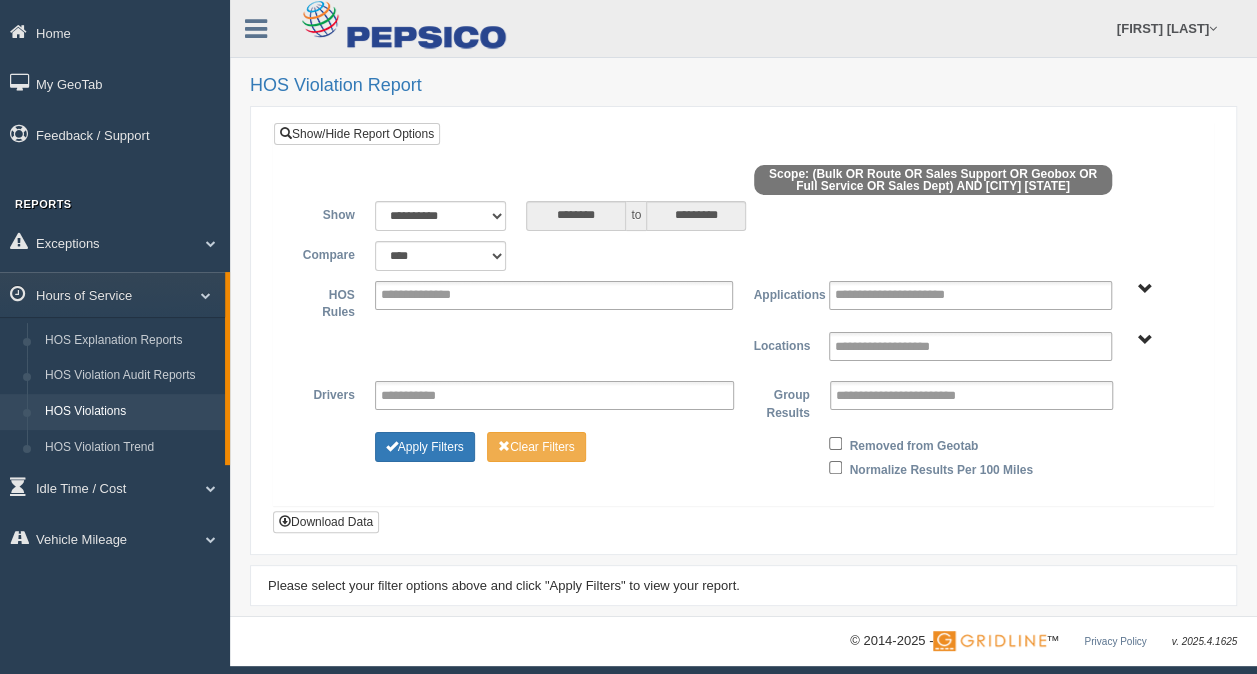 type 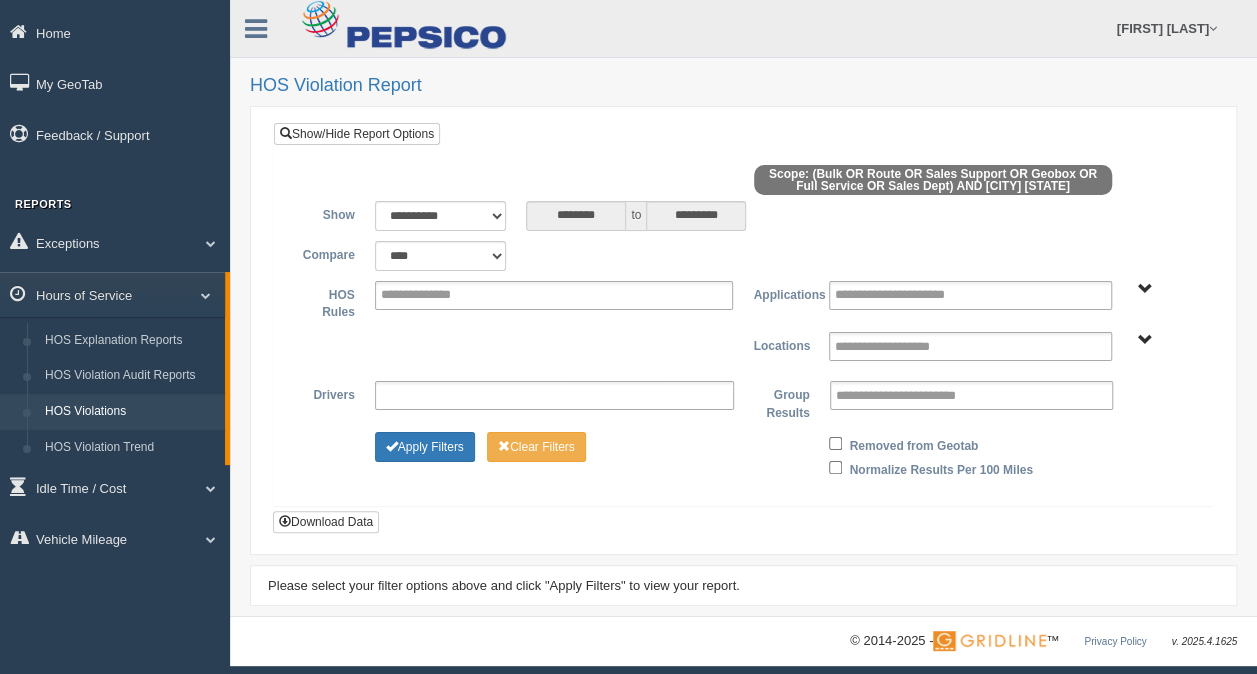 click at bounding box center (554, 395) 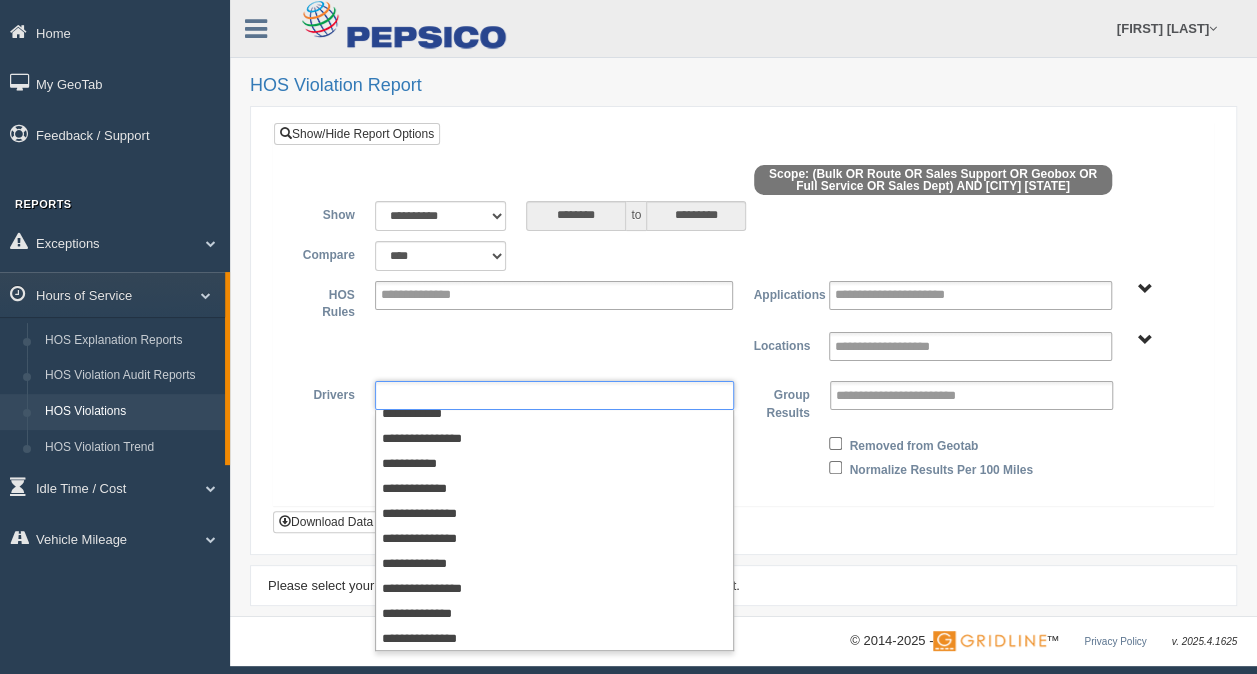 scroll, scrollTop: 1204, scrollLeft: 0, axis: vertical 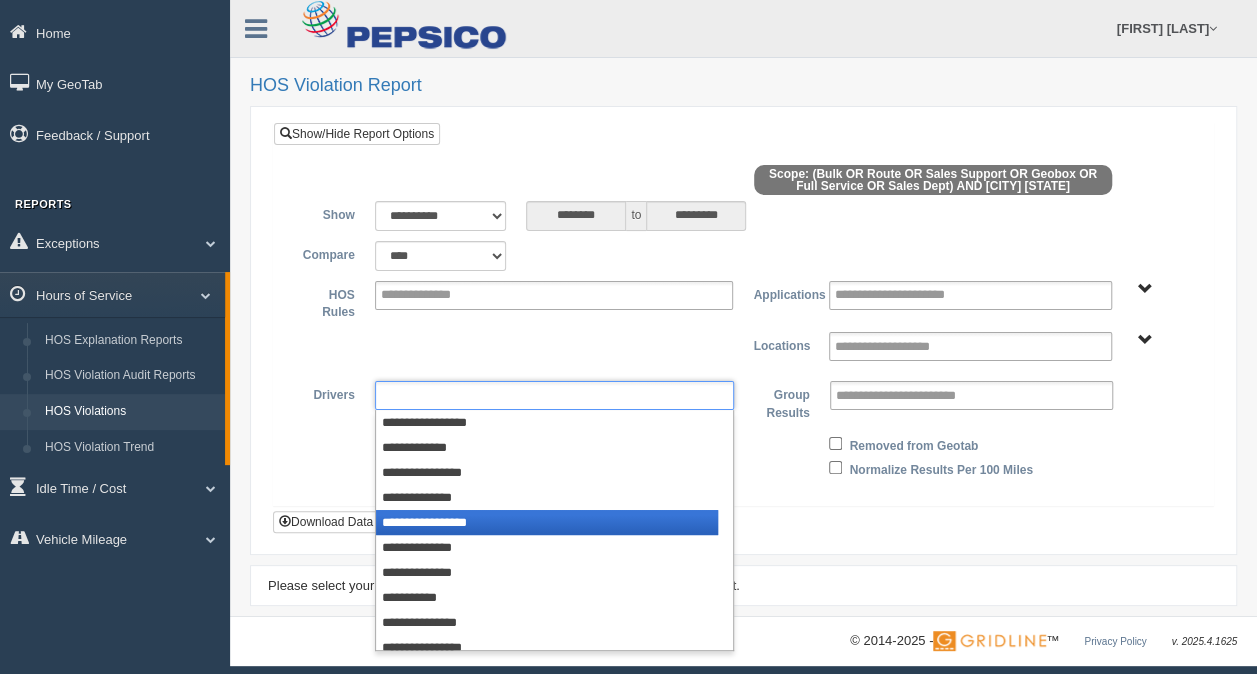 click on "**********" at bounding box center (547, 522) 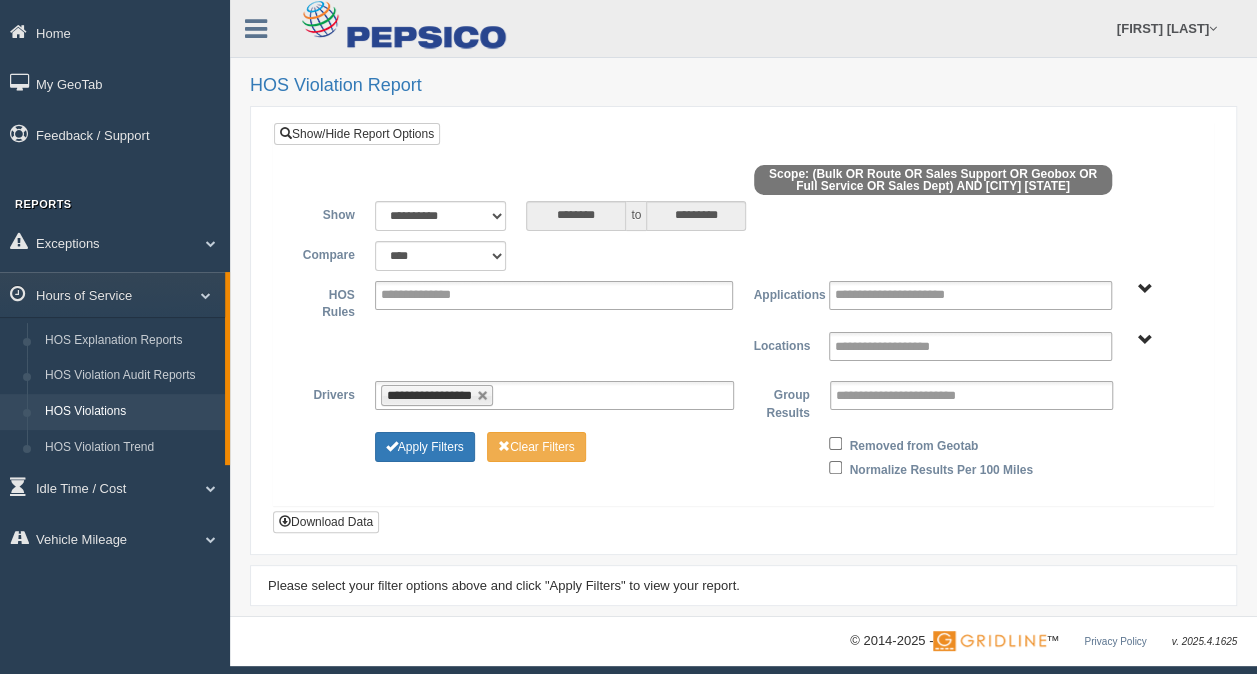 click on "**********" at bounding box center (743, 327) 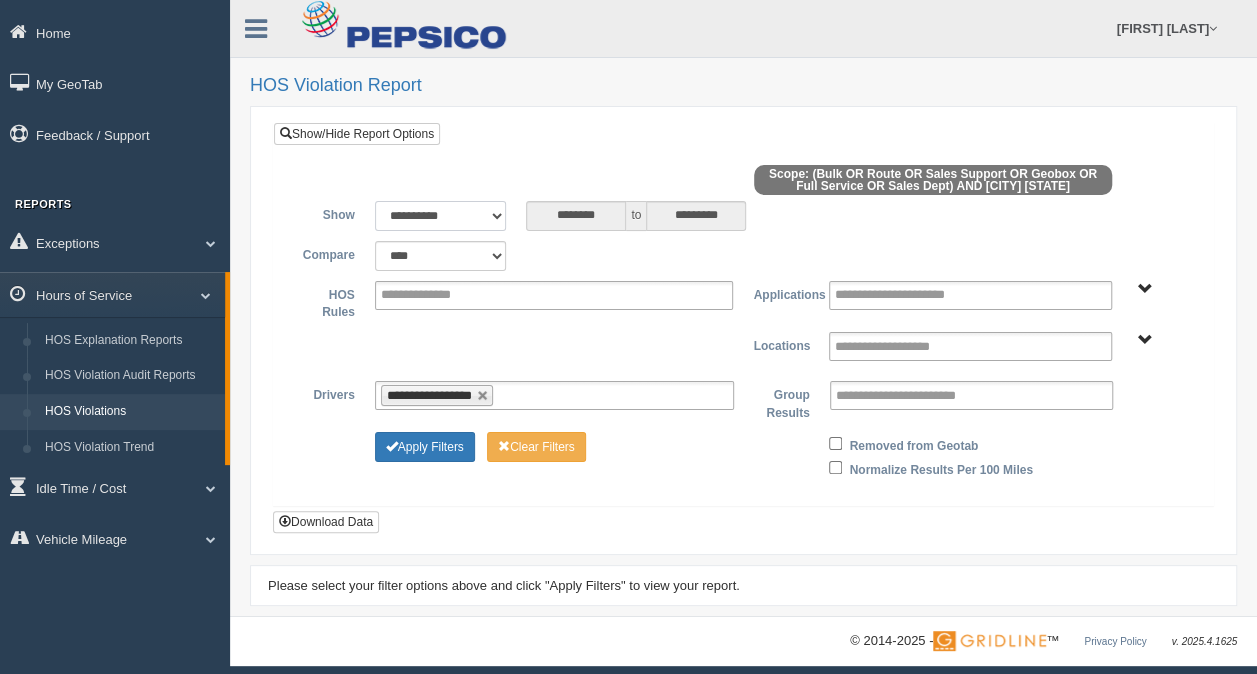 click on "**********" at bounding box center [441, 216] 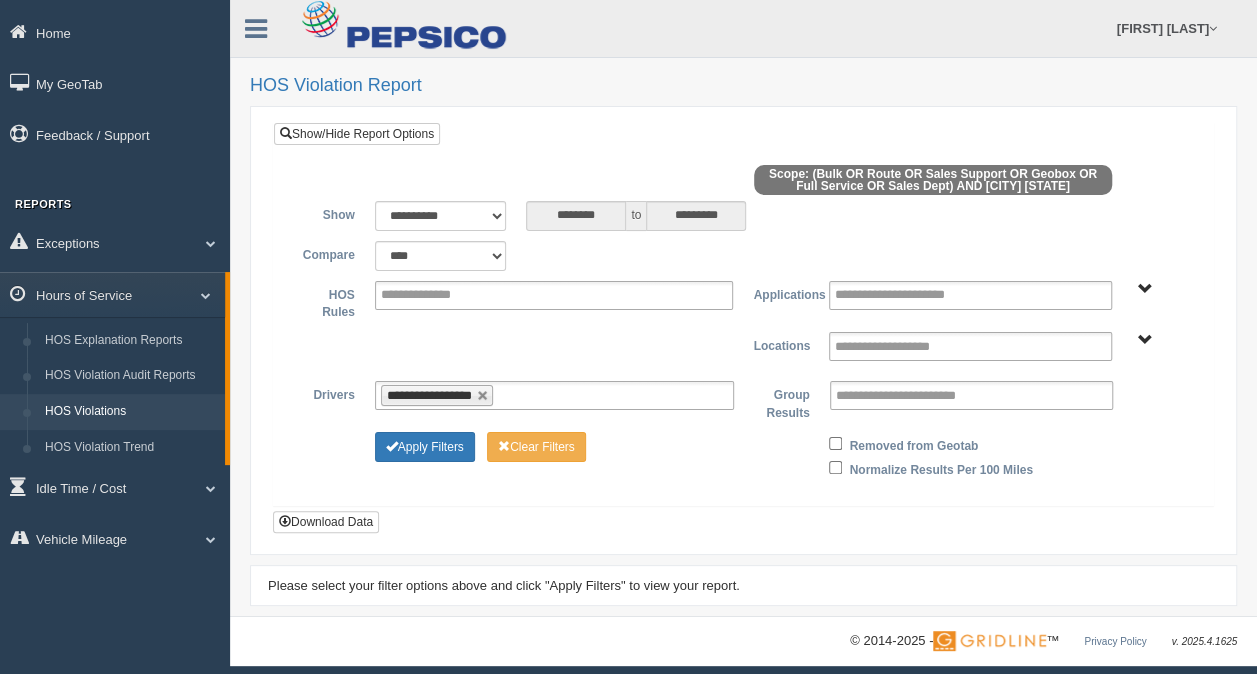 click on "**********" at bounding box center (743, 327) 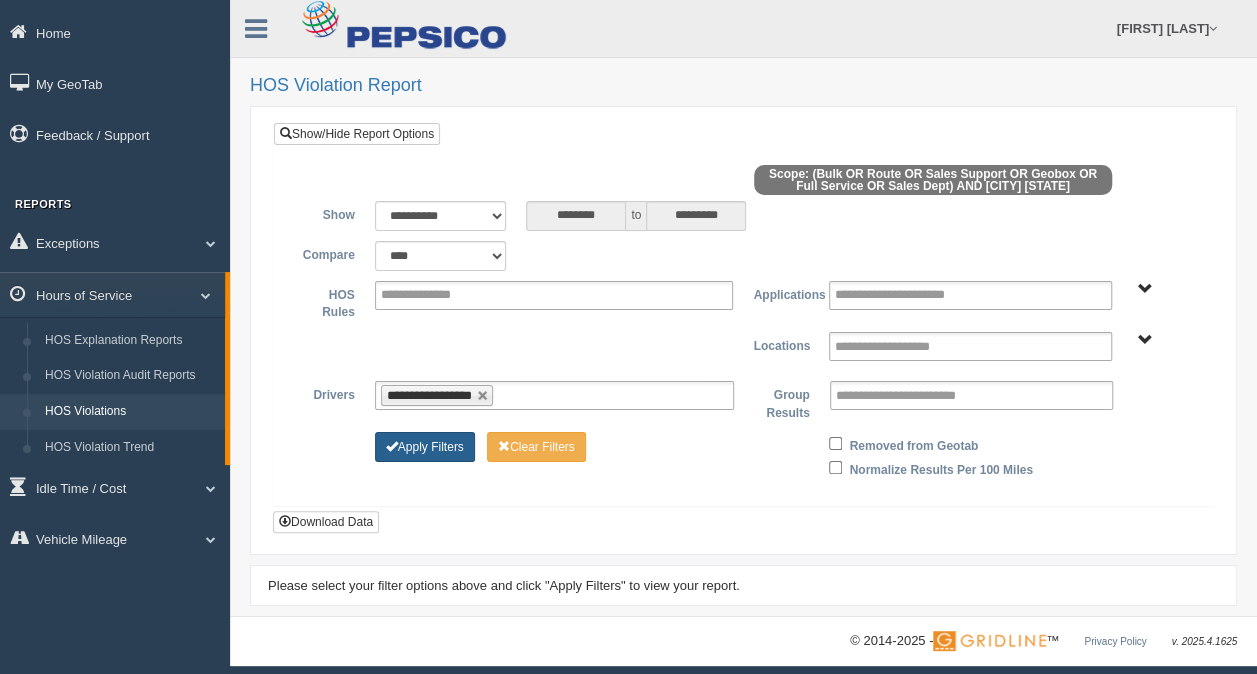 click on "Apply Filters" at bounding box center (425, 447) 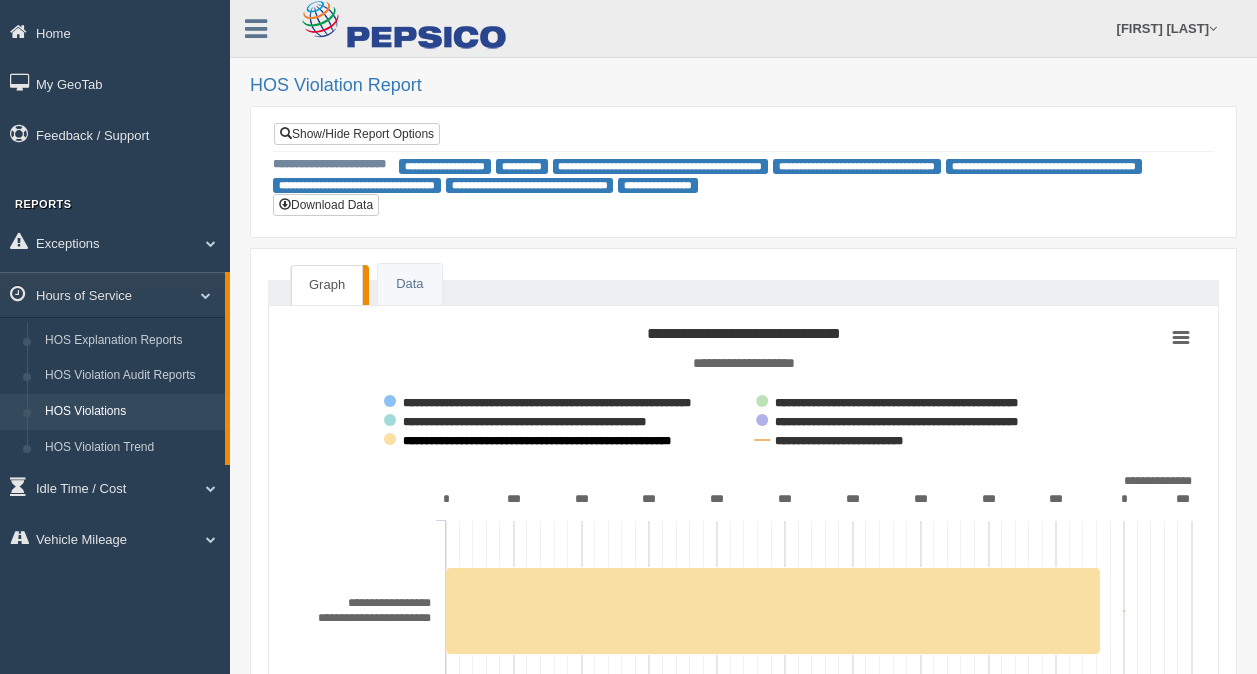 scroll, scrollTop: 0, scrollLeft: 0, axis: both 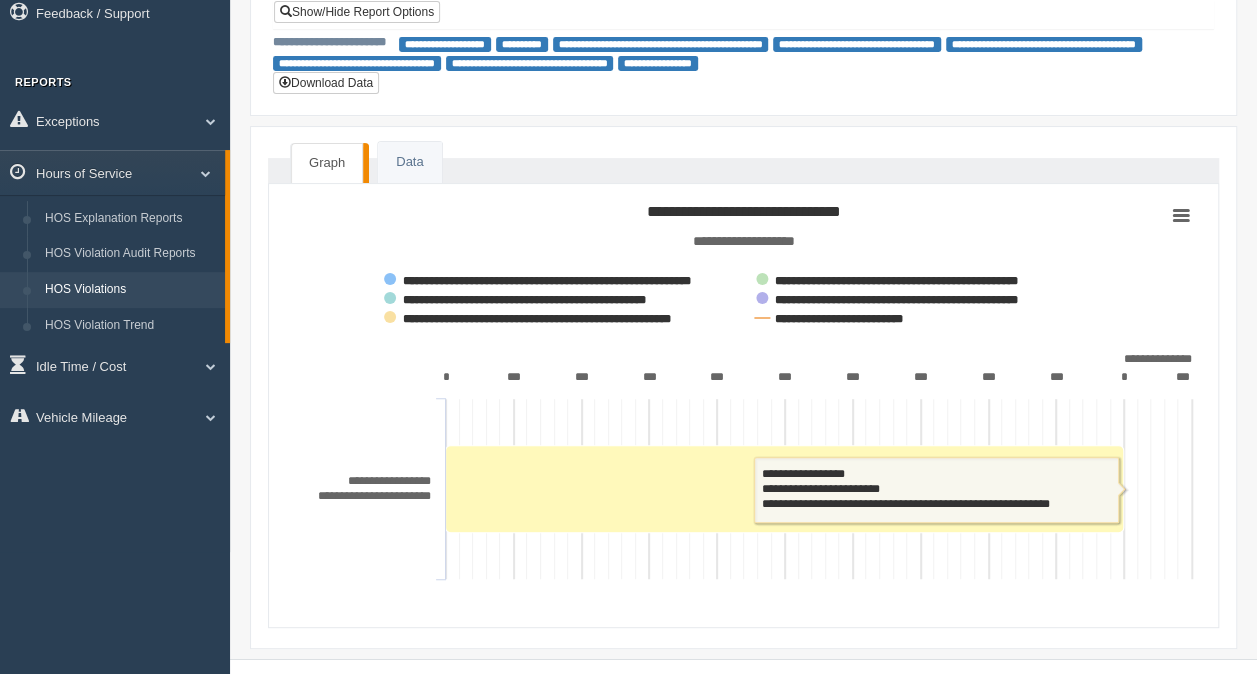 click 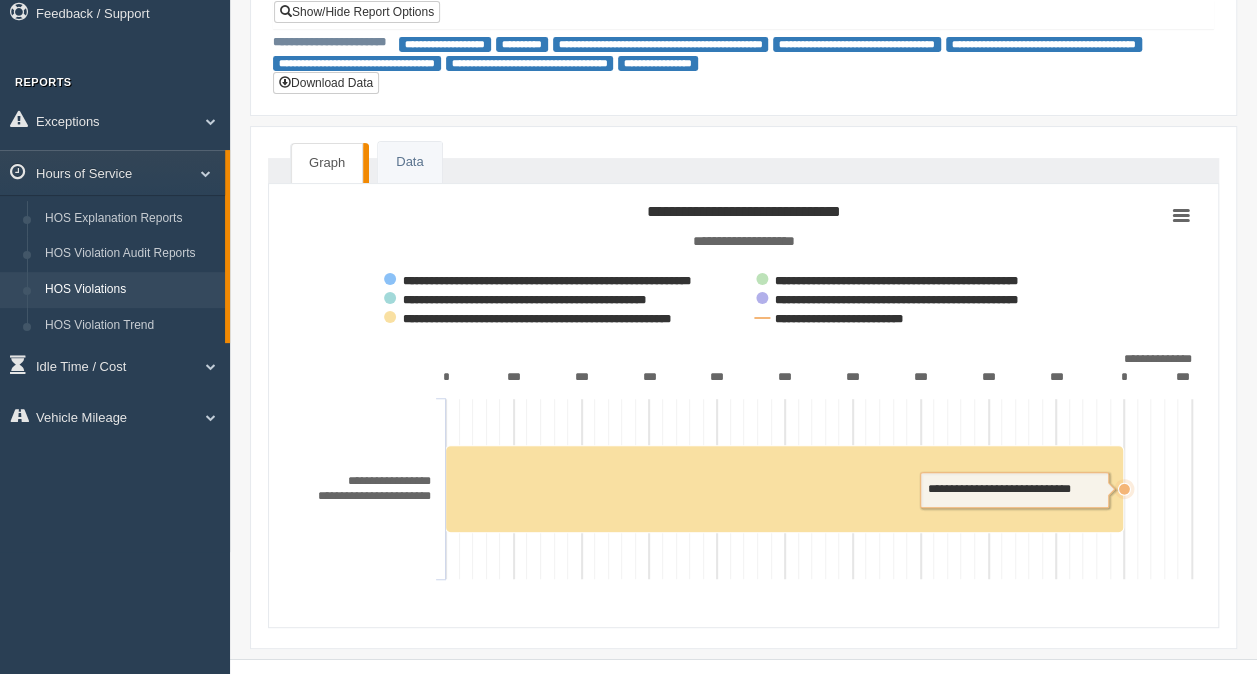click 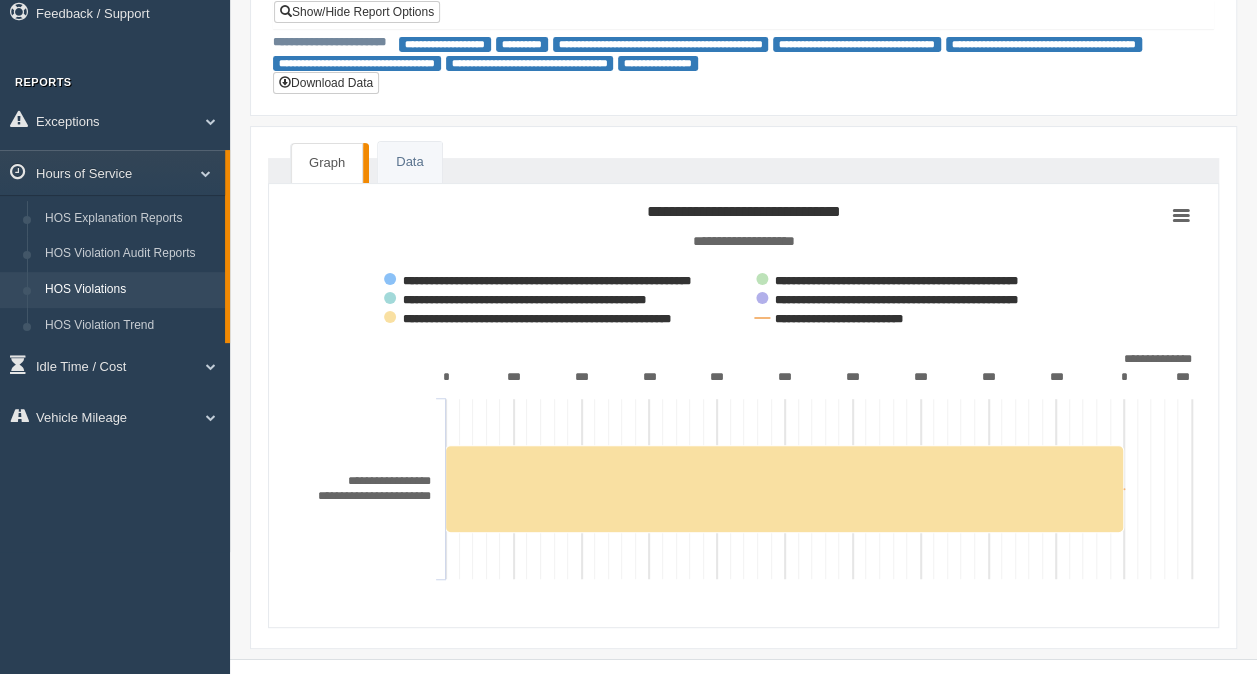 scroll, scrollTop: 0, scrollLeft: 0, axis: both 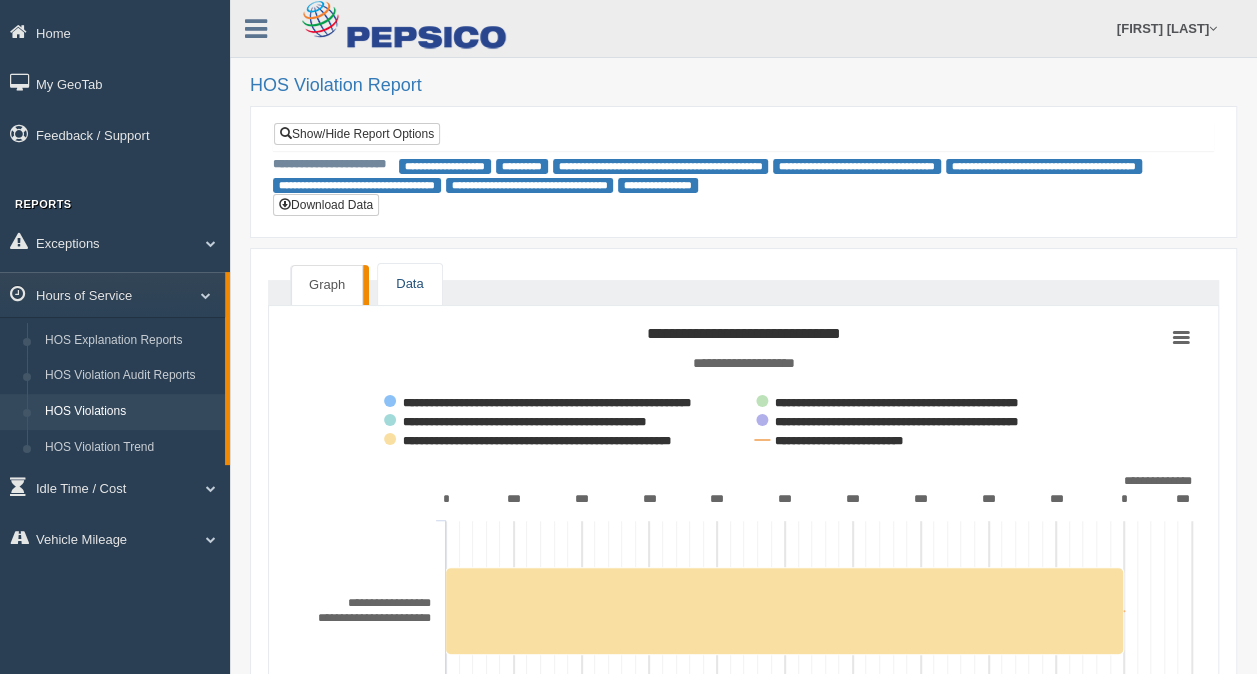 click on "Data" at bounding box center (409, 284) 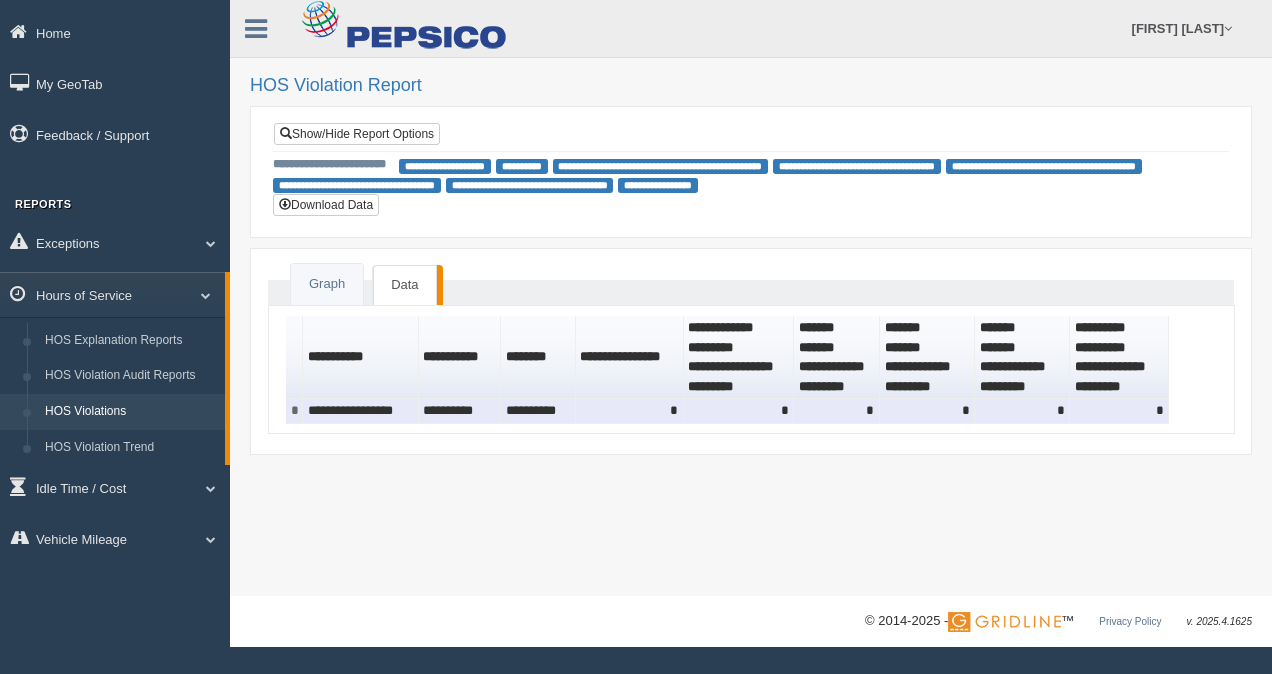 click on "**********" at bounding box center [538, 411] 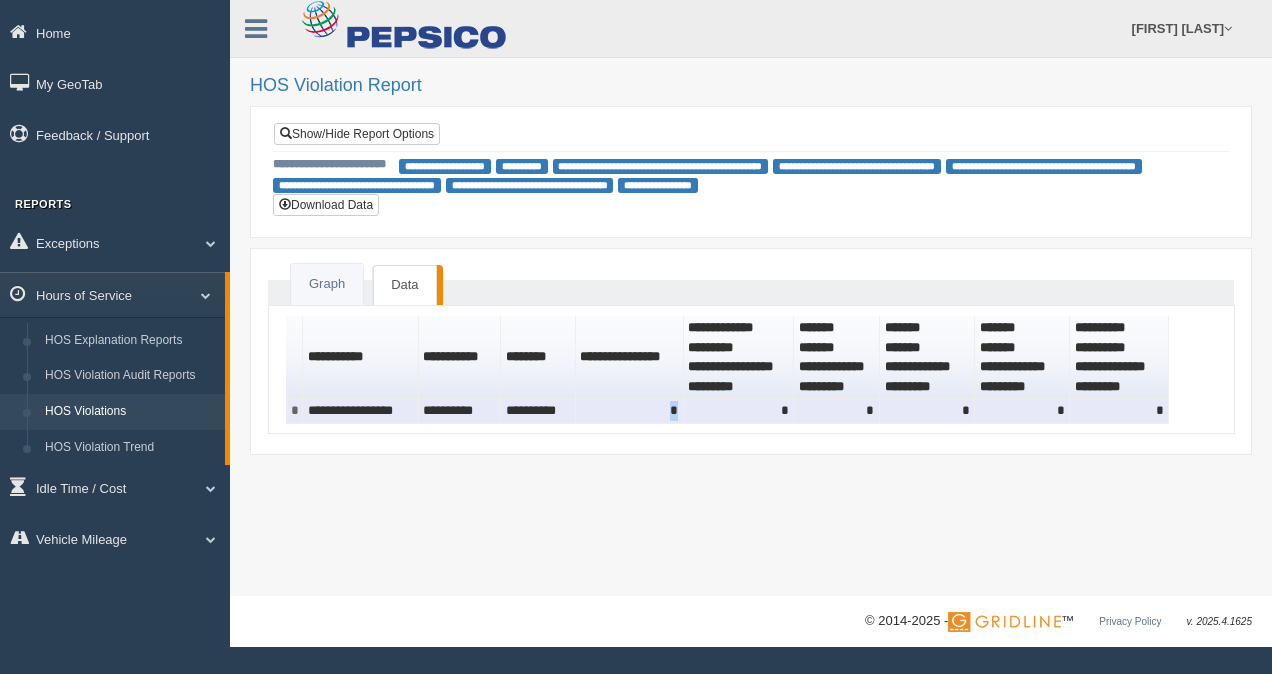 click on "*" at bounding box center (630, 411) 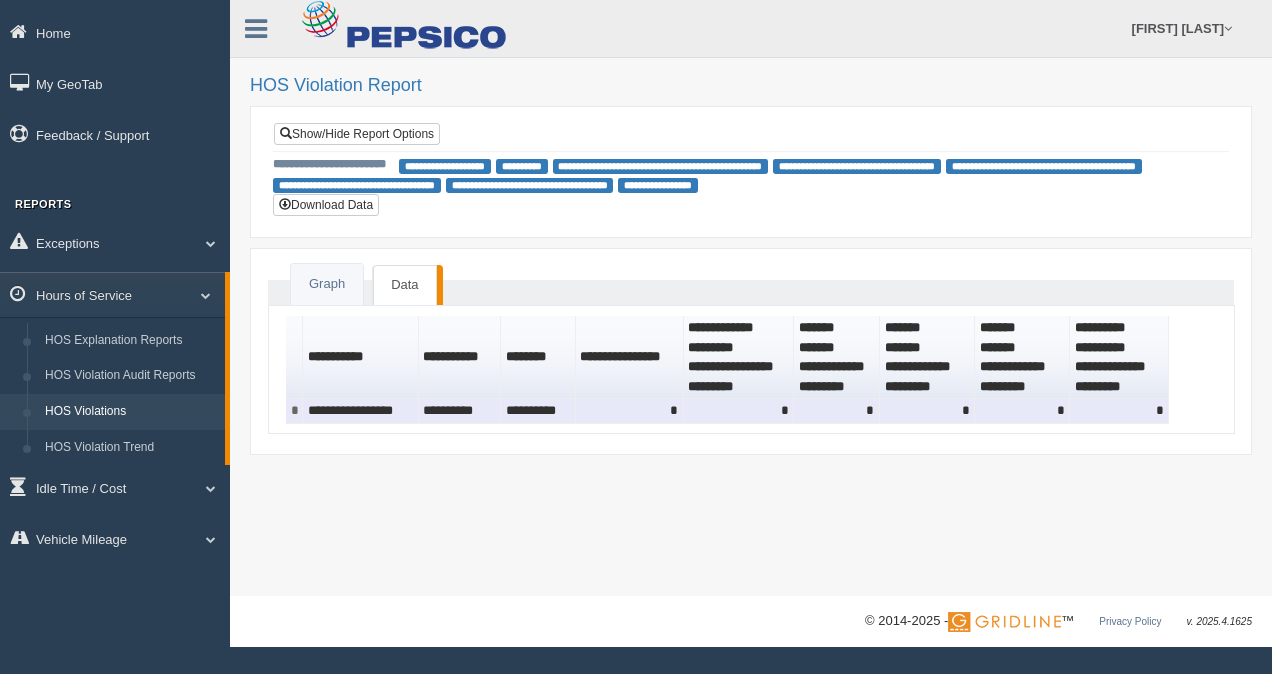 click on "*" at bounding box center [1119, 411] 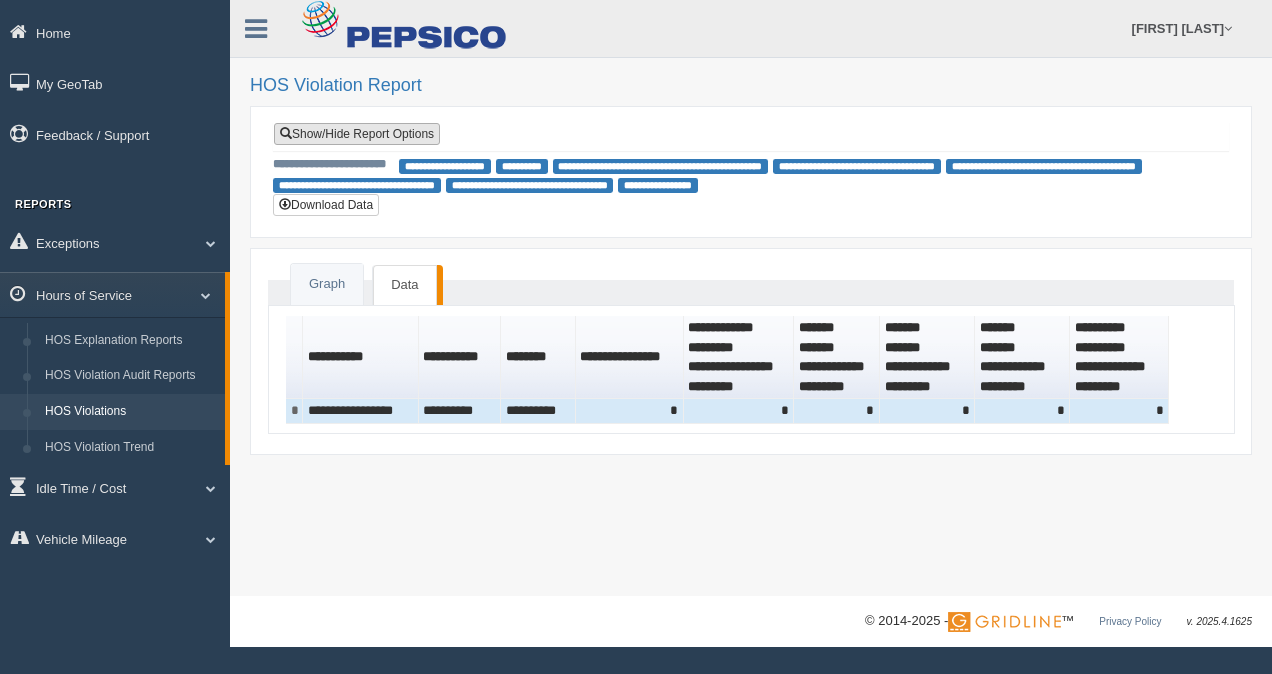 click on "Show/Hide Report Options" at bounding box center [357, 134] 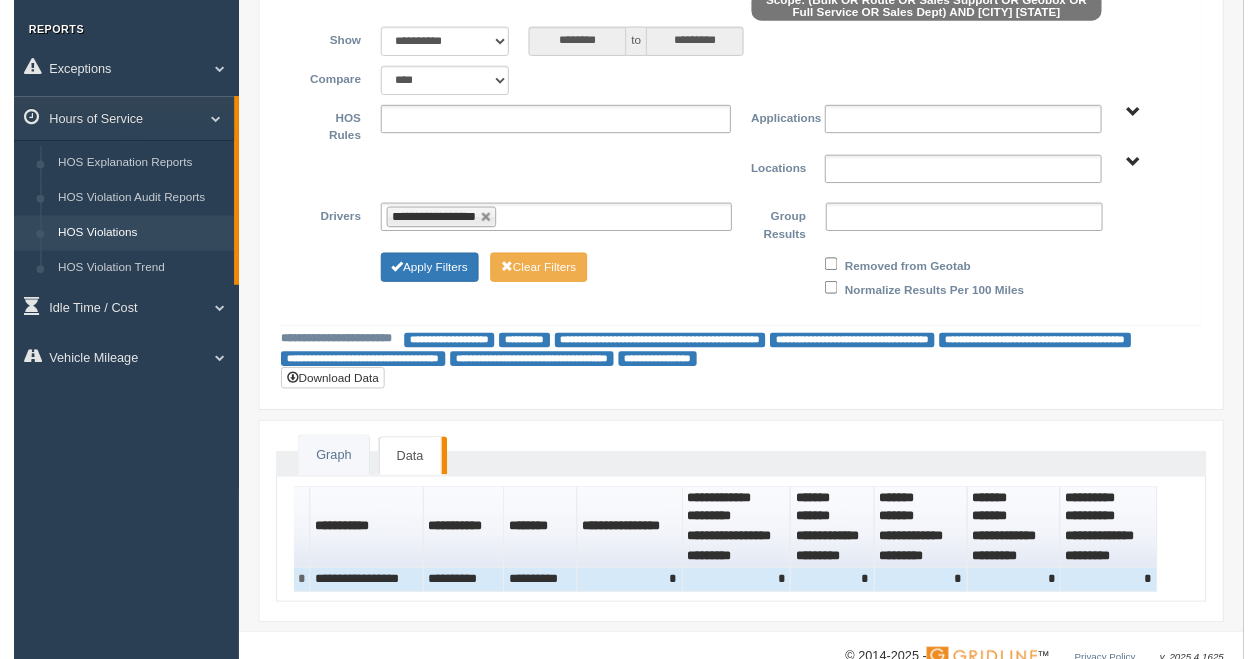 scroll, scrollTop: 211, scrollLeft: 0, axis: vertical 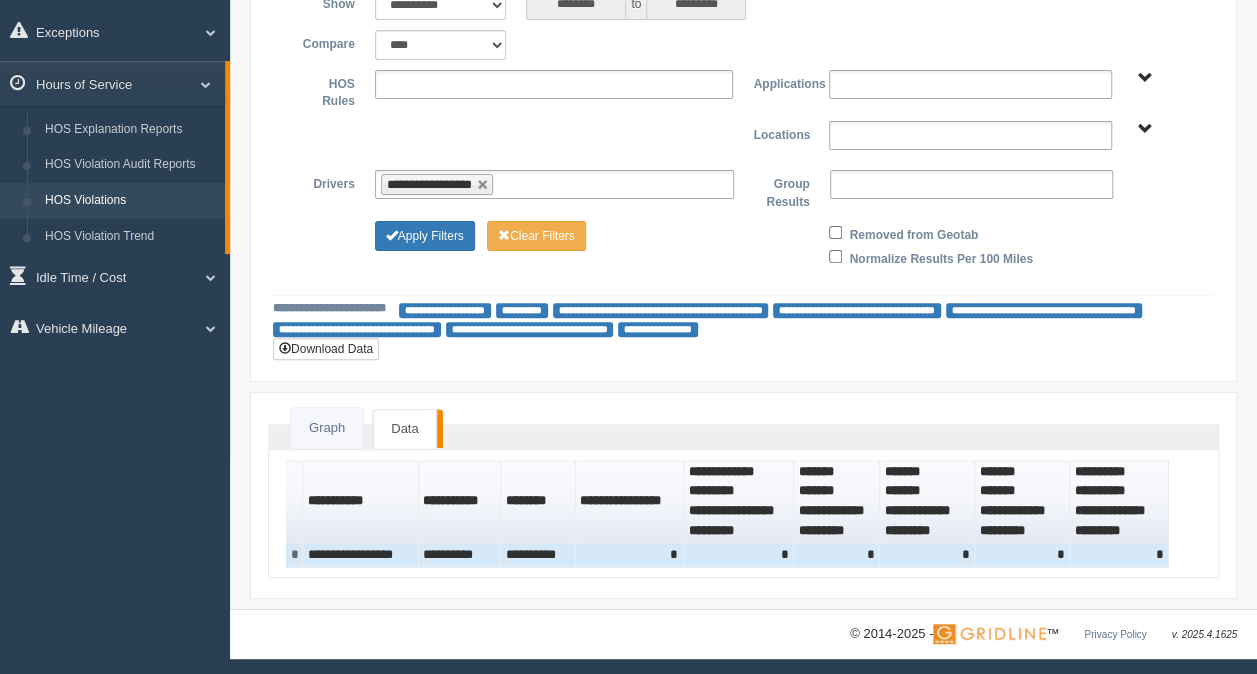 click on "Bulk Full Service Geobox Route Sales Dept Sales Support" at bounding box center [1144, 78] 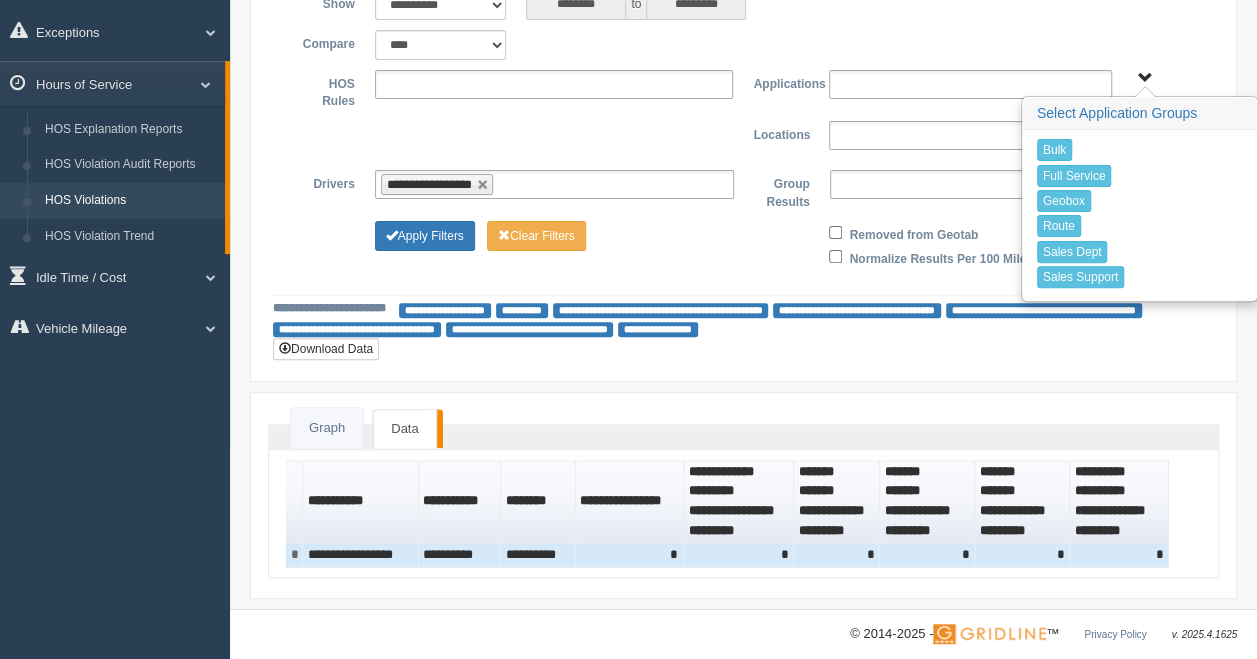 click on "**********" at bounding box center [743, 116] 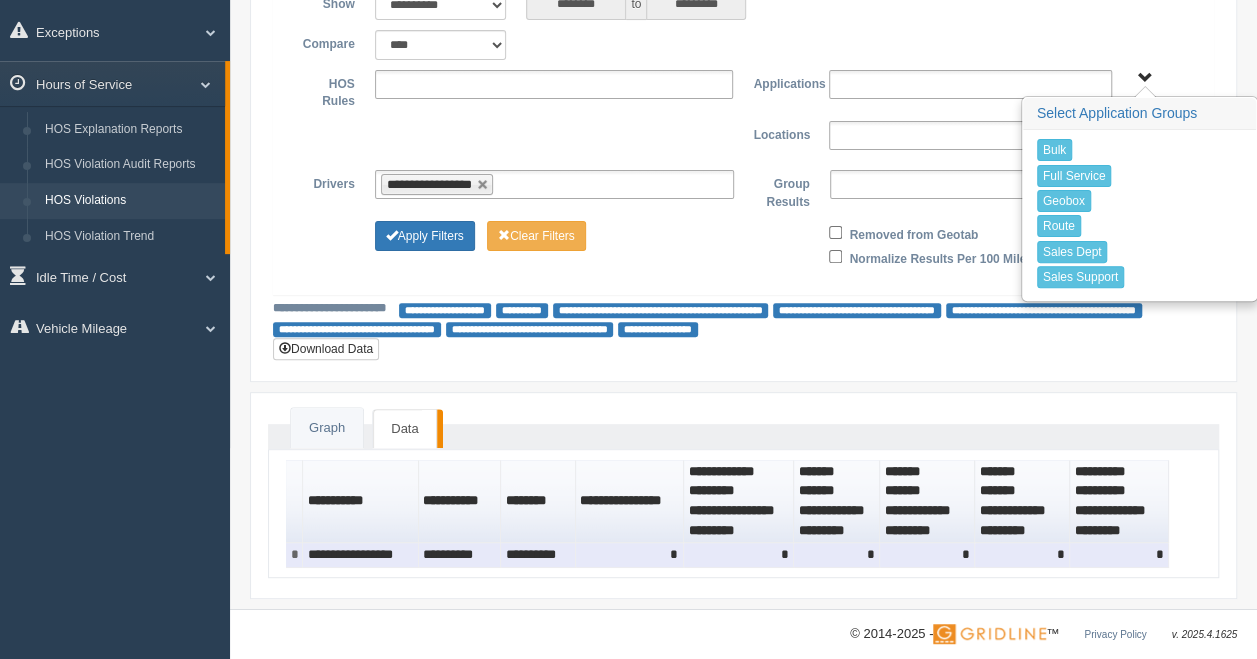 click on "*" at bounding box center (1119, 555) 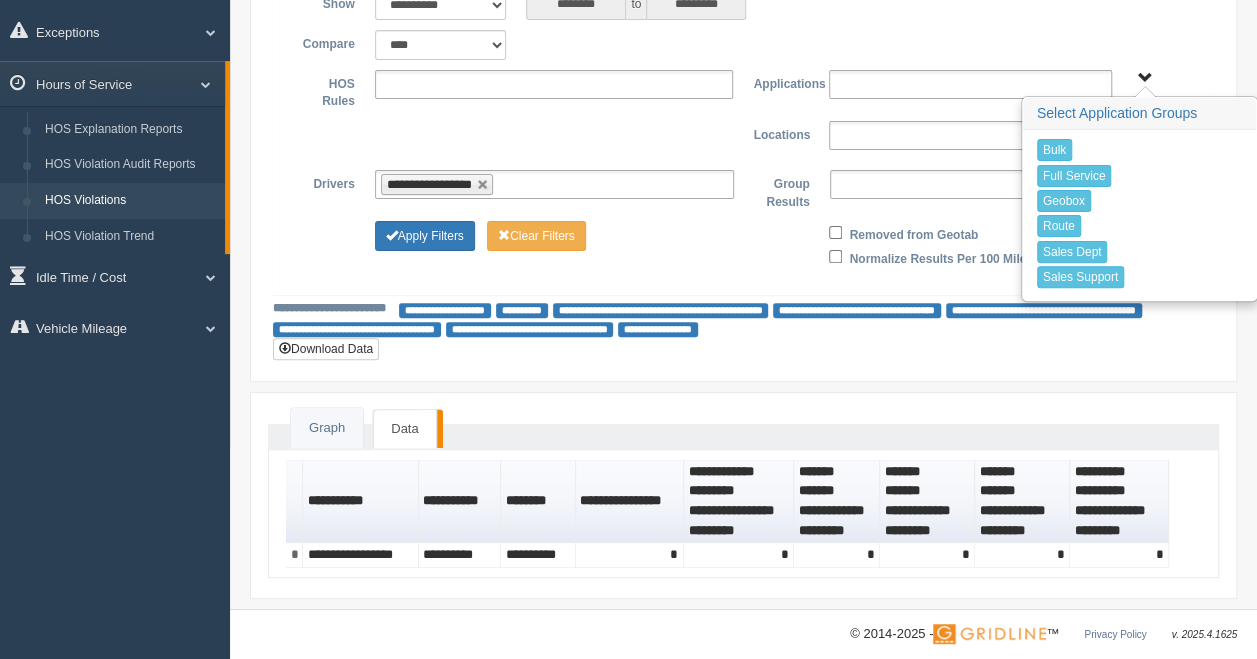 click on "**********" at bounding box center [743, 134] 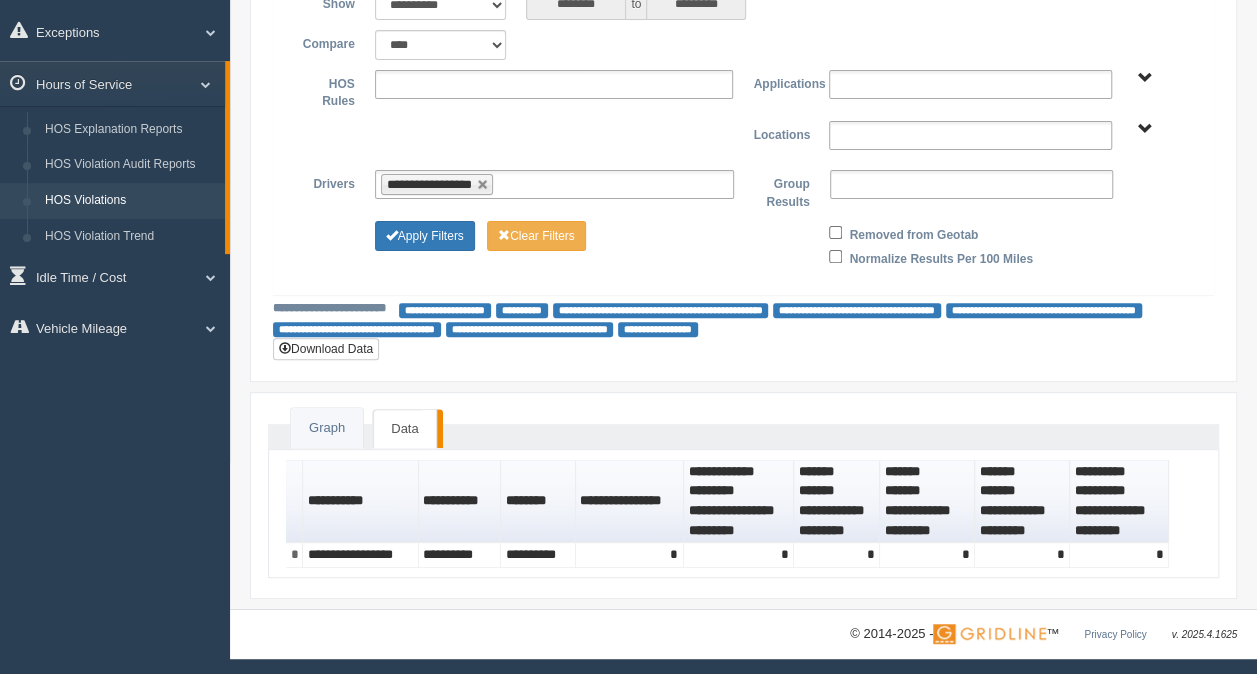 click at bounding box center [971, 184] 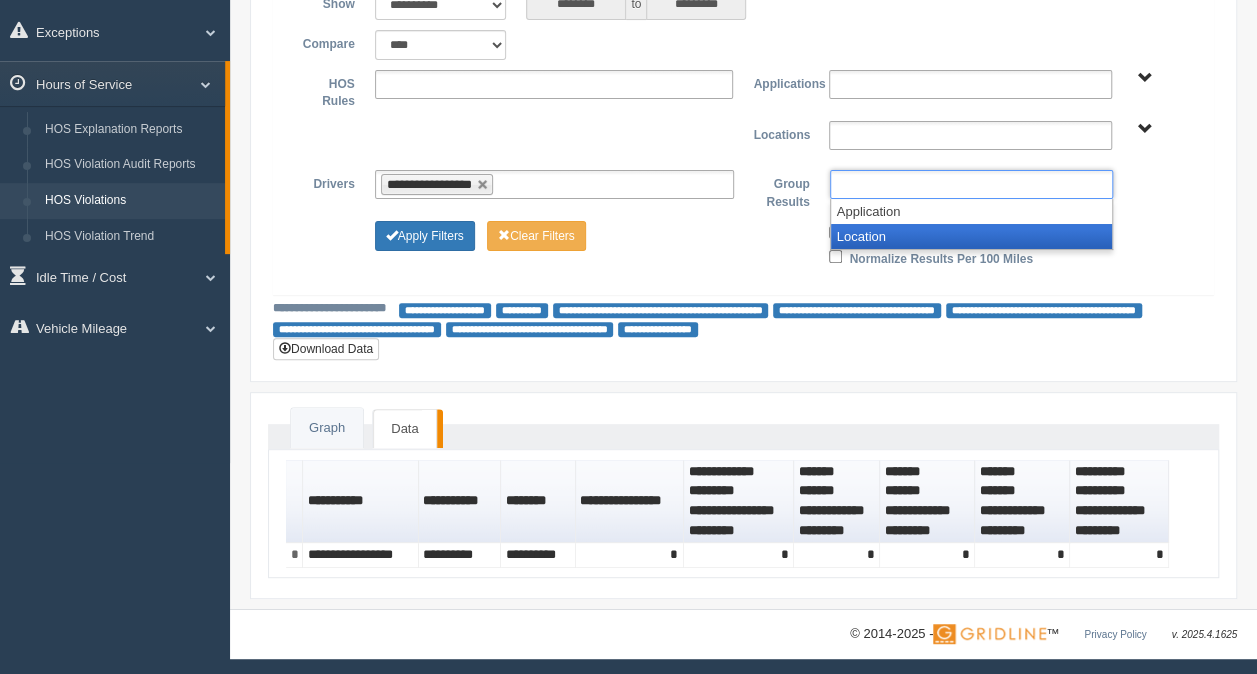 click on "Location" at bounding box center [971, 236] 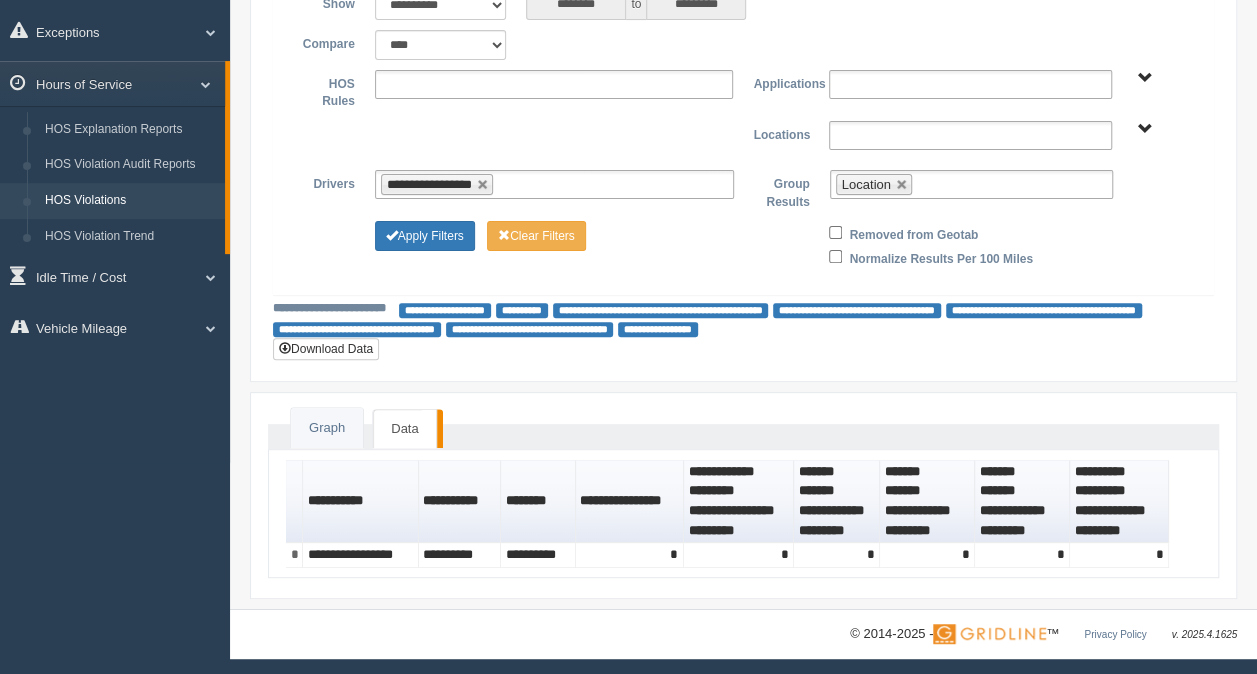 click on "[CITY] [STATE]" at bounding box center [1144, 129] 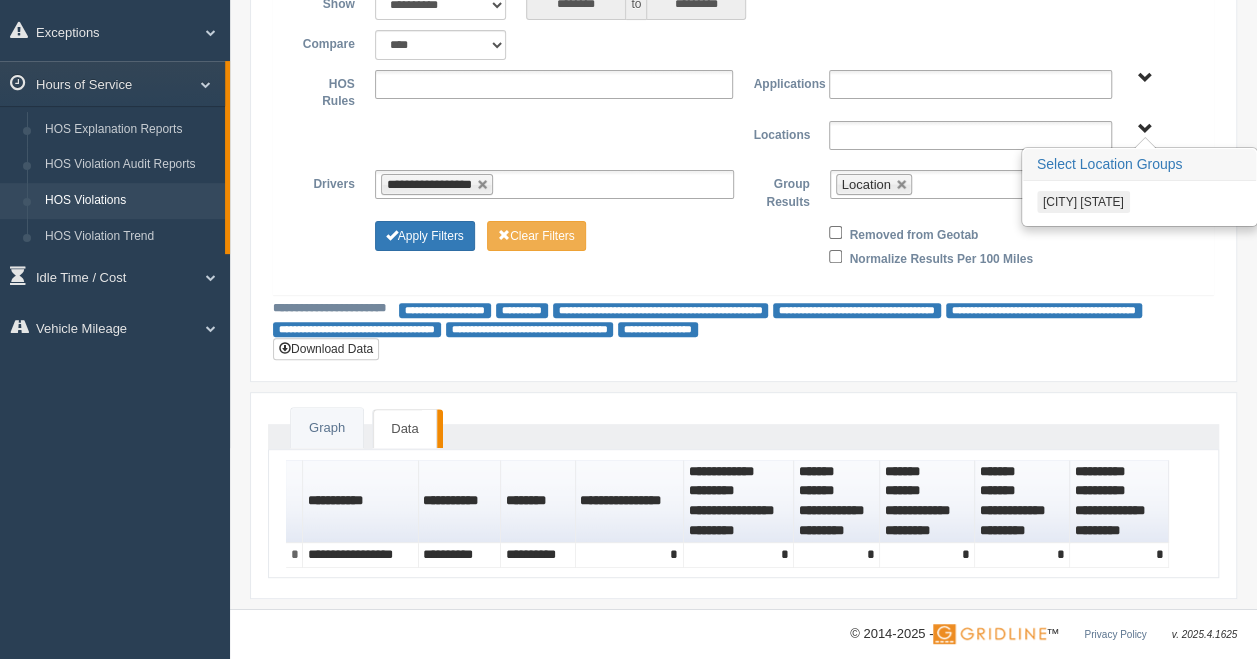 click on "[CITY] [STATE]" at bounding box center (1083, 202) 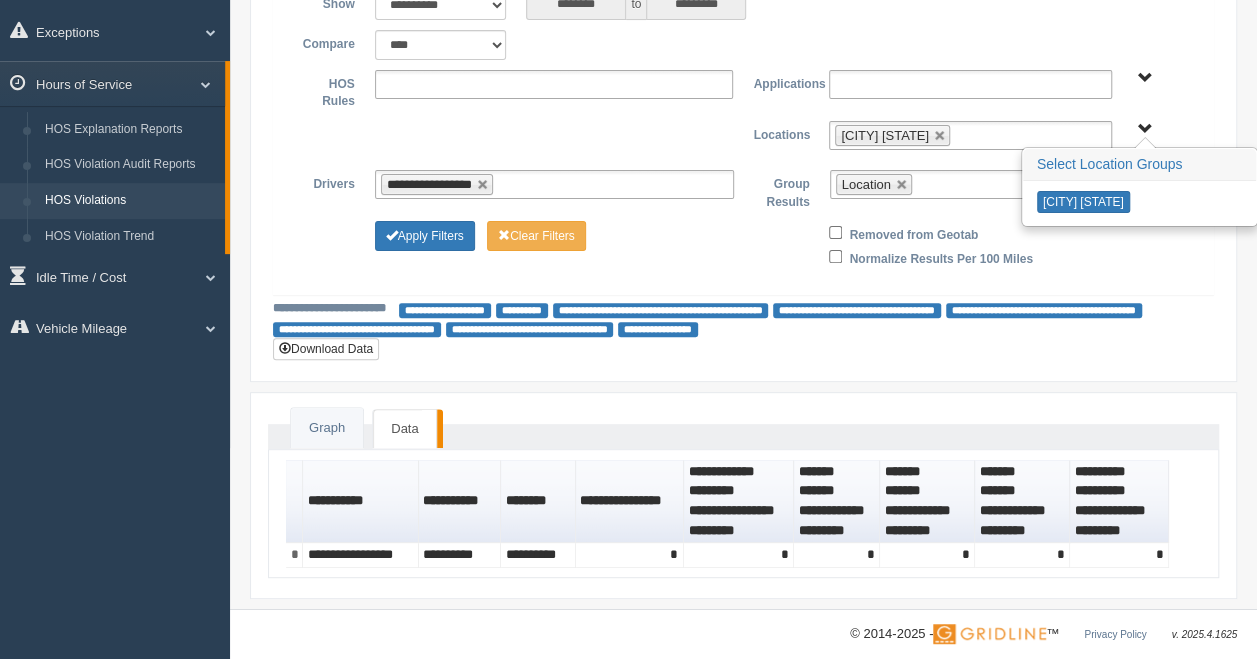 click on "Apply Filters
Clear Filters
Removed from Geotab
Normalize Results Per 100 Miles" at bounding box center (743, 244) 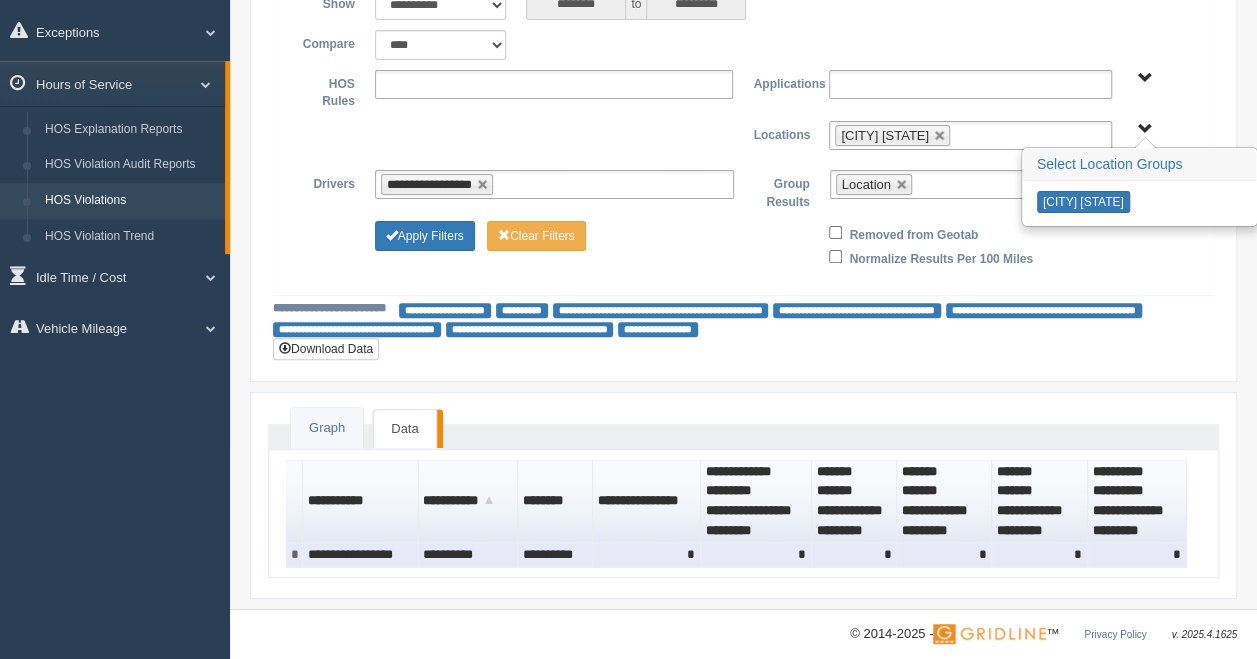 click on "*" at bounding box center (756, 555) 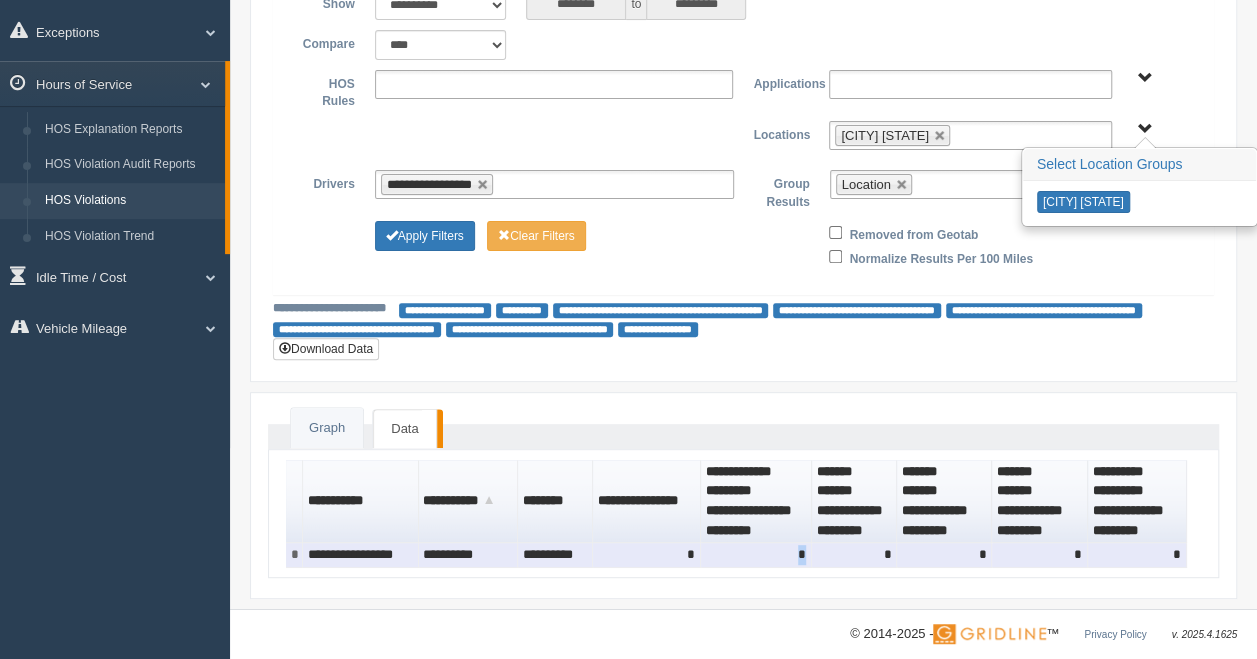 click on "*" at bounding box center [756, 555] 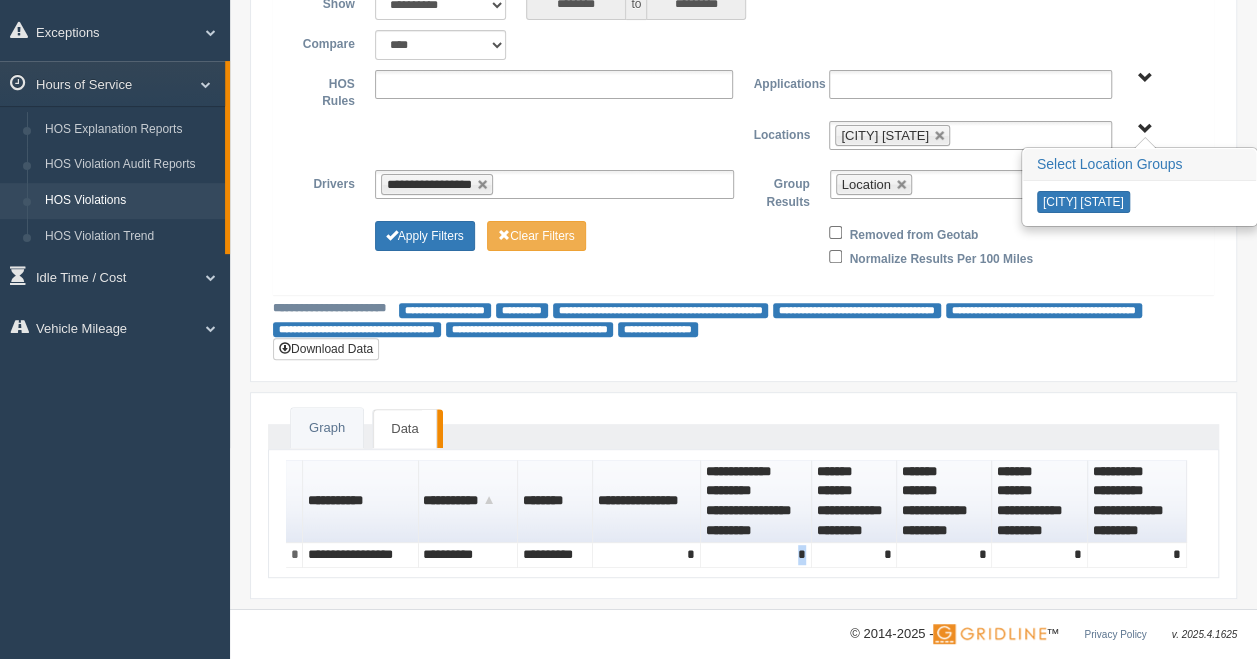 click on "*" at bounding box center [756, 555] 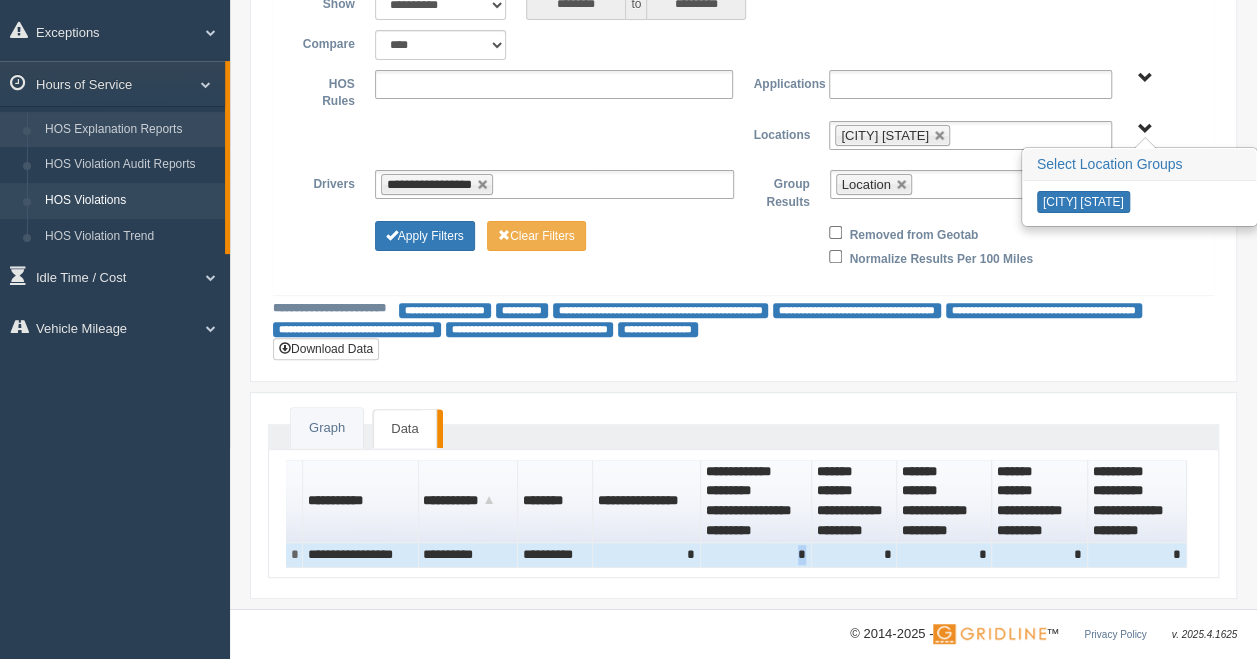 click on "HOS Explanation Reports" at bounding box center [130, 130] 